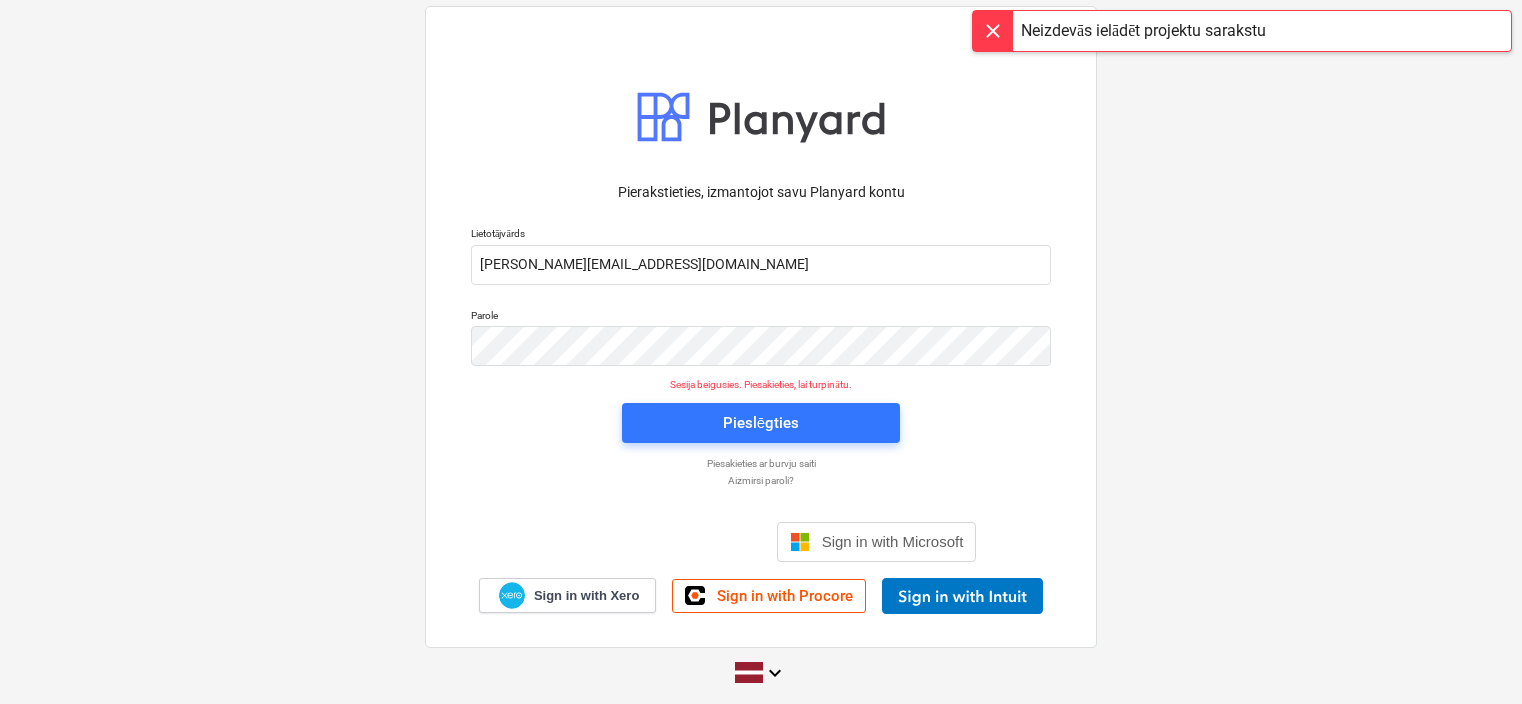 scroll, scrollTop: 0, scrollLeft: 0, axis: both 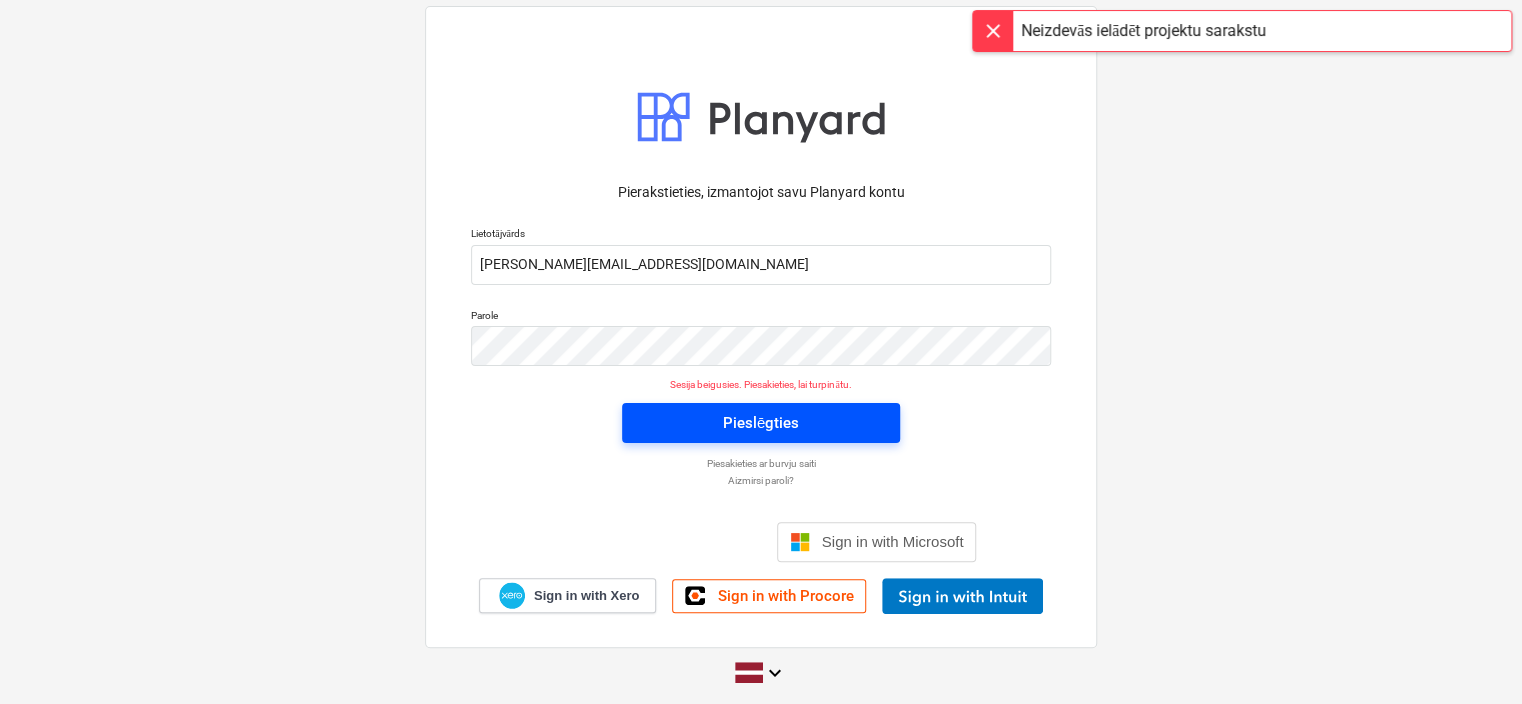 click on "Pieslēgties" at bounding box center [761, 423] 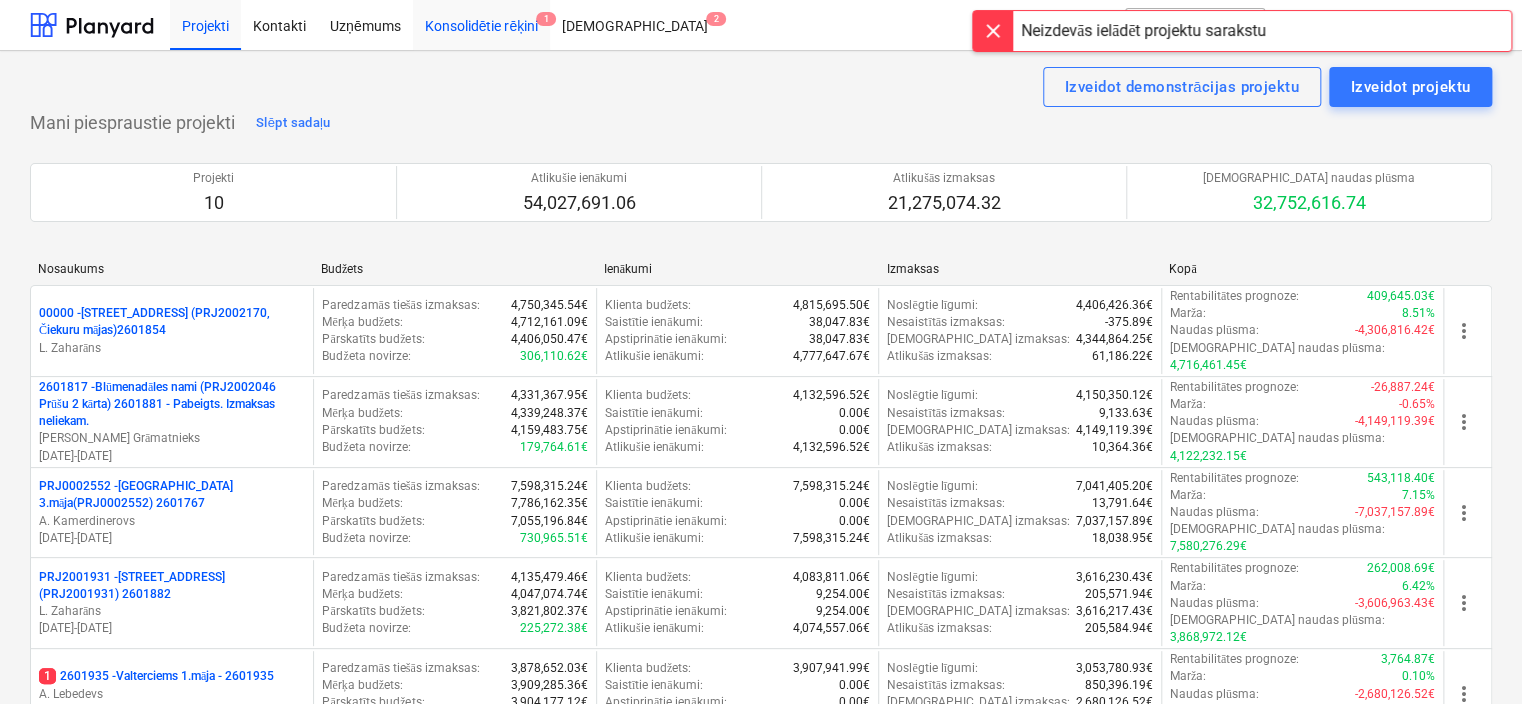 click on "Konsolidētie rēķini 1" at bounding box center [482, 24] 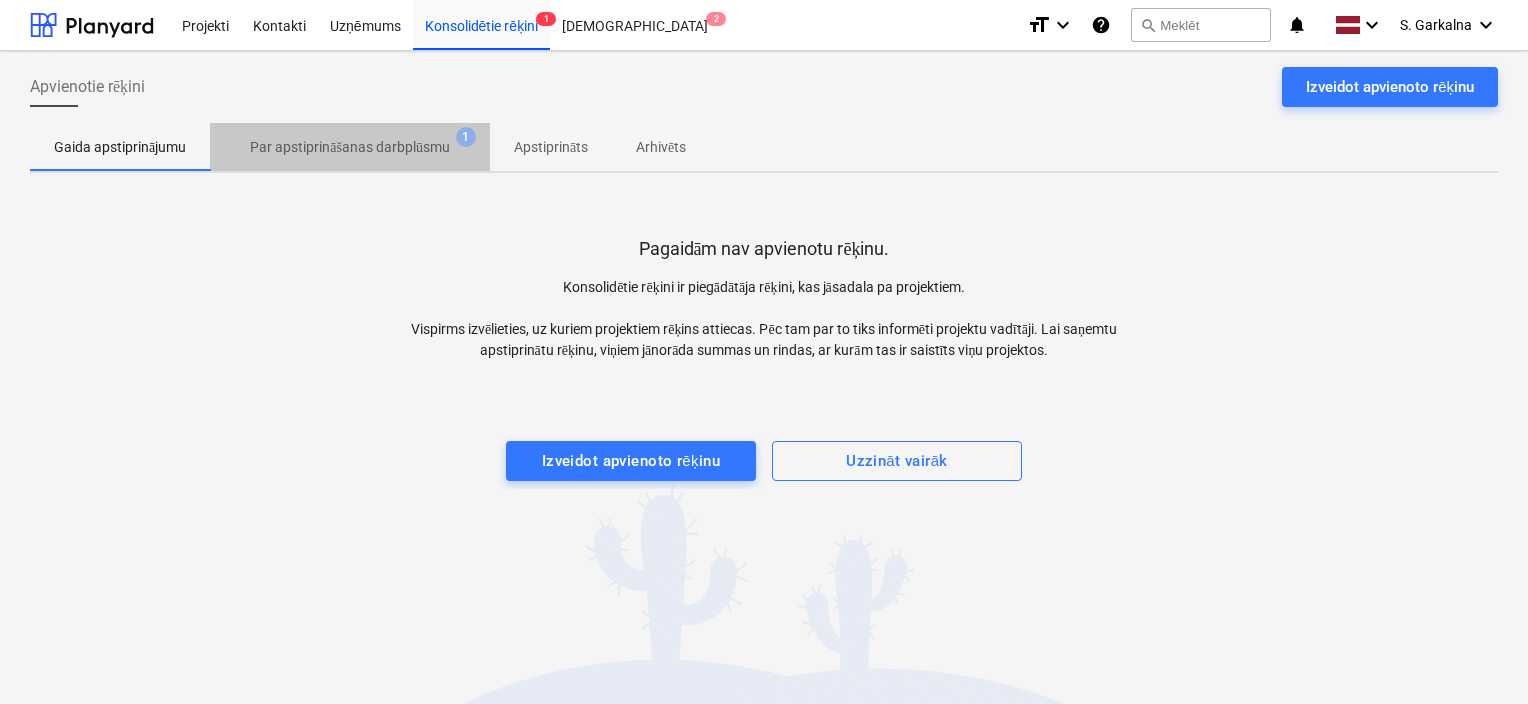 click on "Par apstiprināšanas darbplūsmu" at bounding box center [350, 147] 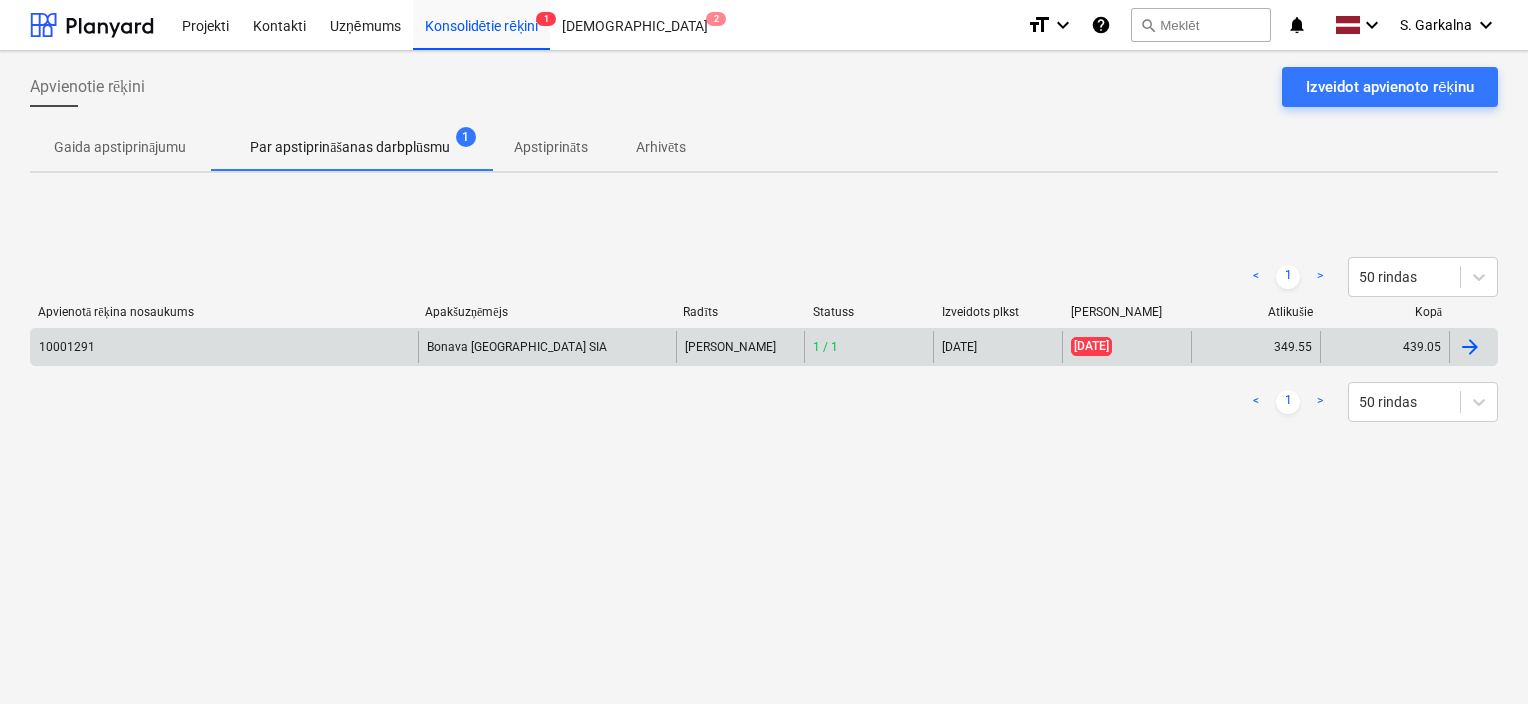 click on "Bonava [GEOGRAPHIC_DATA] SIA" at bounding box center [547, 347] 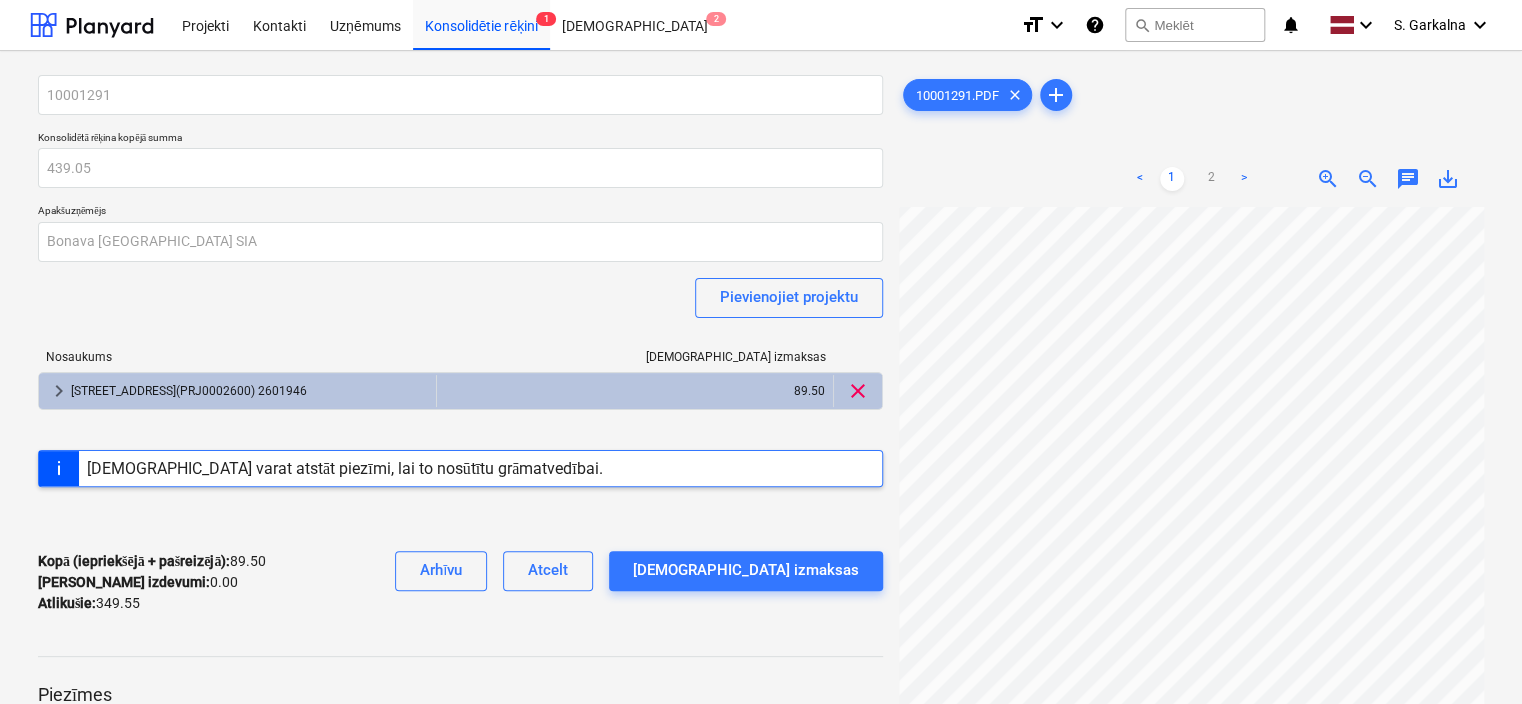 scroll, scrollTop: 0, scrollLeft: 0, axis: both 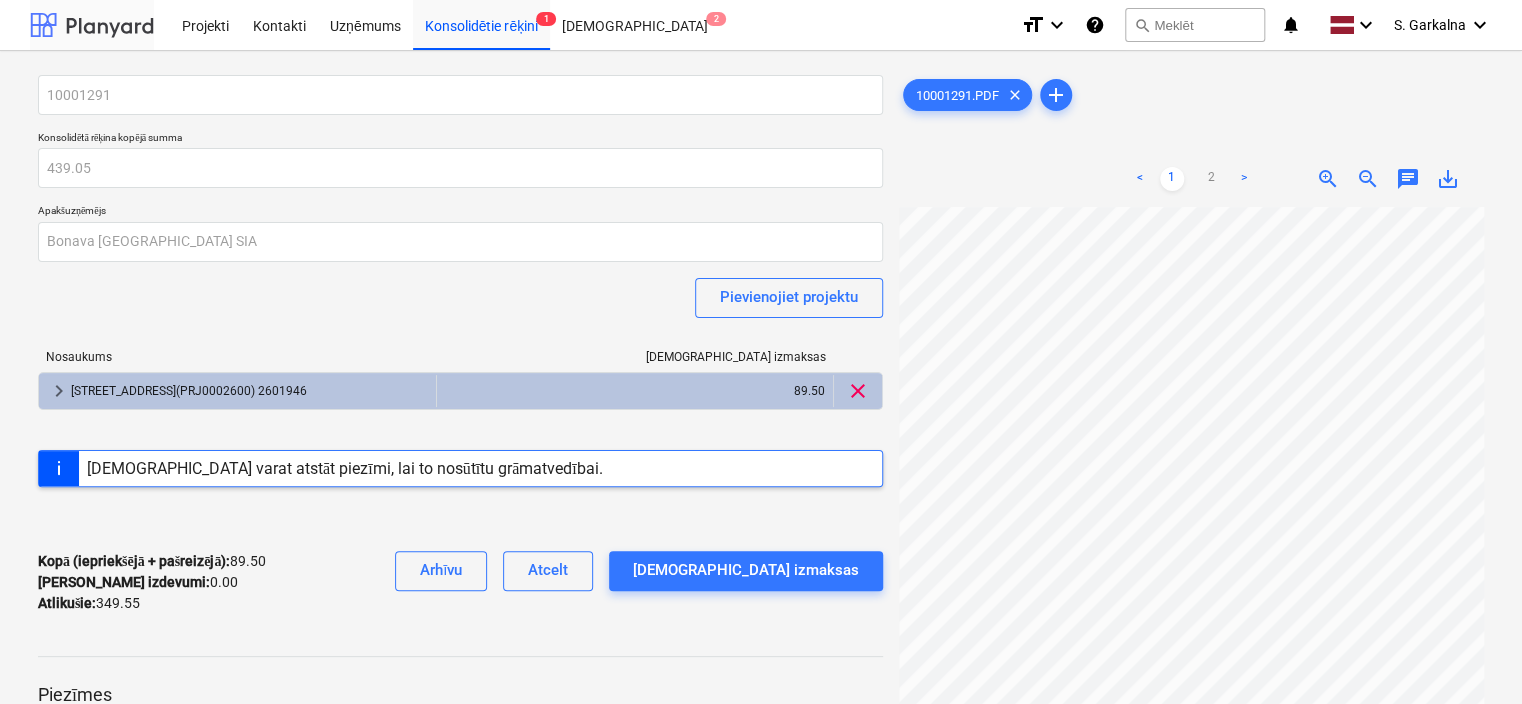 click at bounding box center [92, 25] 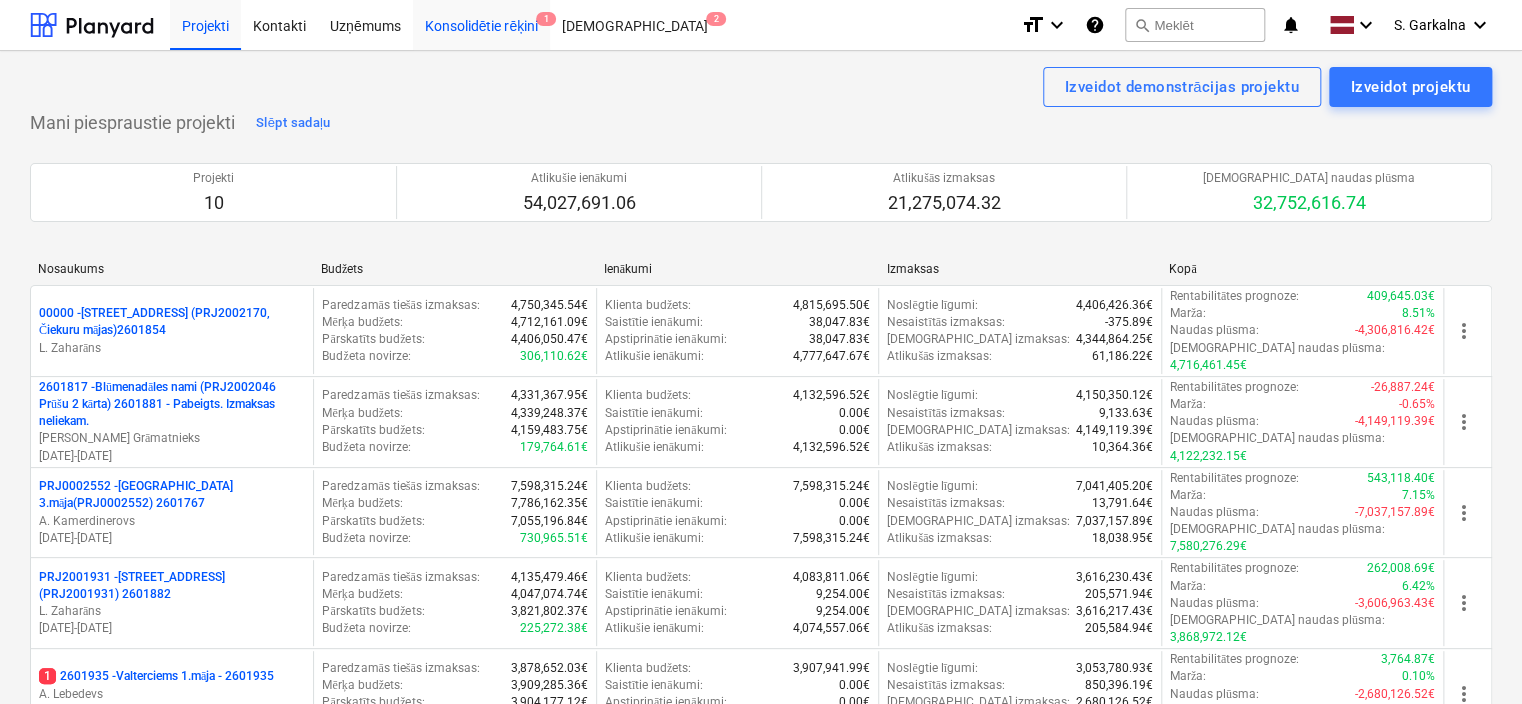 click on "Konsolidētie rēķini 1" at bounding box center [482, 24] 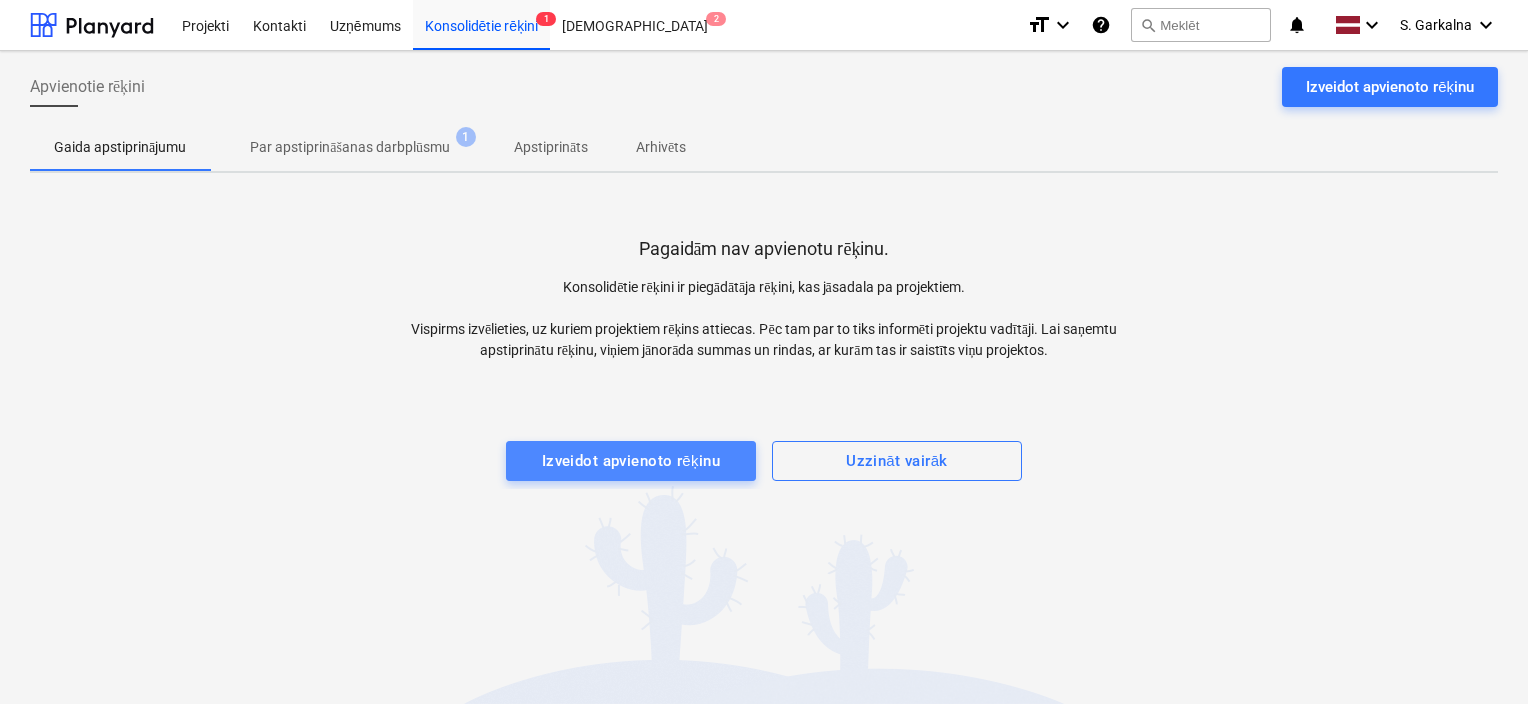 click on "Izveidot apvienoto rēķinu" at bounding box center [631, 461] 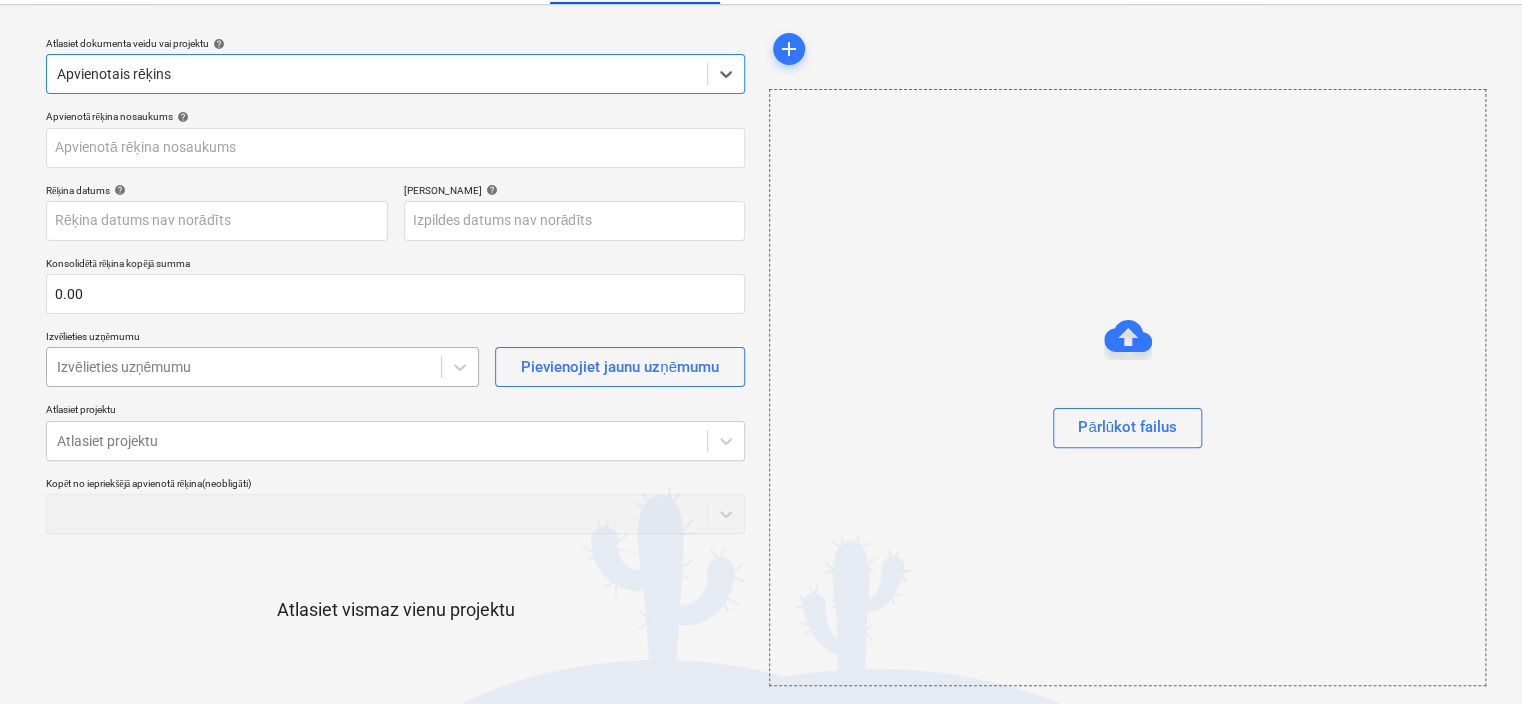 click on "Projekti Kontakti Uzņēmums Konsolidētie rēķini 1 Iesūtne 2 format_size keyboard_arrow_down help search Meklēt notifications 0 keyboard_arrow_down S. Garkalna keyboard_arrow_down Atlasiet dokumenta veidu vai projektu help   Select is focused ,type to refine list, press Down to open the menu,  Apvienotais rēķins Apvienotā rēķina nosaukums help Rēķina datums help Press the down arrow key to interact with the calendar and
select a date. Press the question mark key to get the keyboard shortcuts for changing dates. Termiņš help Press the down arrow key to interact with the calendar and
select a date. Press the question mark key to get the keyboard shortcuts for changing dates. Konsolidētā rēķina kopējā summa 0.00 Izvēlieties uzņēmumu Izvēlieties uzņēmumu Pievienojiet jaunu uzņēmumu Atlasiet projektu Atlasiet projektu [PERSON_NAME] no iepriekšējā apvienotā rēķina  (neobligāti) Atlasiet vismaz vienu projektu Atcelt Apstipriniet un pievienojiet izmaksas Apstipriniet projektus" at bounding box center (761, 306) 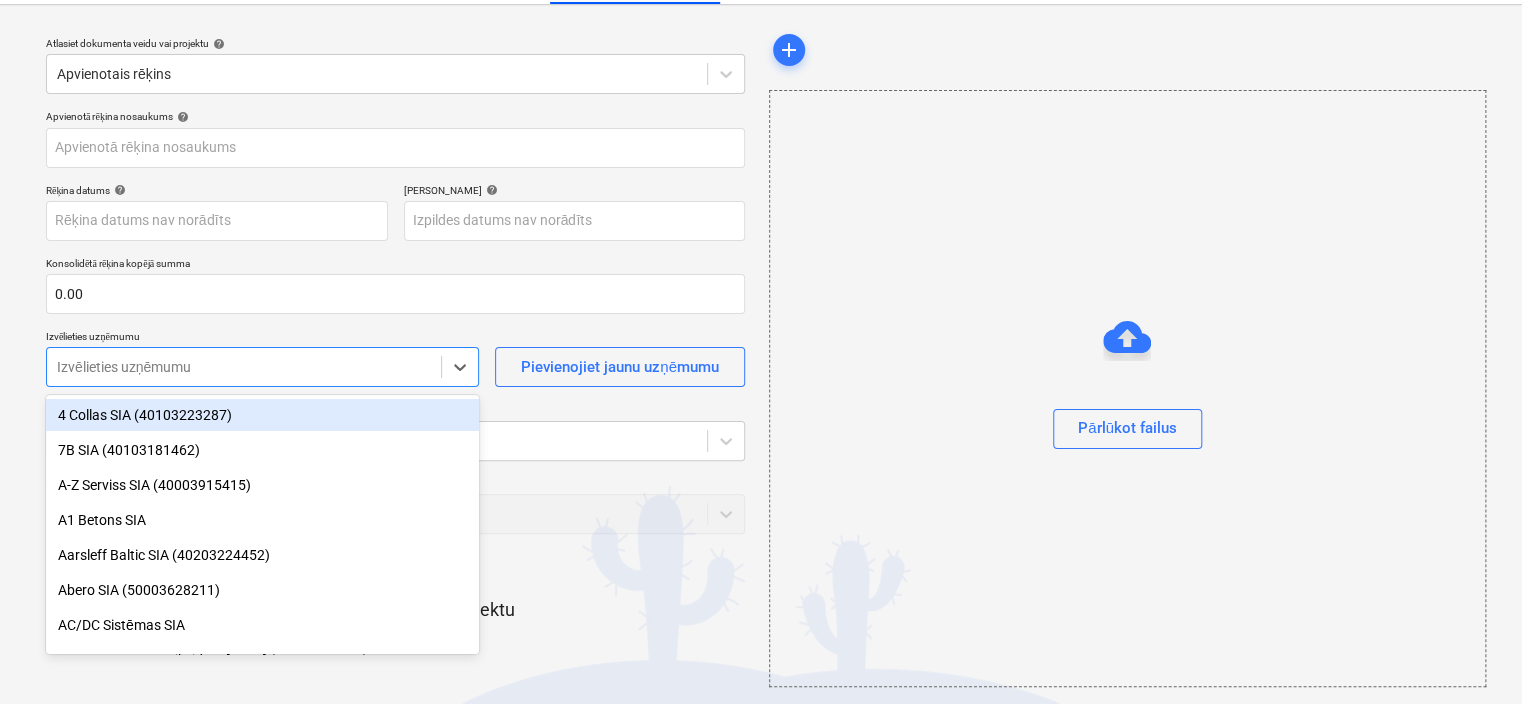 scroll, scrollTop: 49, scrollLeft: 0, axis: vertical 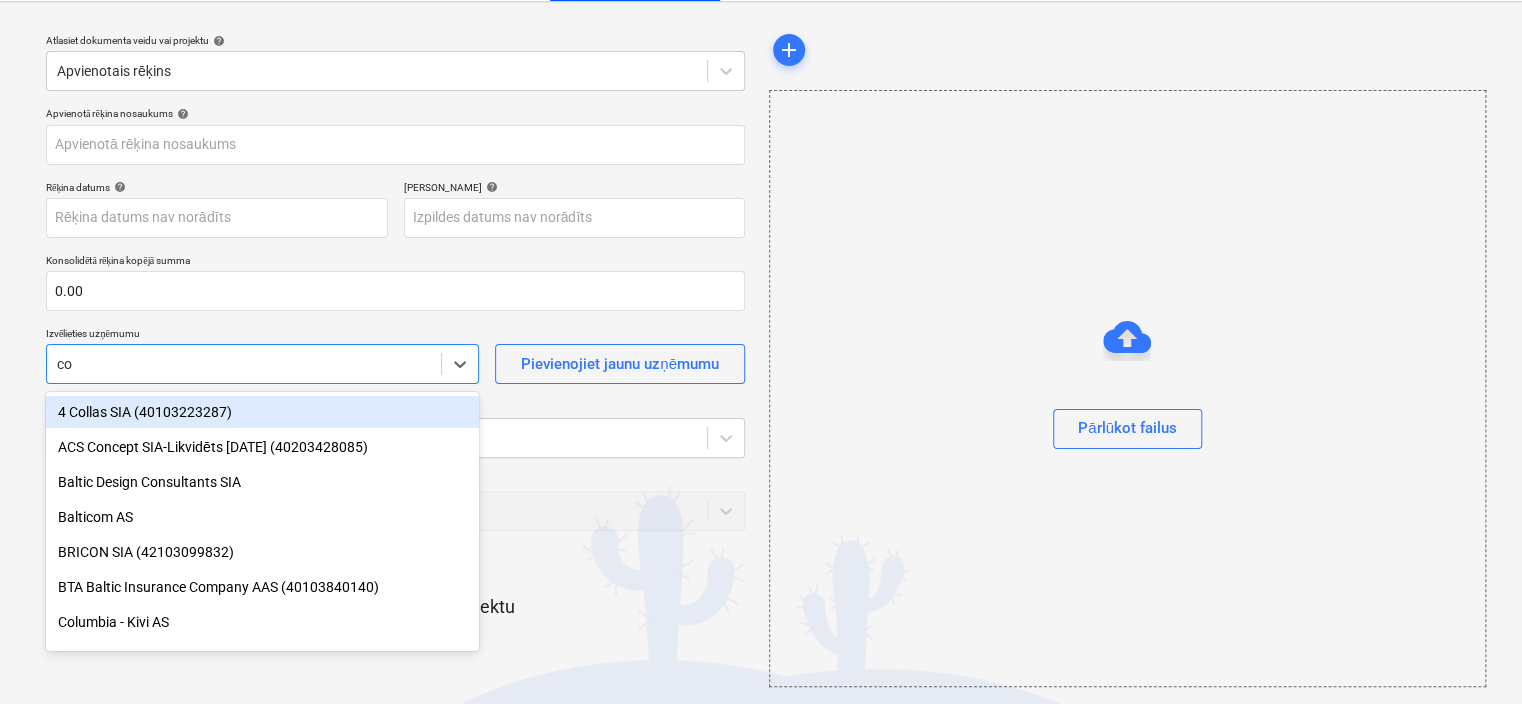 type on "c" 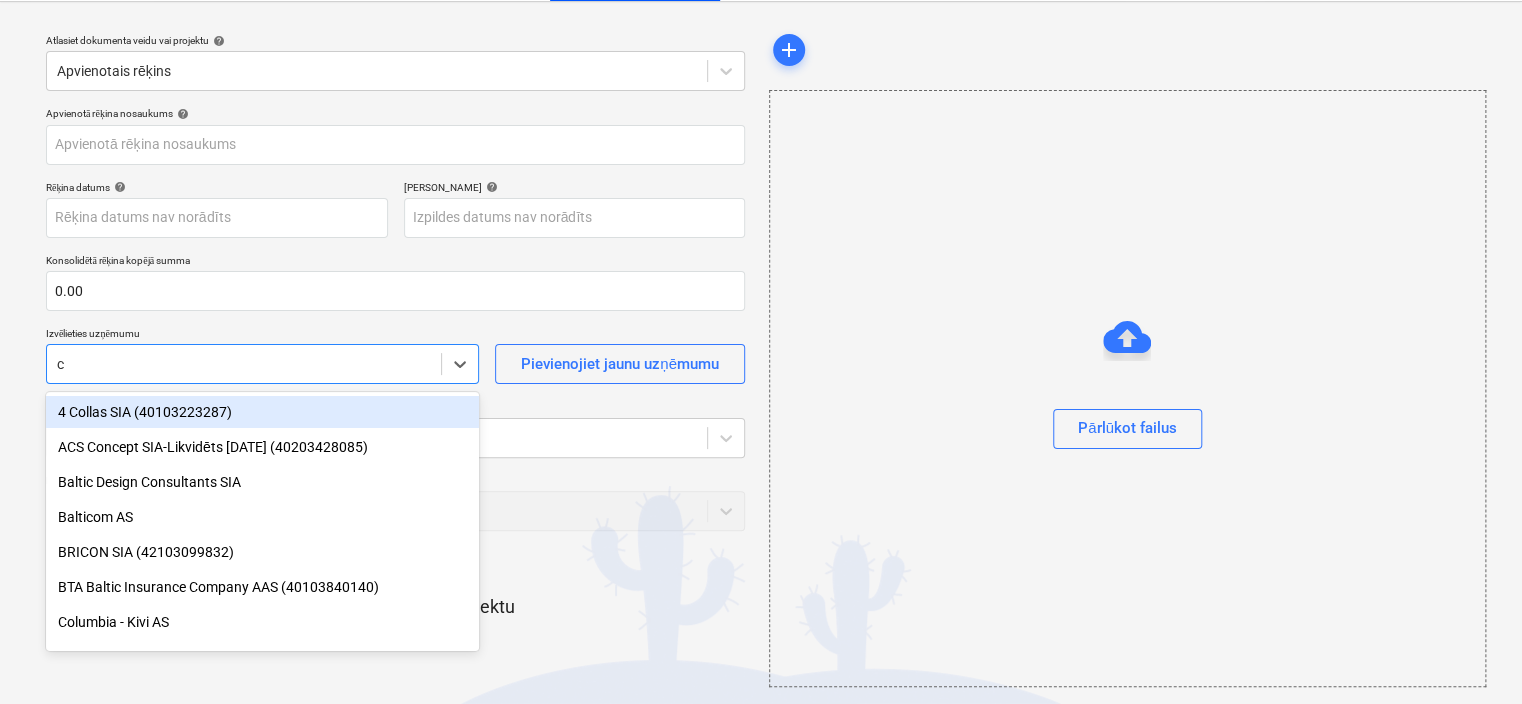 type 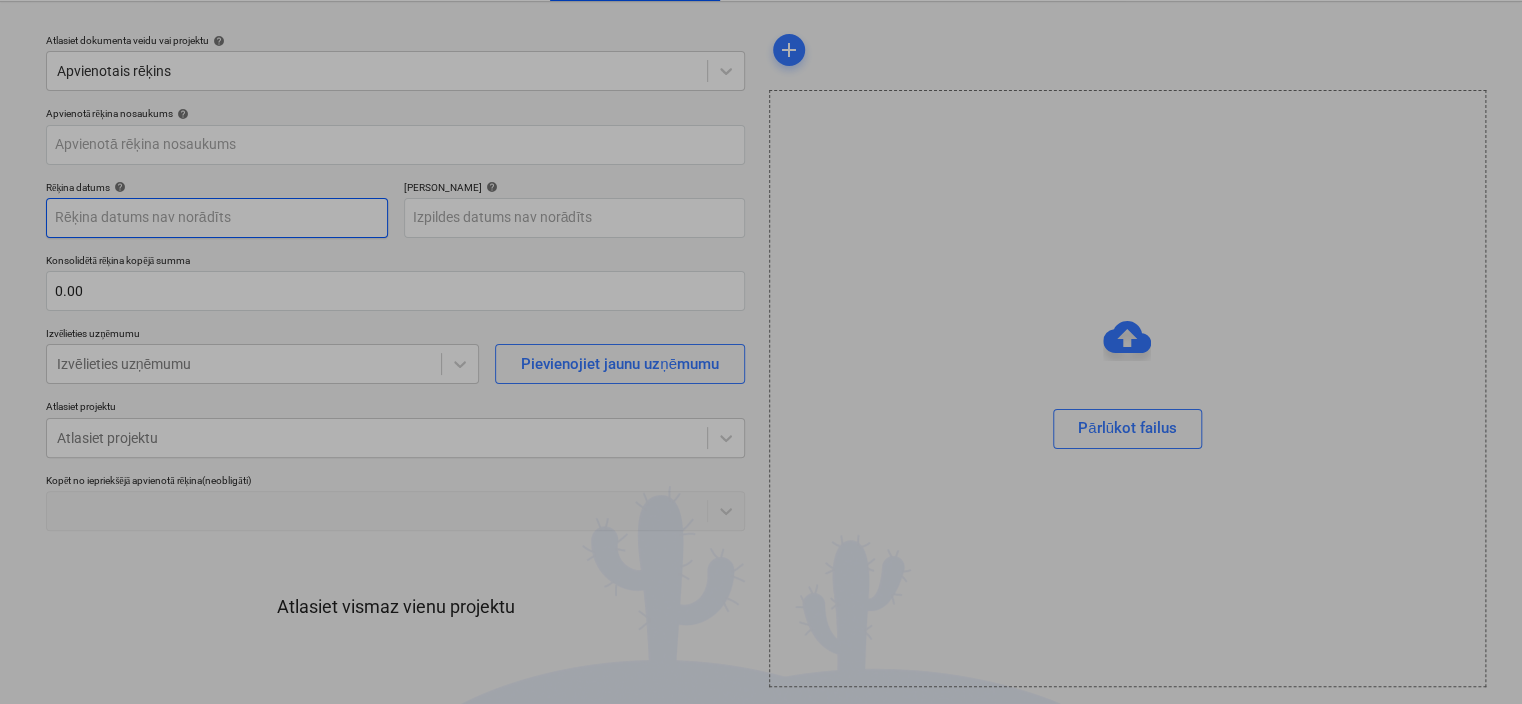 click on "Projekti Kontakti Uzņēmums Konsolidētie rēķini 1 Iesūtne 2 format_size keyboard_arrow_down help search Meklēt notifications 0 keyboard_arrow_down S. Garkalna keyboard_arrow_down Atlasiet dokumenta veidu vai projektu help Apvienotais rēķins Apvienotā rēķina nosaukums help Rēķina datums help Press the down arrow key to interact with the calendar and
select a date. Press the question mark key to get the keyboard shortcuts for changing dates. Termiņš help Press the down arrow key to interact with the calendar and
select a date. Press the question mark key to get the keyboard shortcuts for changing dates. Konsolidētā rēķina kopējā summa 0.00 Izvēlieties uzņēmumu Izvēlieties uzņēmumu Pievienojiet jaunu uzņēmumu Atlasiet projektu Atlasiet projektu [PERSON_NAME] no iepriekšējā apvienotā rēķina  (neobligāti) Atlasiet vismaz vienu projektu Atcelt Apstipriniet un pievienojiet izmaksas Apstipriniet projektus add Pārlūkot failus
Su Mo Tu We Th Fr Sa Su Mo Tu We Th Fr 1" at bounding box center [761, 303] 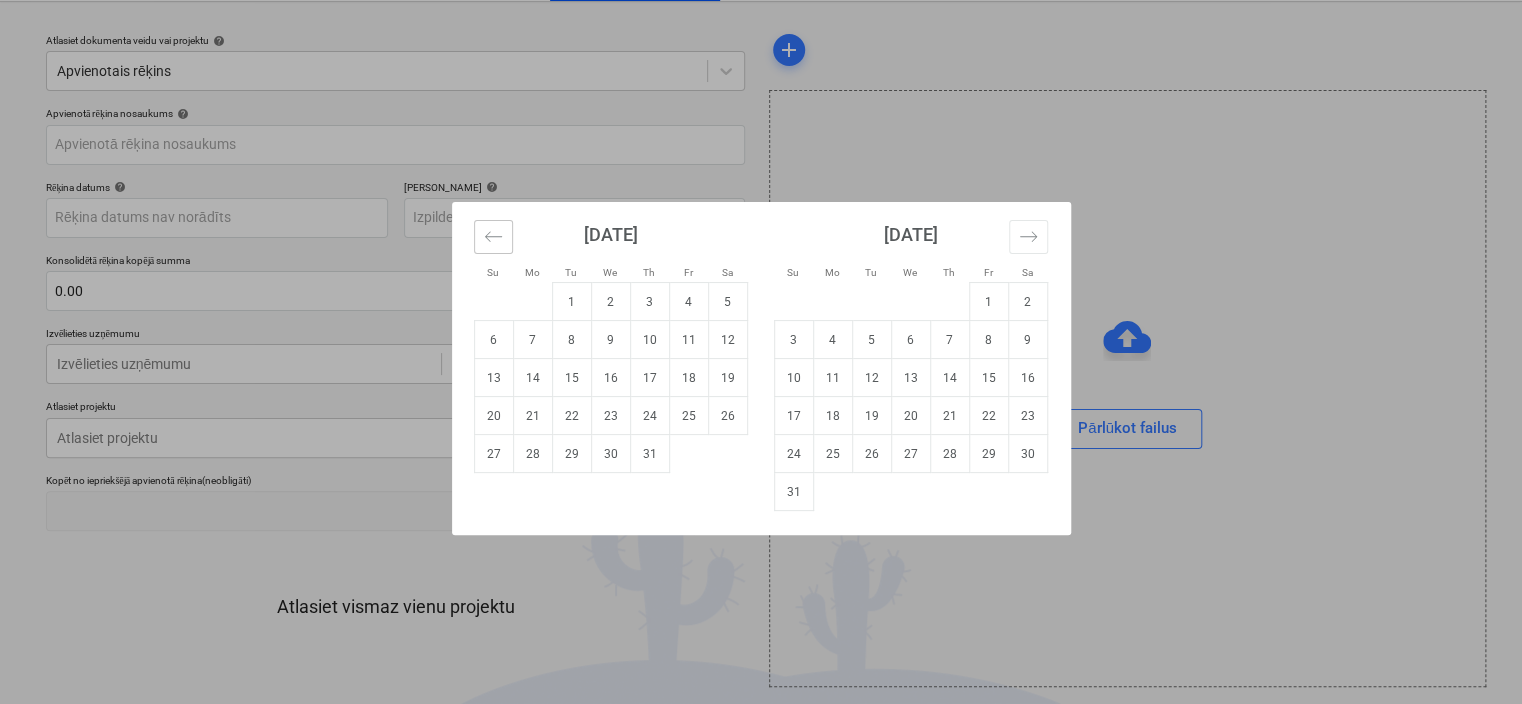 click 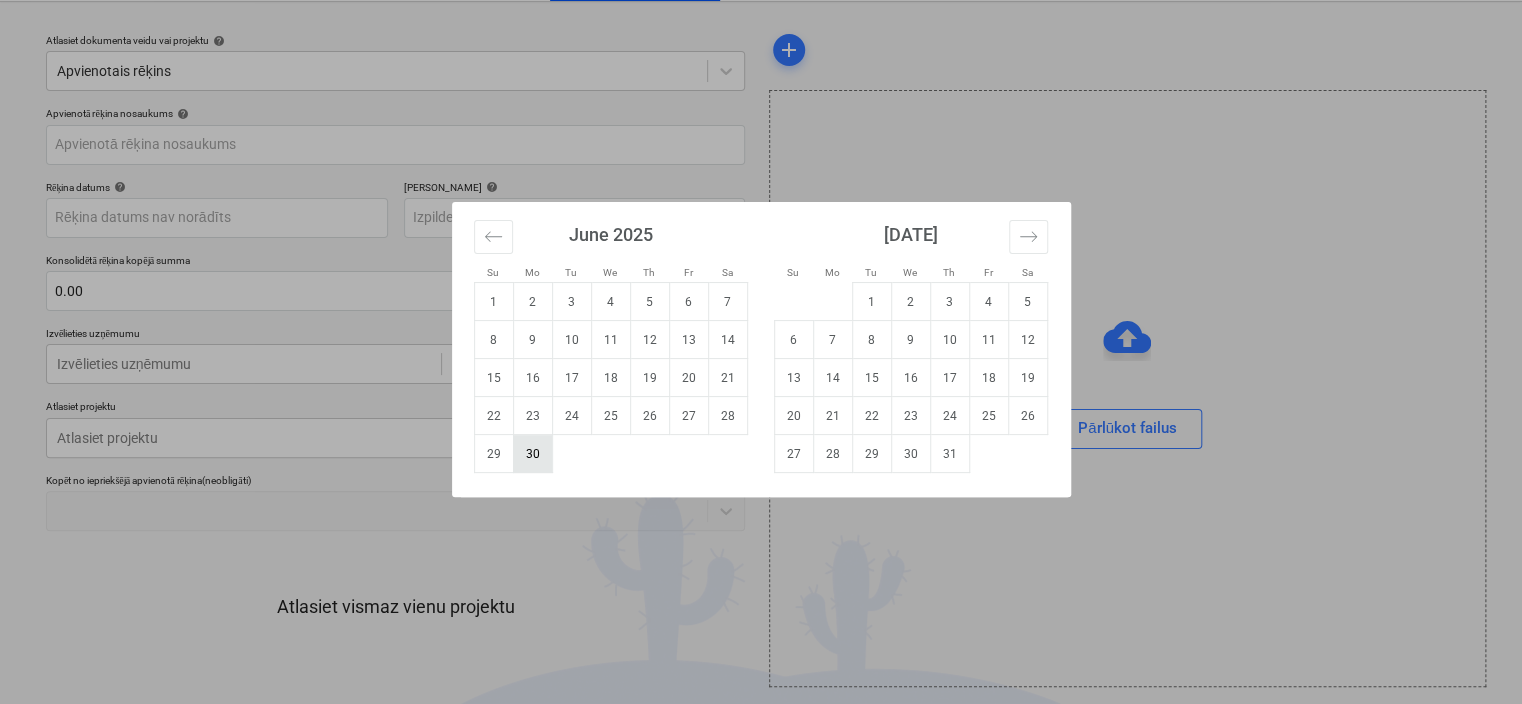 click on "30" at bounding box center (532, 454) 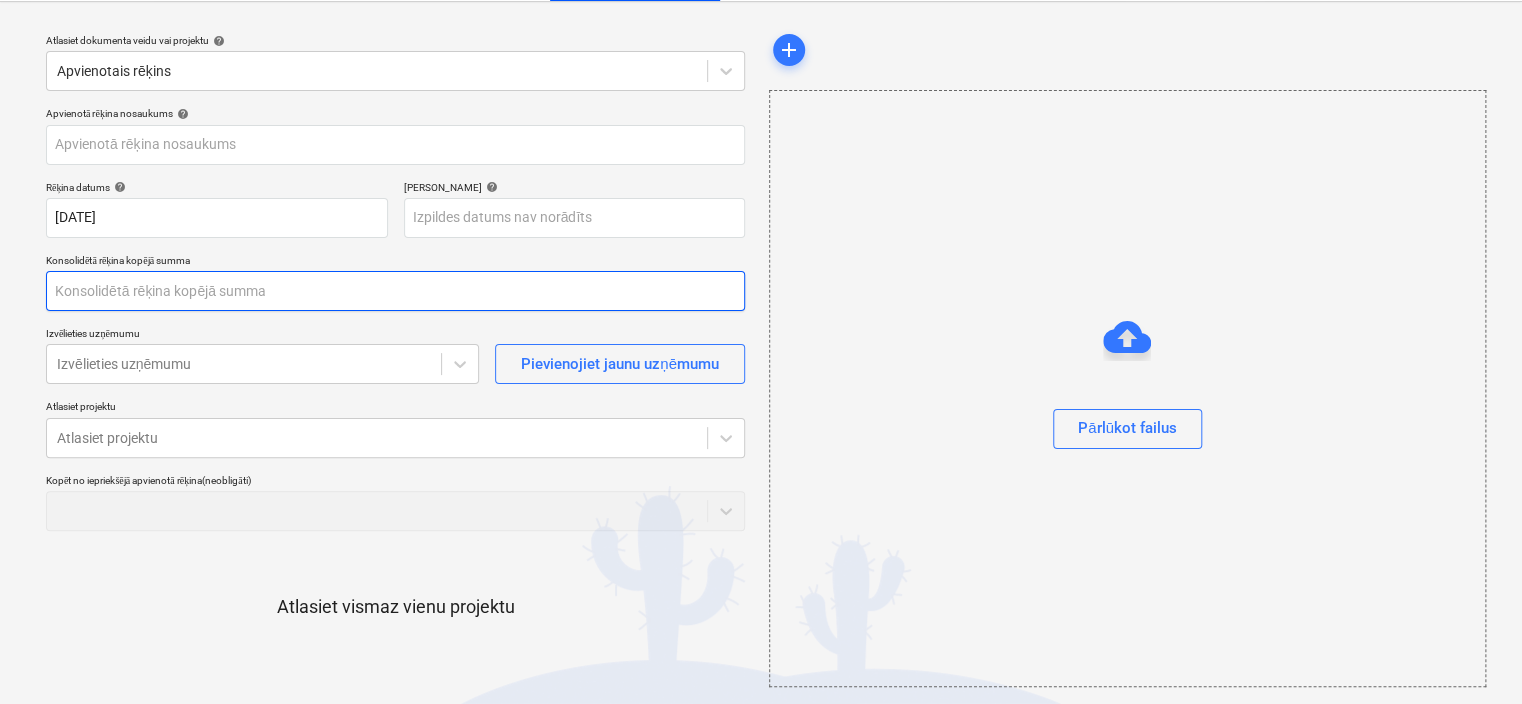 click at bounding box center [395, 291] 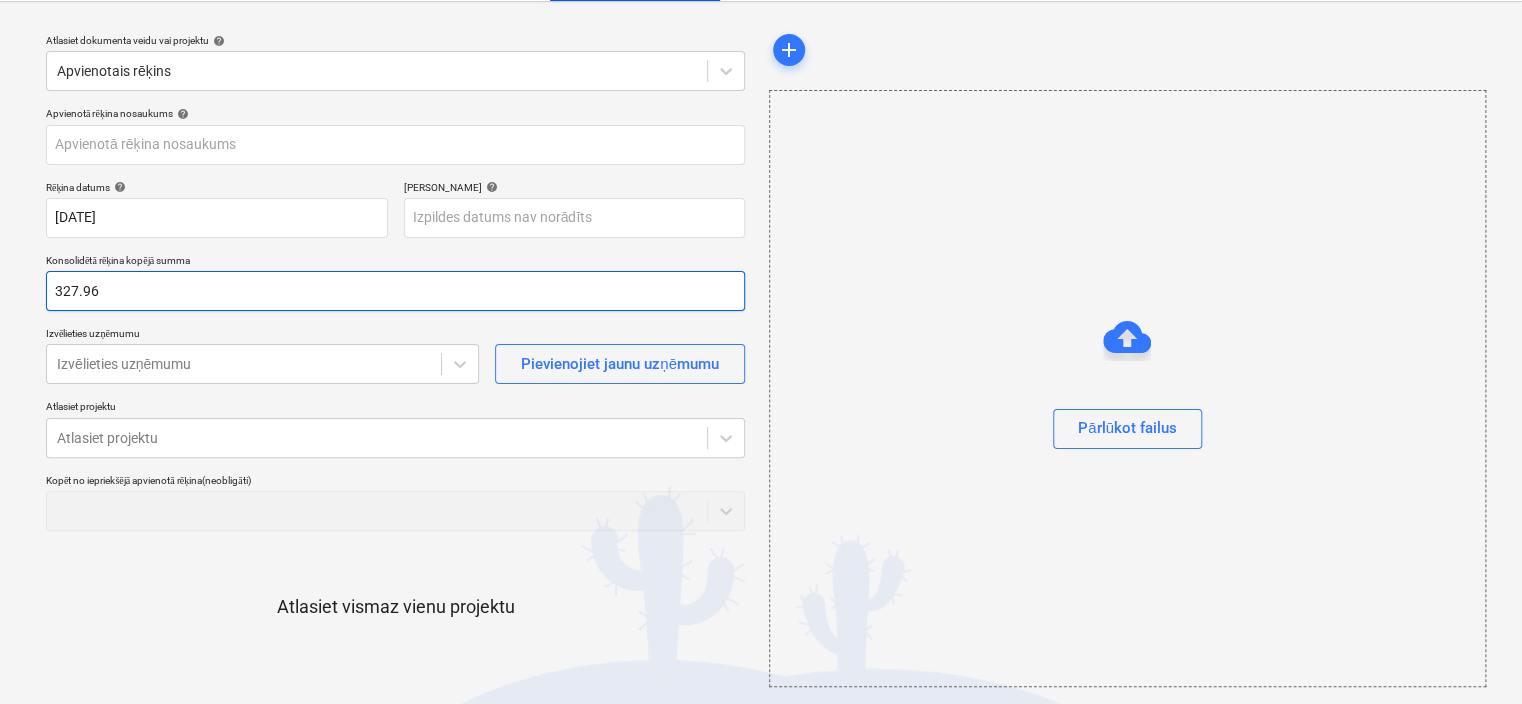 type on "327.96" 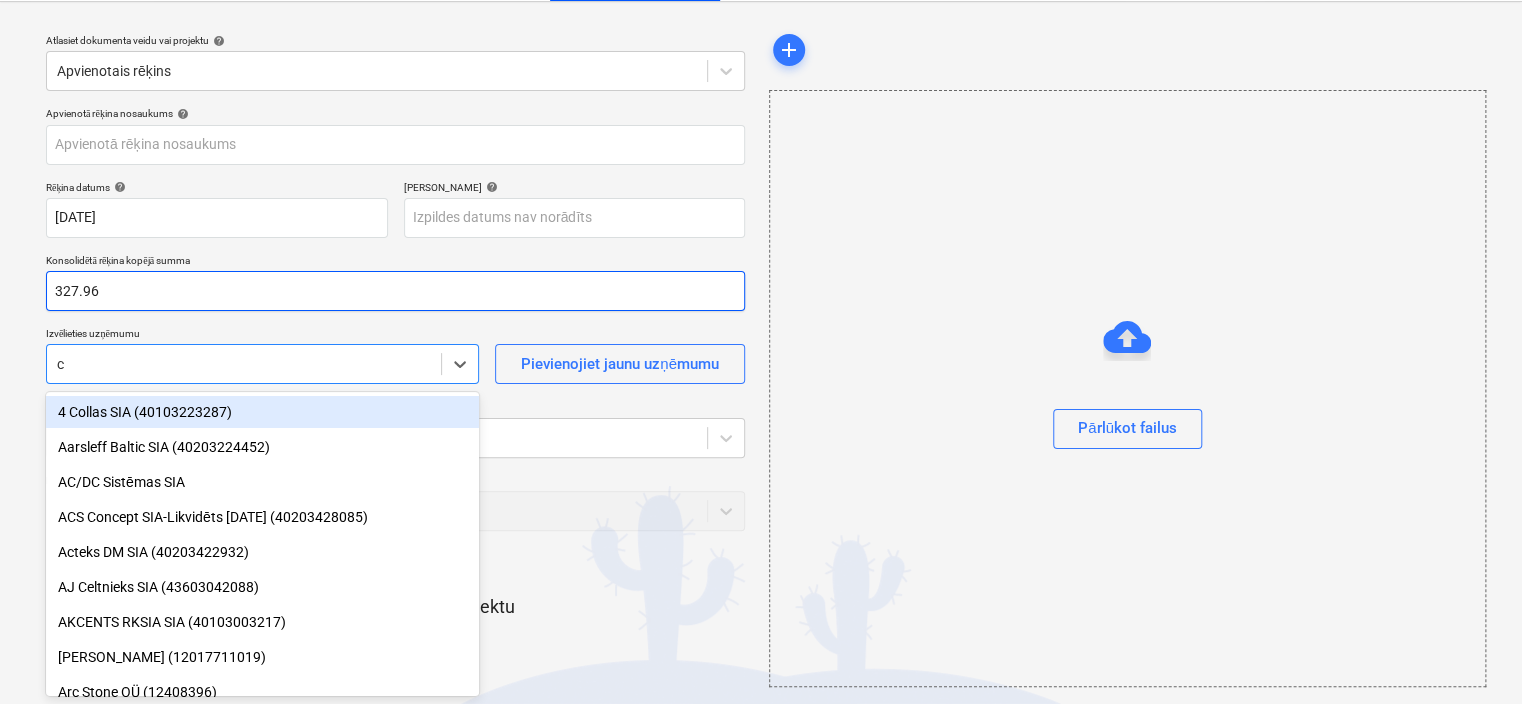 type on "cu" 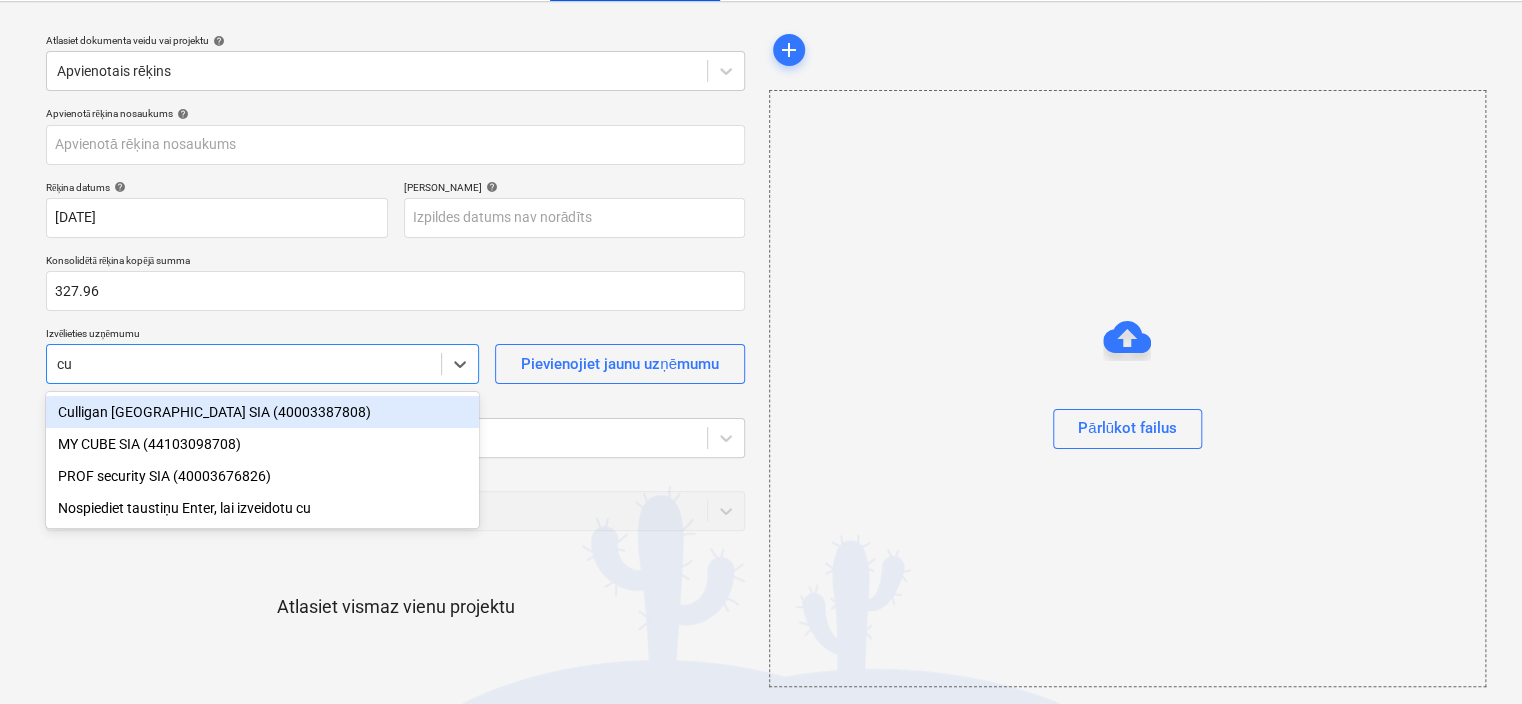 click on "Culligan [GEOGRAPHIC_DATA] SIA (40003387808)" at bounding box center (262, 412) 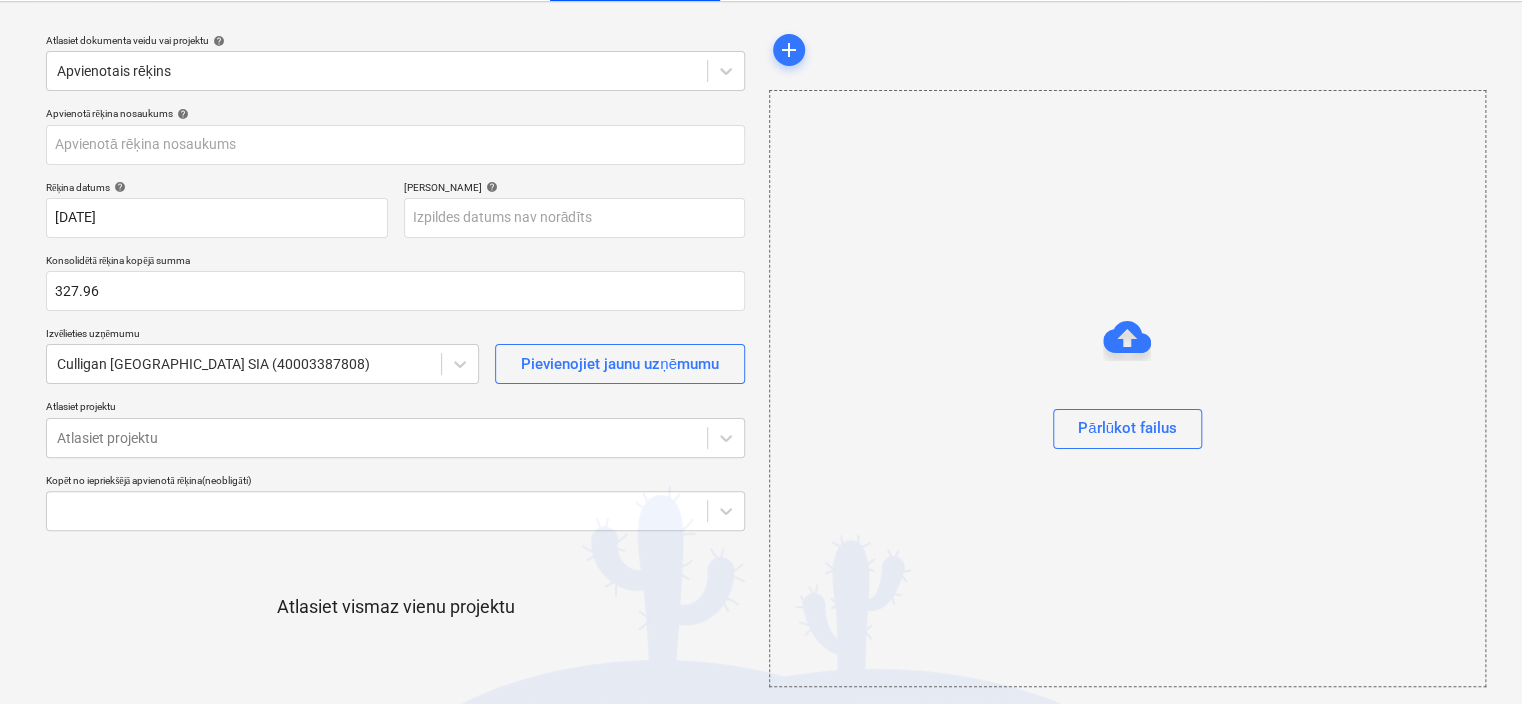 type 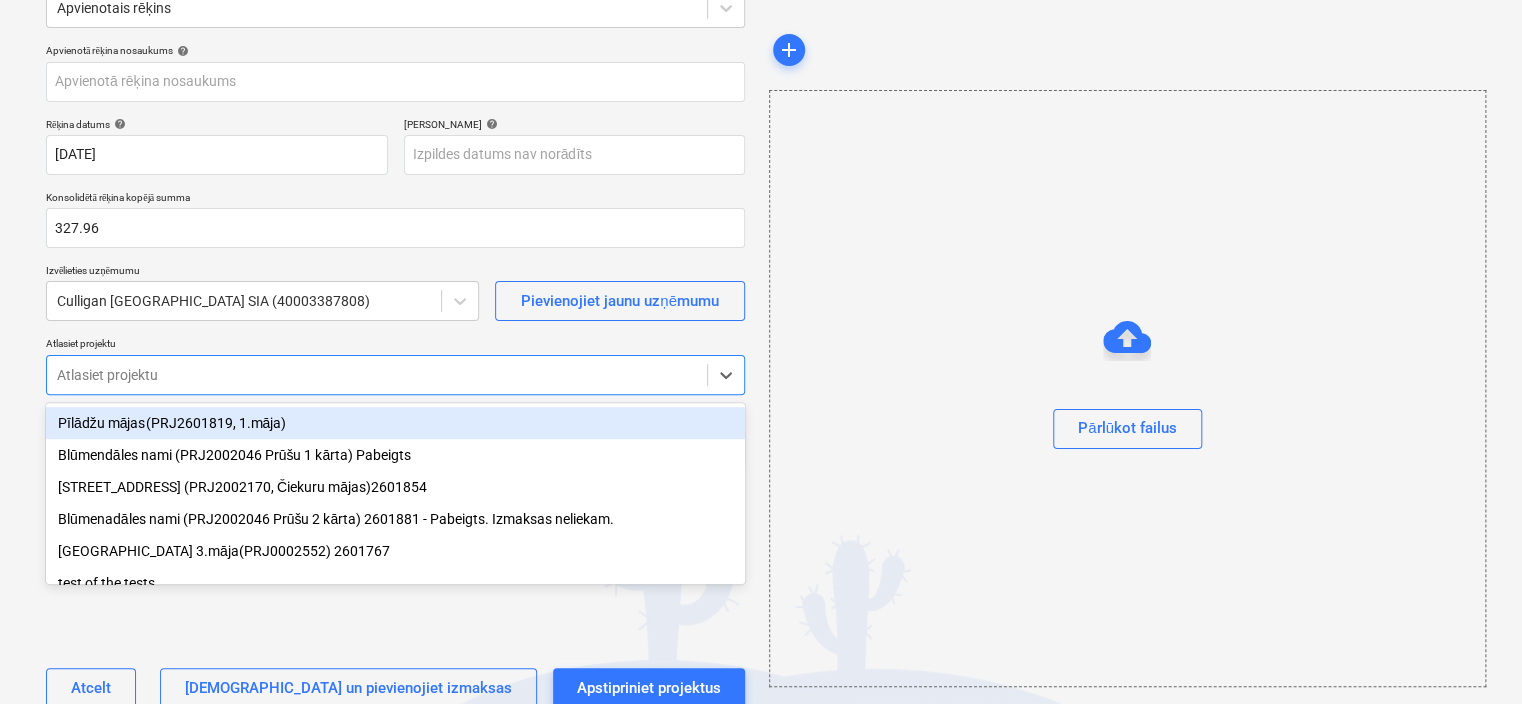 click on "Projekti Kontakti Uzņēmums Konsolidētie rēķini 1 Iesūtne 2 format_size keyboard_arrow_down help search Meklēt notifications 0 keyboard_arrow_down S. Garkalna keyboard_arrow_down Atlasiet dokumenta veidu vai projektu help Apvienotais rēķins Apvienotā rēķina nosaukums help Rēķina datums help [DATE] [DATE] Press the down arrow key to interact with the calendar and
select a date. Press the question mark key to get the keyboard shortcuts for changing dates. Termiņš help Press the down arrow key to interact with the calendar and
select a date. Press the question mark key to get the keyboard shortcuts for changing dates. Konsolidētā rēķina kopējā summa 327.96 Izvēlieties uzņēmumu Culligan Latvia SIA (40003387808)  Pievienojiet jaunu uzņēmumu Atlasiet projektu Atlasiet projektu [PERSON_NAME] no iepriekšējā apvienotā rēķina  (neobligāti) Atlasiet vismaz vienu projektu Atcelt Apstipriniet un pievienojiet izmaksas Apstipriniet projektus add Pārlūkot failus" at bounding box center [761, 240] 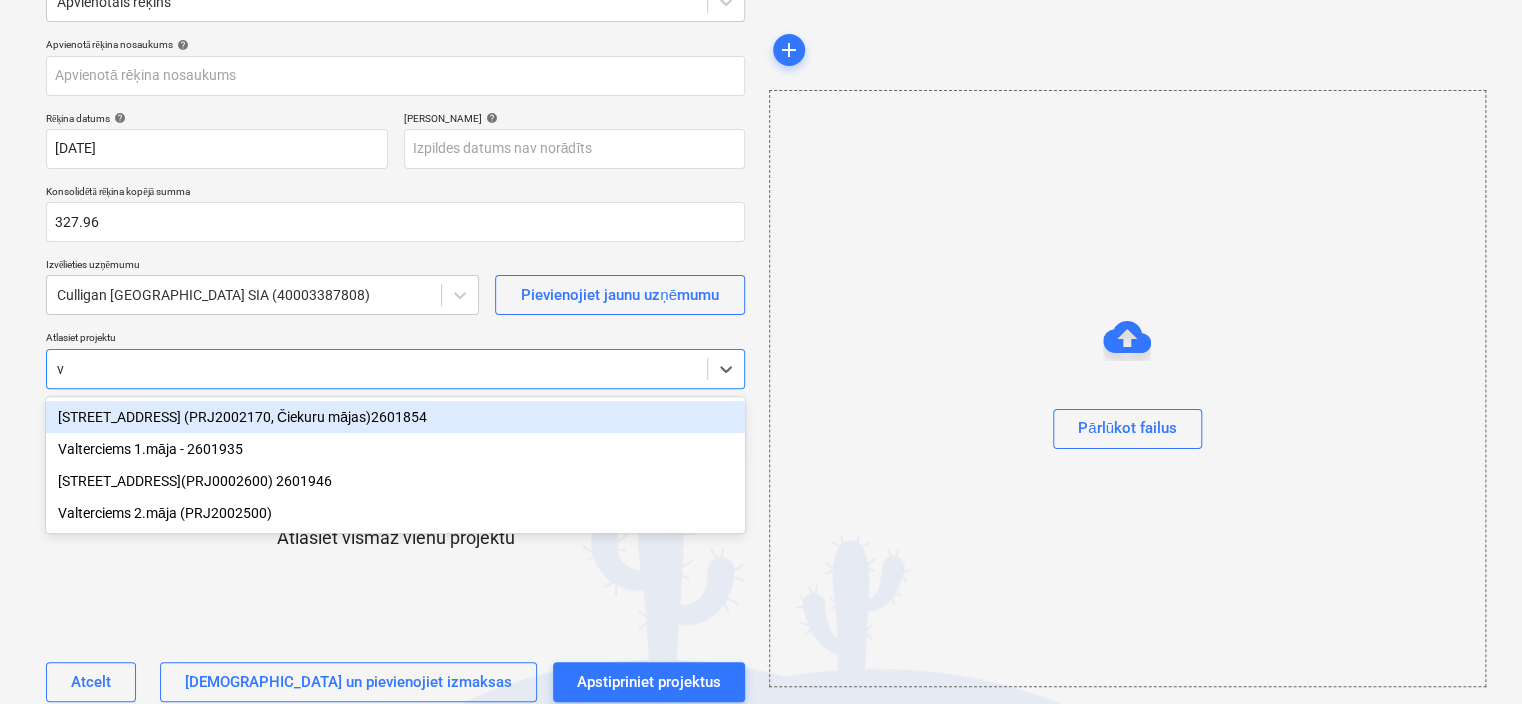 type on "va" 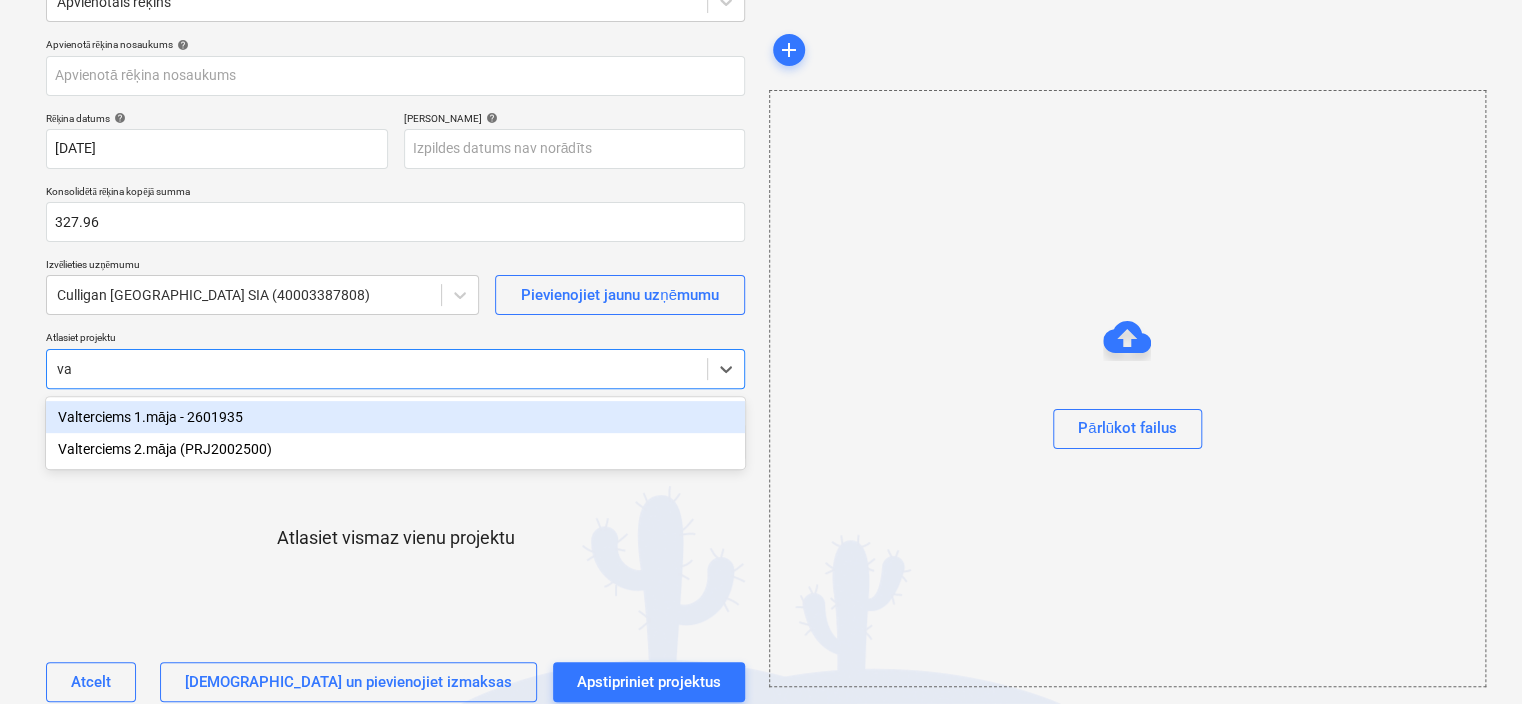 click on "Valterciems 1.māja - 2601935" at bounding box center (395, 417) 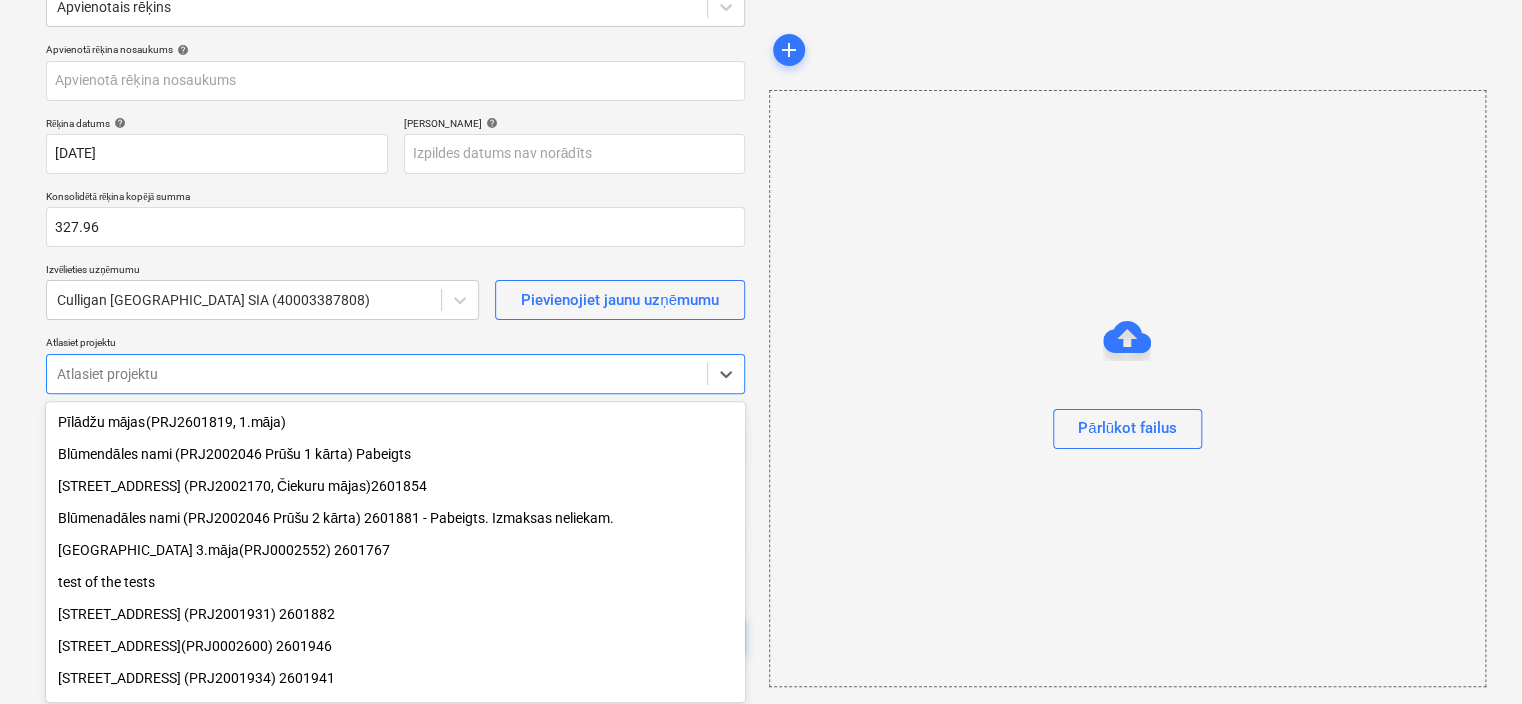 scroll, scrollTop: 112, scrollLeft: 0, axis: vertical 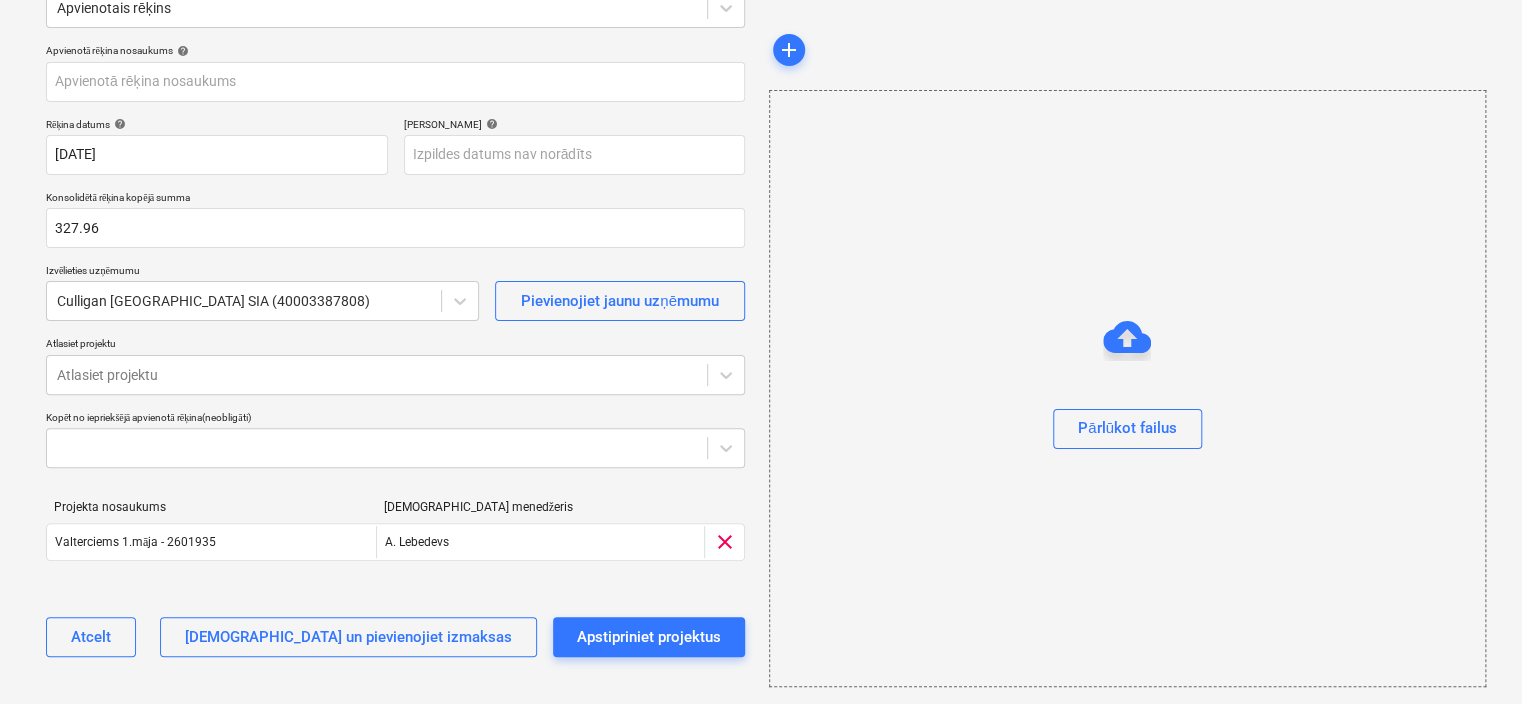 click on "Projekti Kontakti Uzņēmums Konsolidētie rēķini 1 Iesūtne 2 format_size keyboard_arrow_down help search Meklēt notifications 0 keyboard_arrow_down S. Garkalna keyboard_arrow_down Atlasiet dokumenta veidu vai projektu help Apvienotais rēķins Apvienotā rēķina nosaukums help Rēķina datums help [DATE] [DATE] Press the down arrow key to interact with the calendar and
select a date. Press the question mark key to get the keyboard shortcuts for changing dates. Termiņš help Press the down arrow key to interact with the calendar and
select a date. Press the question mark key to get the keyboard shortcuts for changing dates. Konsolidētā rēķina kopējā summa 327.96 Izvēlieties uzņēmumu Culligan Latvia SIA (40003387808)  Pievienojiet jaunu uzņēmumu Atlasiet projektu Atlasiet projektu [PERSON_NAME] no iepriekšējā apvienotā rēķina  (neobligāti) Projekta nosaukums Projektu menedžeris Valterciems 1.māja - 2601935 [PERSON_NAME] clear Please wait Atcelt Apstipriniet projektus" at bounding box center (761, 240) 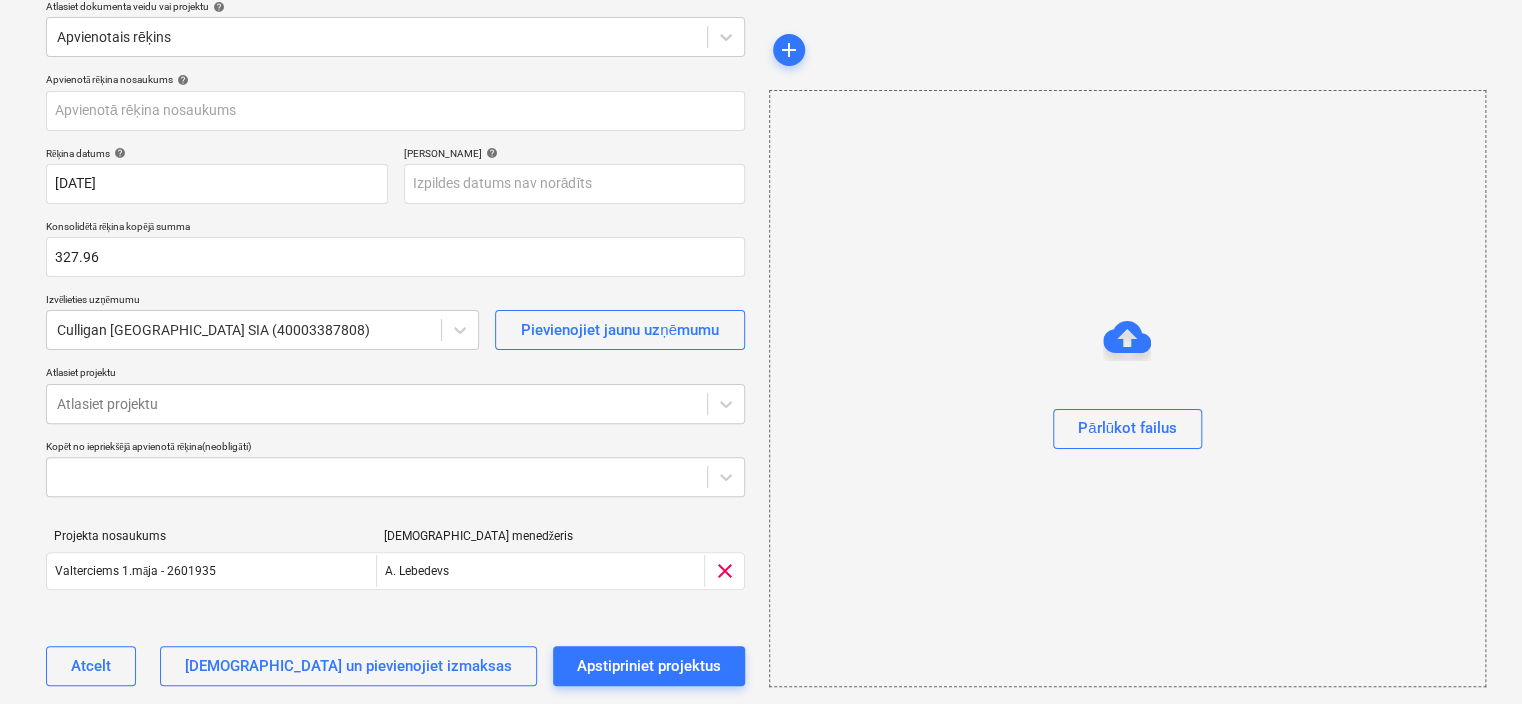 scroll, scrollTop: 112, scrollLeft: 0, axis: vertical 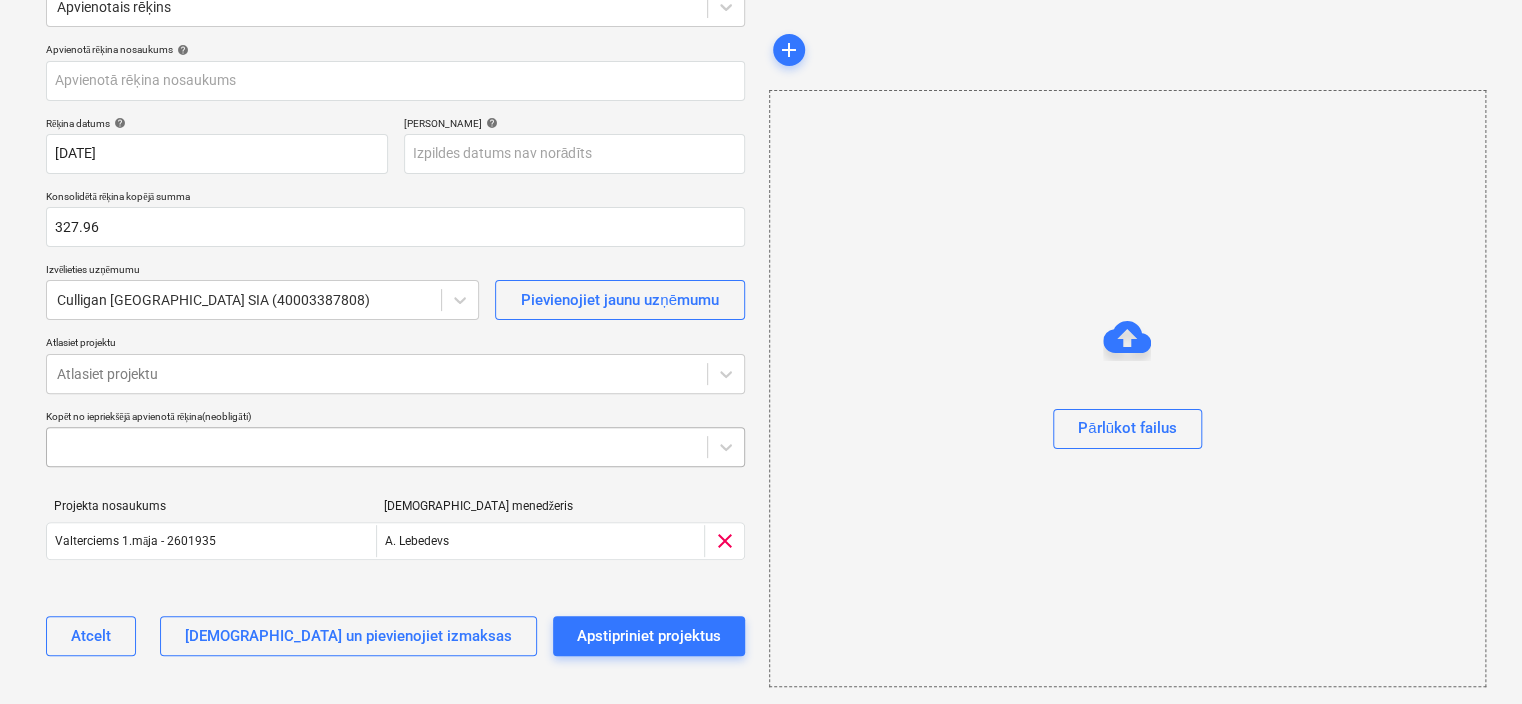click on "Projekti Kontakti Uzņēmums Konsolidētie rēķini 1 Iesūtne 2 format_size keyboard_arrow_down help search Meklēt notifications 0 keyboard_arrow_down S. Garkalna keyboard_arrow_down Atlasiet dokumenta veidu vai projektu help Apvienotais rēķins Apvienotā rēķina nosaukums help Rēķina datums help [DATE] [DATE] Press the down arrow key to interact with the calendar and
select a date. Press the question mark key to get the keyboard shortcuts for changing dates. Termiņš help Press the down arrow key to interact with the calendar and
select a date. Press the question mark key to get the keyboard shortcuts for changing dates. Konsolidētā rēķina kopējā summa 327.96 Izvēlieties uzņēmumu Culligan Latvia SIA (40003387808)  Pievienojiet jaunu uzņēmumu Atlasiet projektu Atlasiet projektu [PERSON_NAME] no iepriekšējā apvienotā rēķina  (neobligāti) Projekta nosaukums Projektu menedžeris Valterciems 1.māja - 2601935 [PERSON_NAME] clear Please wait Atcelt Apstipriniet projektus add" at bounding box center [761, 239] 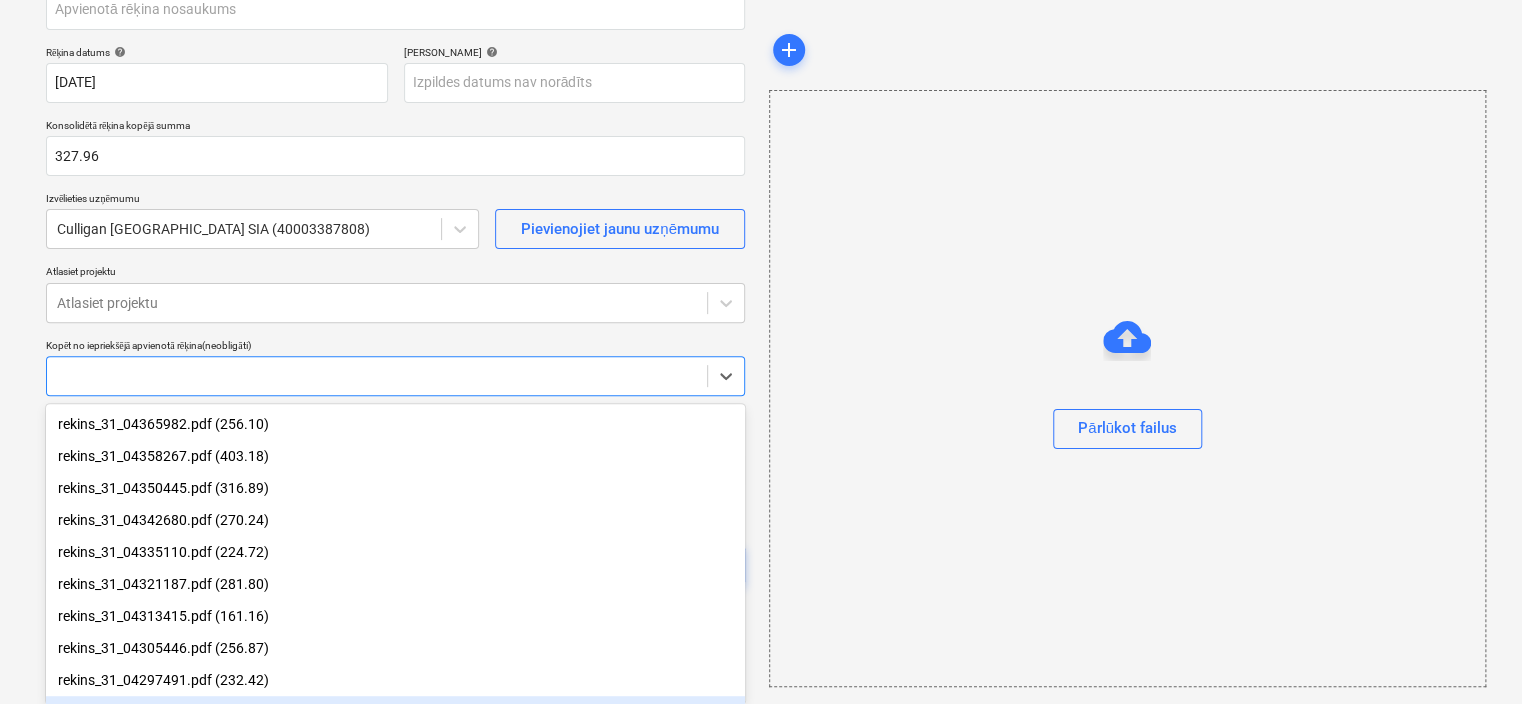 scroll, scrollTop: 112, scrollLeft: 0, axis: vertical 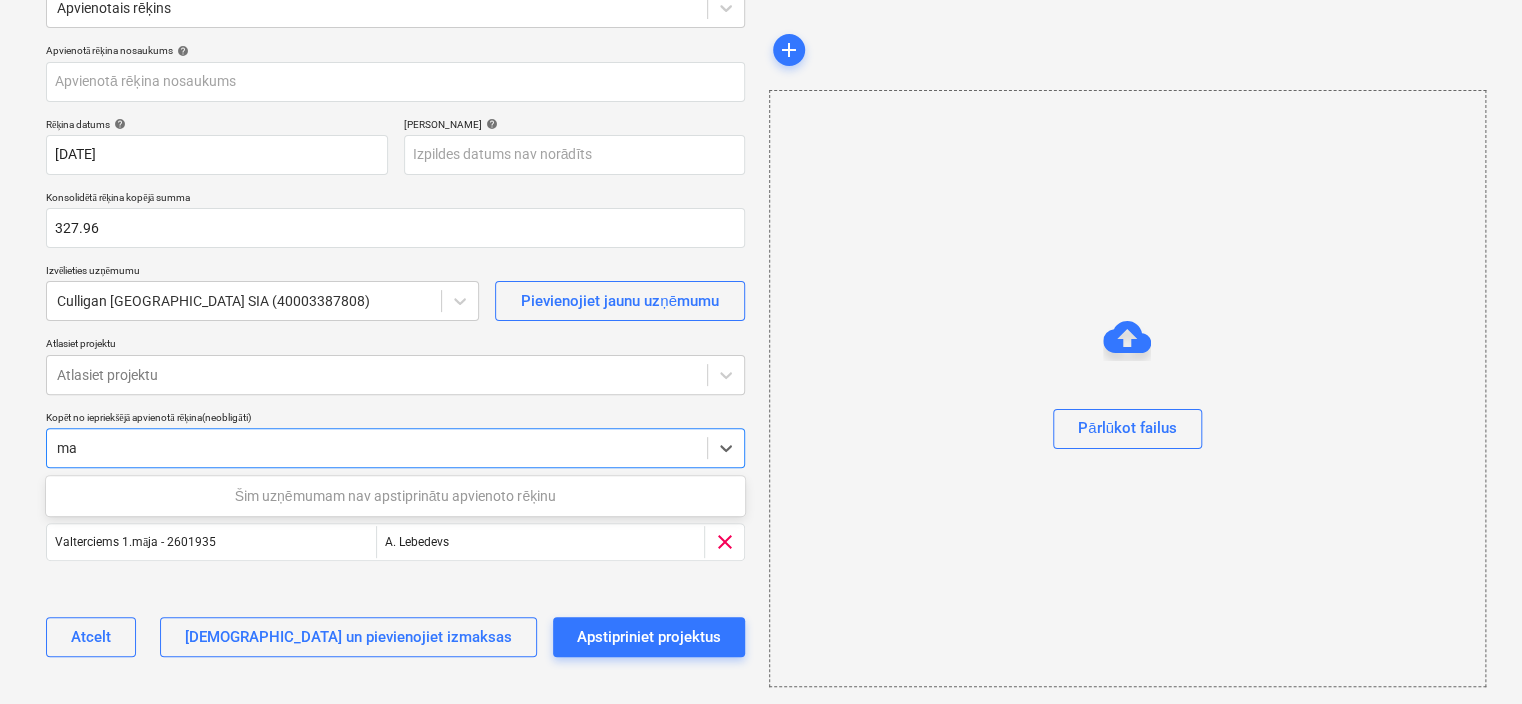 type on "m" 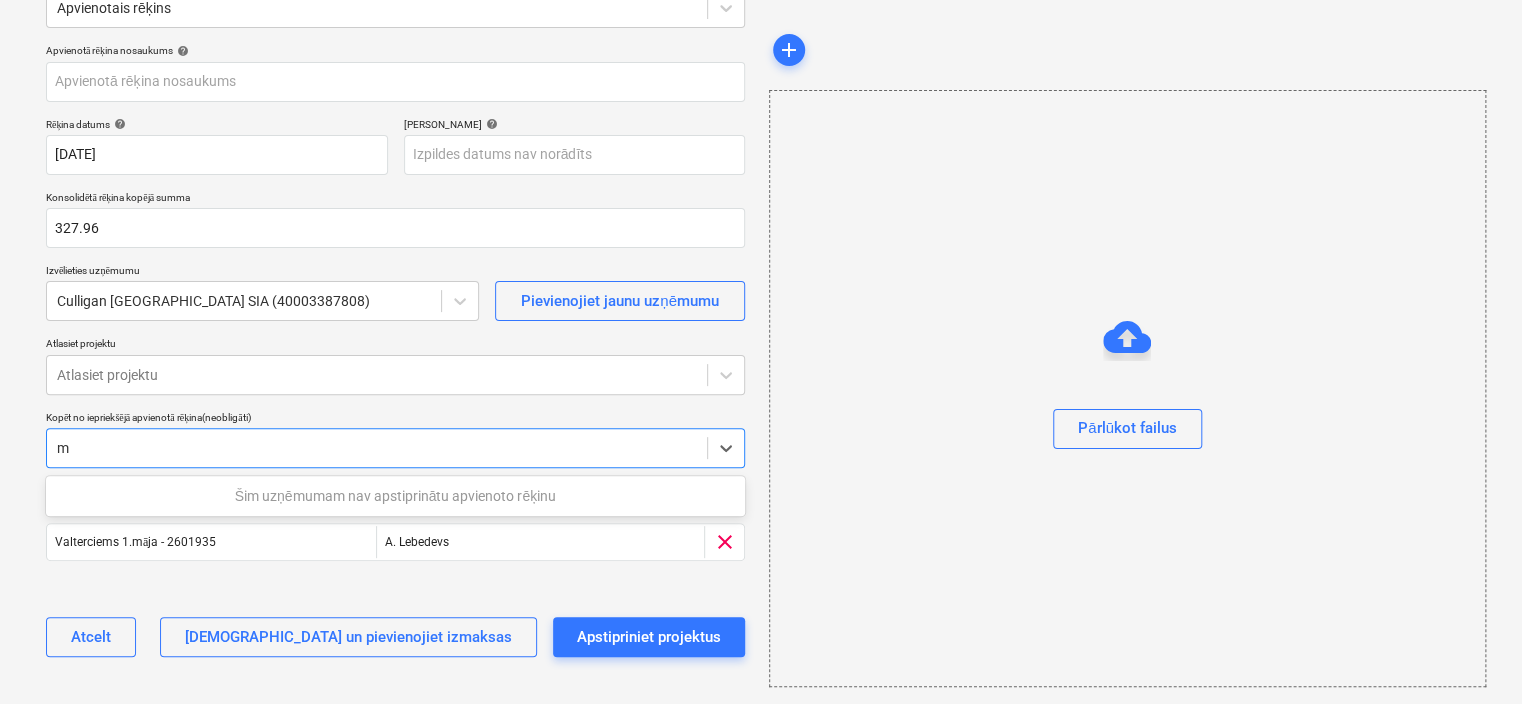 type 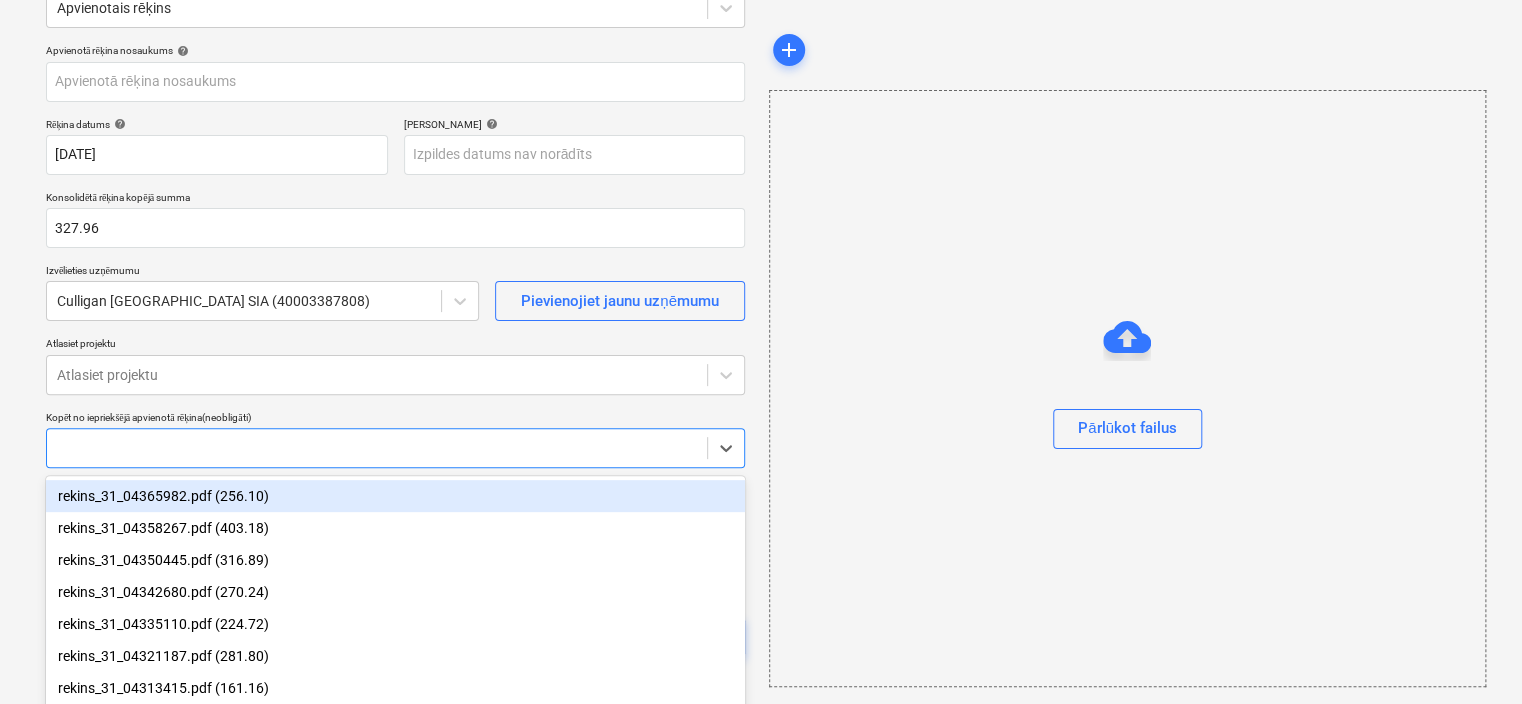 scroll, scrollTop: 184, scrollLeft: 0, axis: vertical 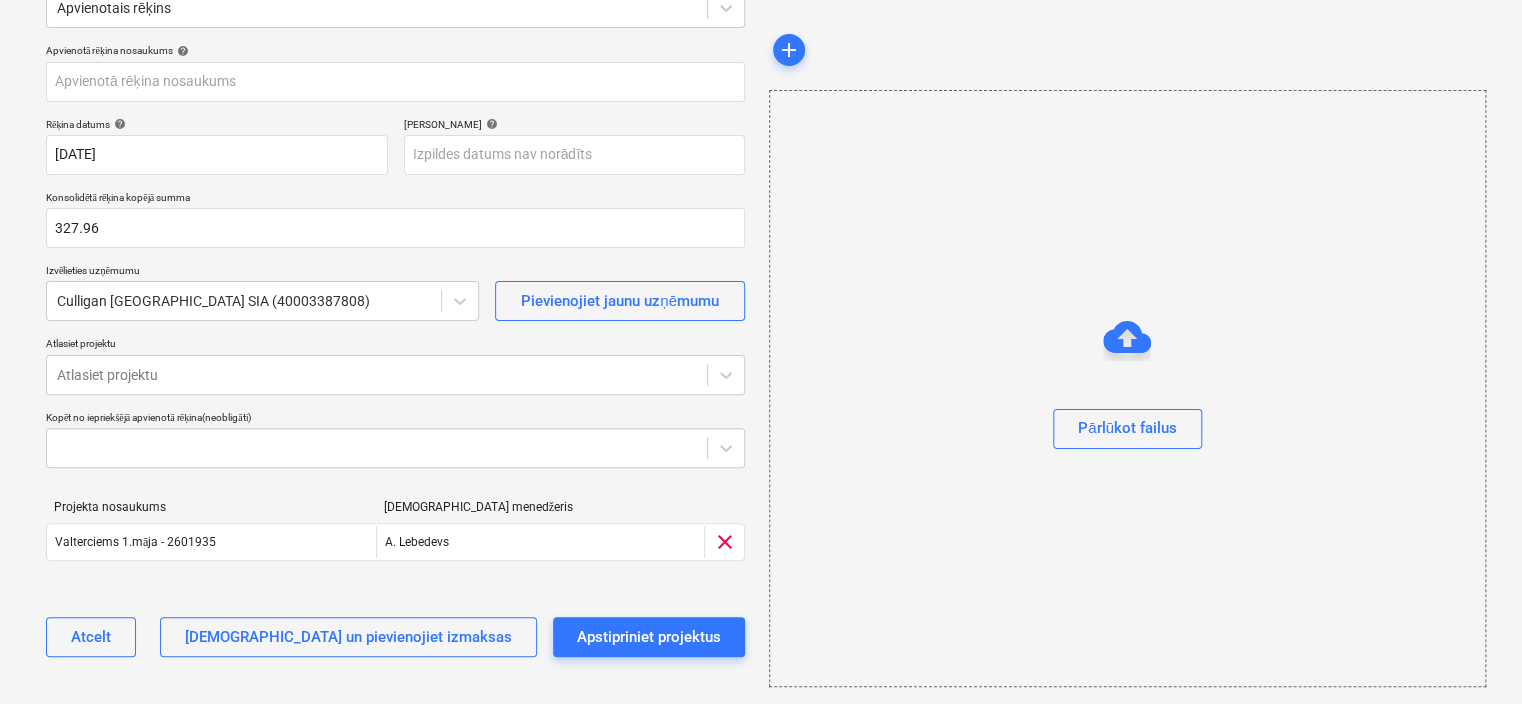 click on "Apvienotā rēķina nosaukums help Rēķina datums help [DATE] [DATE] Press the down arrow key to interact with the calendar and
select a date. Press the question mark key to get the keyboard shortcuts for changing dates. Termiņš help Press the down arrow key to interact with the calendar and
select a date. Press the question mark key to get the keyboard shortcuts for changing dates. Konsolidētā rēķina kopējā summa 327.96 Izvēlieties uzņēmumu Culligan [GEOGRAPHIC_DATA] SIA (40003387808)  Pievienojiet jaunu uzņēmumu Atlasiet projektu Atlasiet projektu [PERSON_NAME] no iepriekšējā apvienotā rēķina  (neobligāti) Projekta nosaukums Projektu menedžeris Valterciems 1.māja - 2601935 [PERSON_NAME] clear Please wait Atcelt Apstipriniet un pievienojiet izmaksas Apstipriniet projektus" at bounding box center [395, 358] 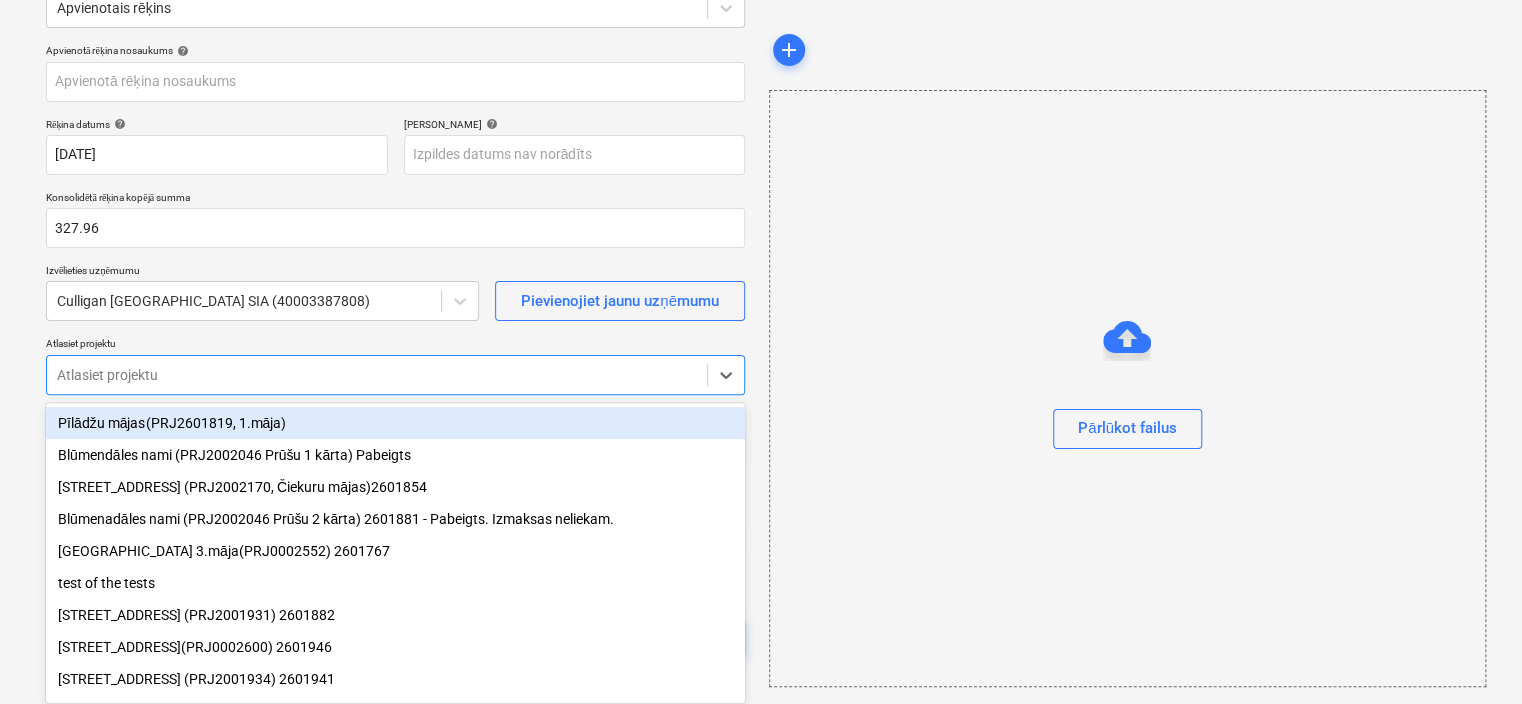 click at bounding box center (377, 375) 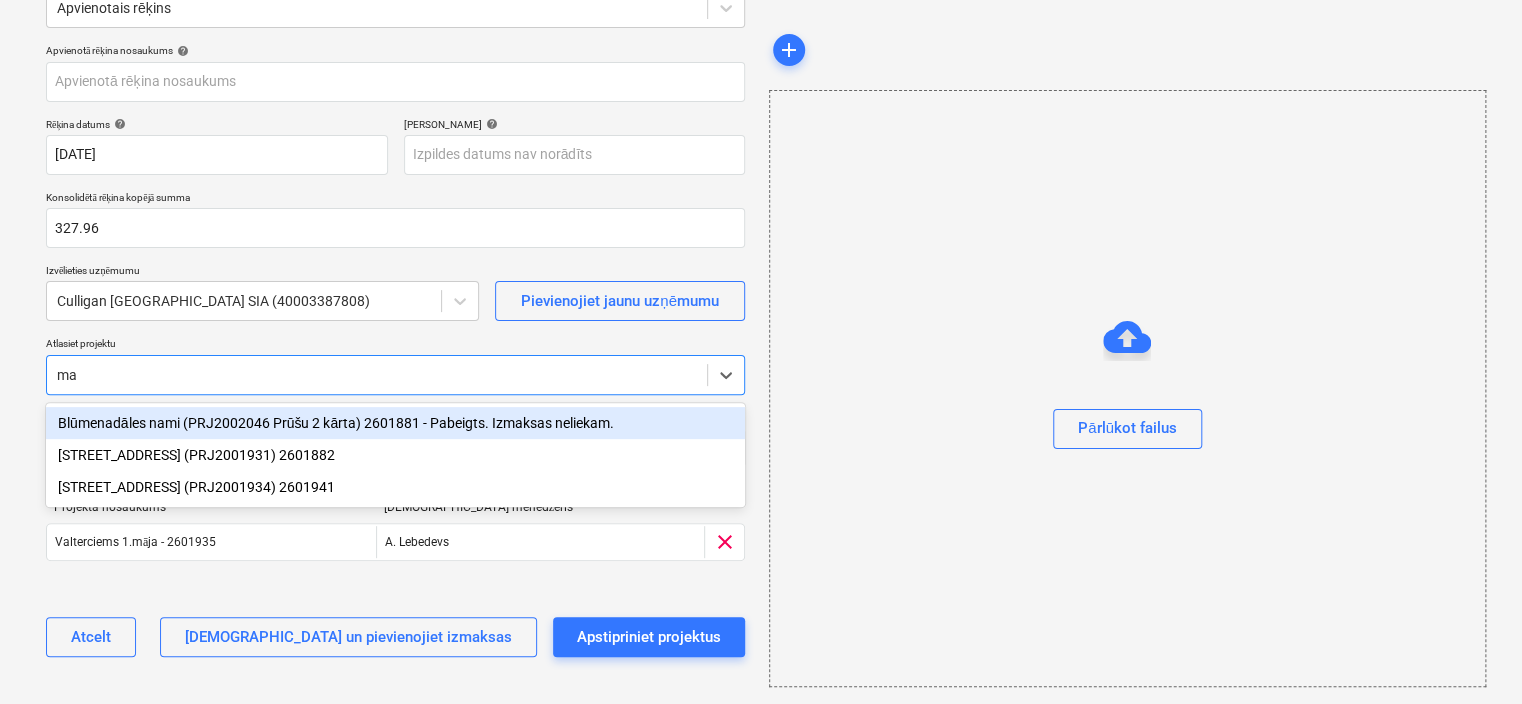 type on "maz" 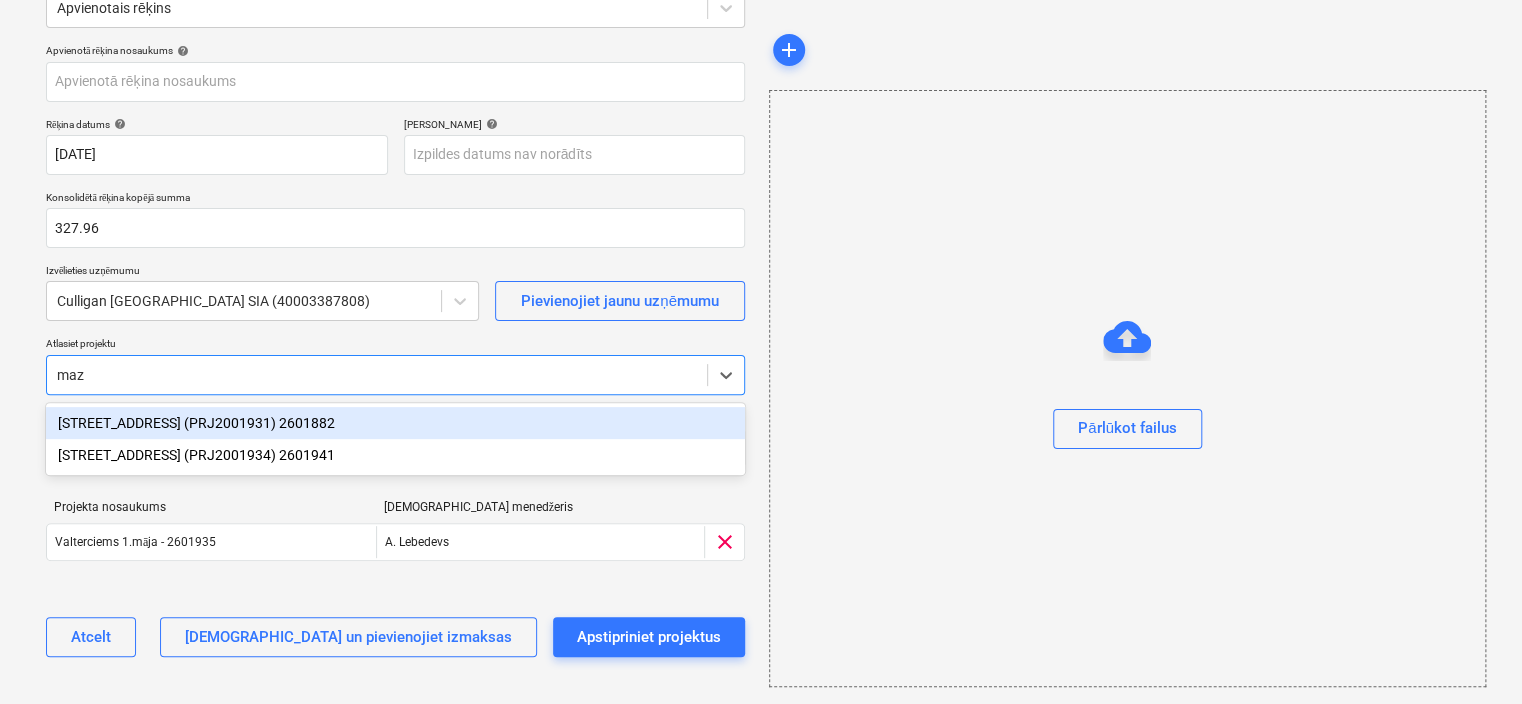 click on "[STREET_ADDRESS] (PRJ2001931) 2601882" at bounding box center (395, 423) 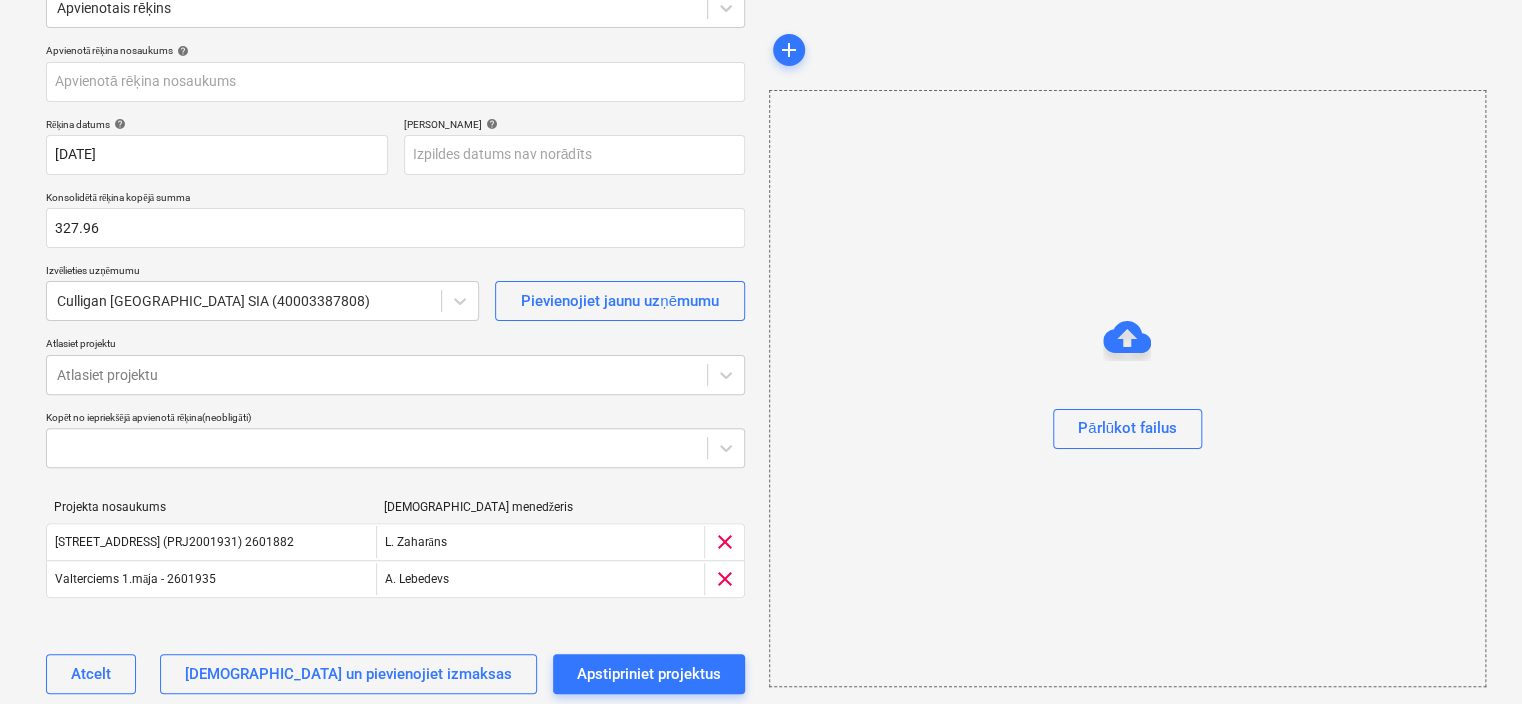click on "Atlasiet dokumenta veidu vai projektu help Apvienotais rēķins Apvienotā rēķina nosaukums help Rēķina datums help [DATE] [DATE] Press the down arrow key to interact with the calendar and
select a date. Press the question mark key to get the keyboard shortcuts for changing dates. Termiņš help Press the down arrow key to interact with the calendar and
select a date. Press the question mark key to get the keyboard shortcuts for changing dates. Konsolidētā rēķina kopējā summa 327.96 Izvēlieties uzņēmumu Culligan [GEOGRAPHIC_DATA] SIA (40003387808)  Pievienojiet jaunu uzņēmumu Atlasiet projektu Atlasiet projektu [PERSON_NAME] no iepriekšējā apvienotā rēķina  (neobligāti) Projekta nosaukums Projektu menedžeris [STREET_ADDRESS] (PRJ2001931) 2601882 L. Zaharāns clear Valterciems 1.māja - 2601935 [PERSON_NAME] clear Please wait Atcelt Apstipriniet un pievienojiet izmaksas Apstipriniet projektus" at bounding box center [395, 340] 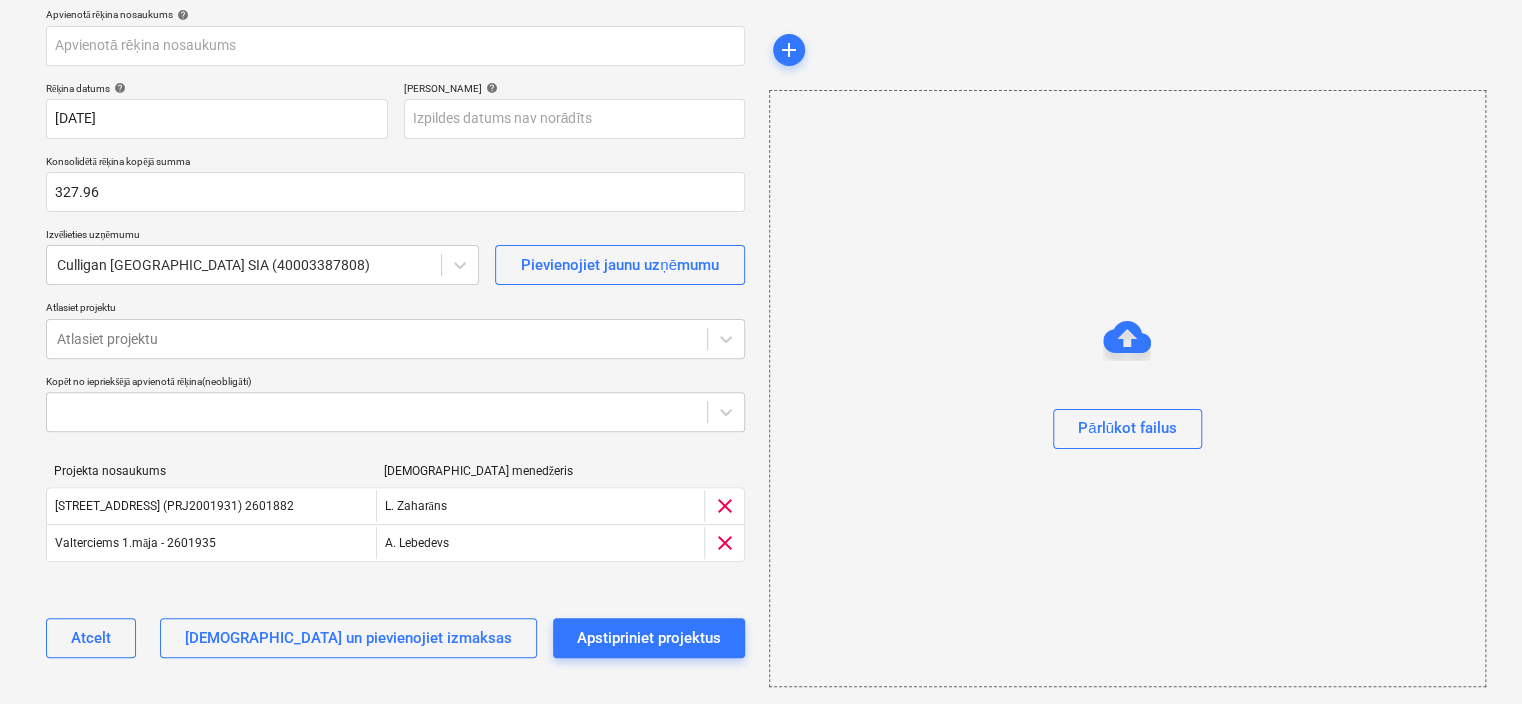 scroll, scrollTop: 148, scrollLeft: 0, axis: vertical 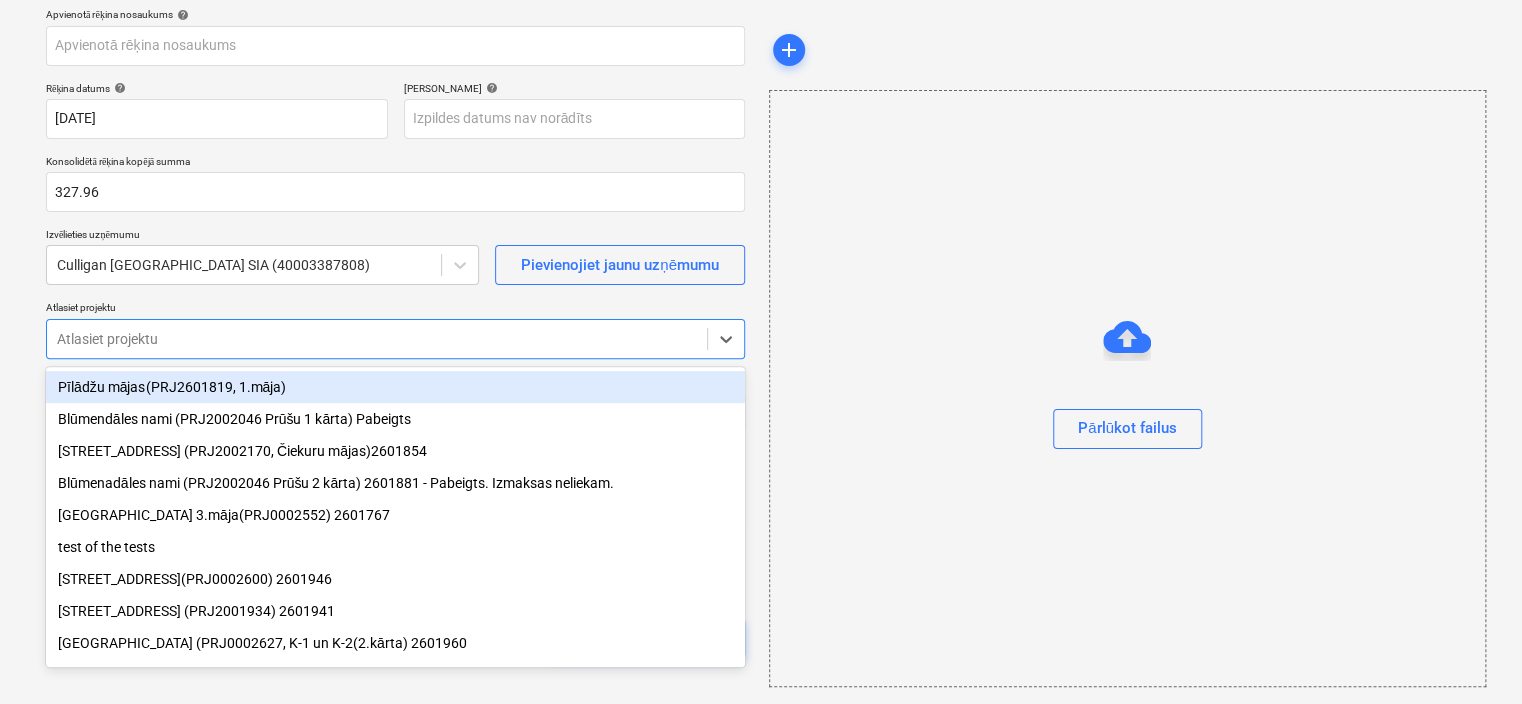 click at bounding box center [377, 339] 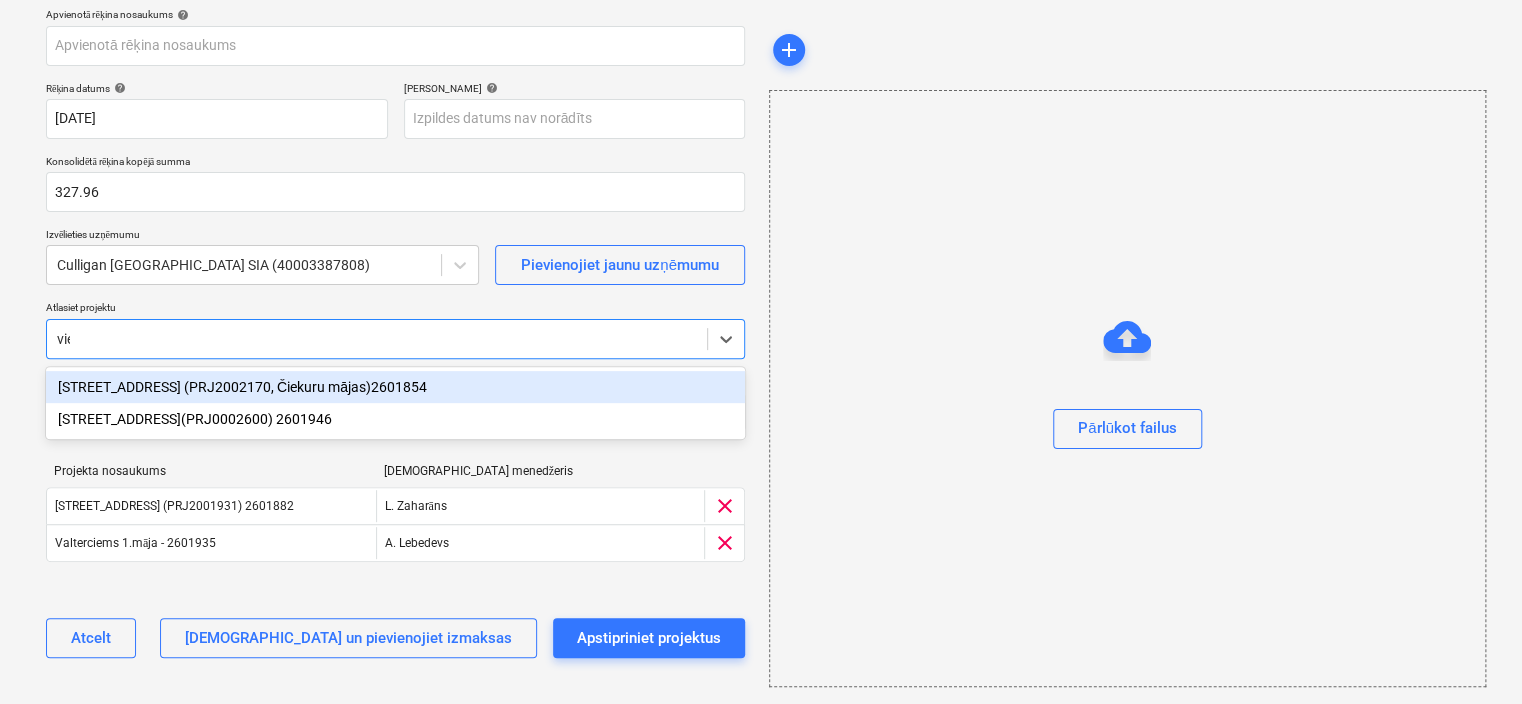 type on "vien" 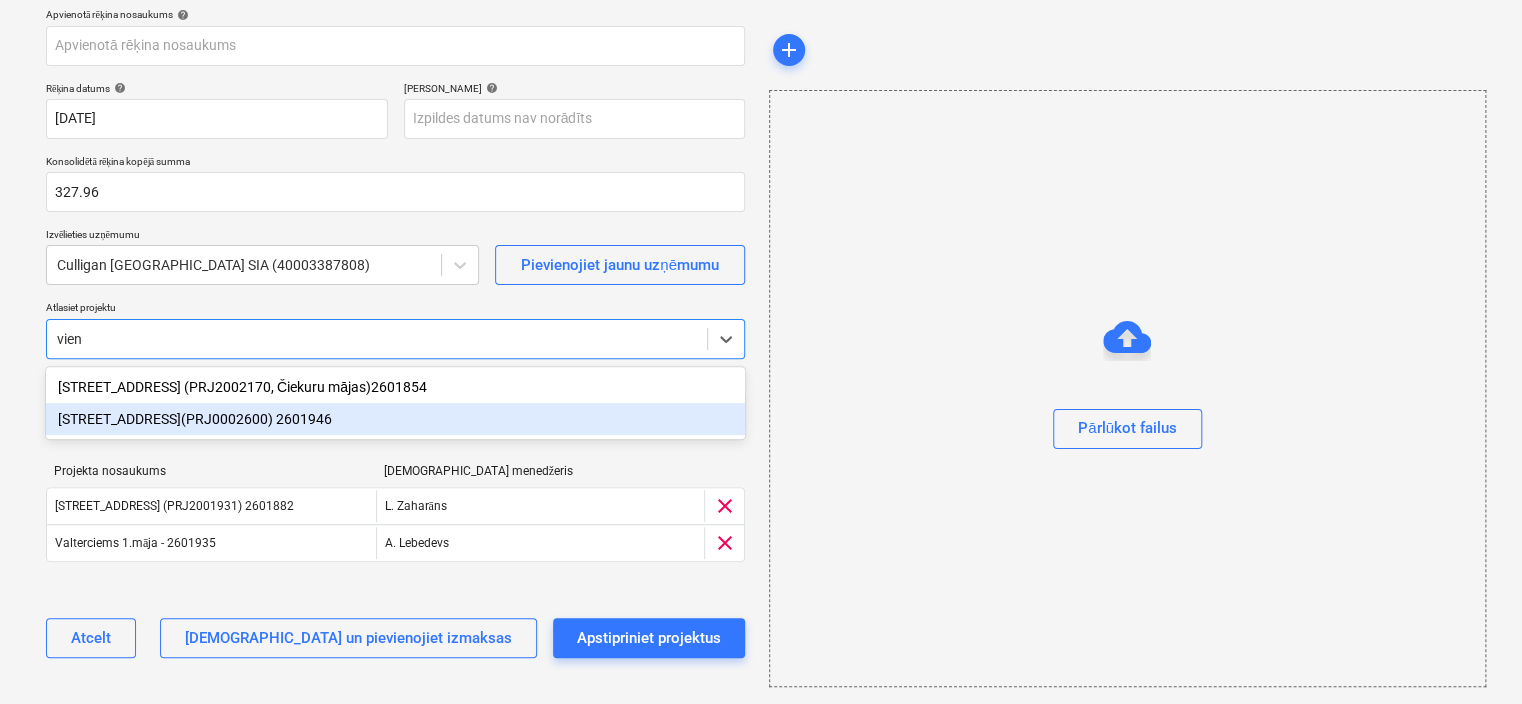 click on "[STREET_ADDRESS](PRJ0002600) 2601946" at bounding box center [395, 419] 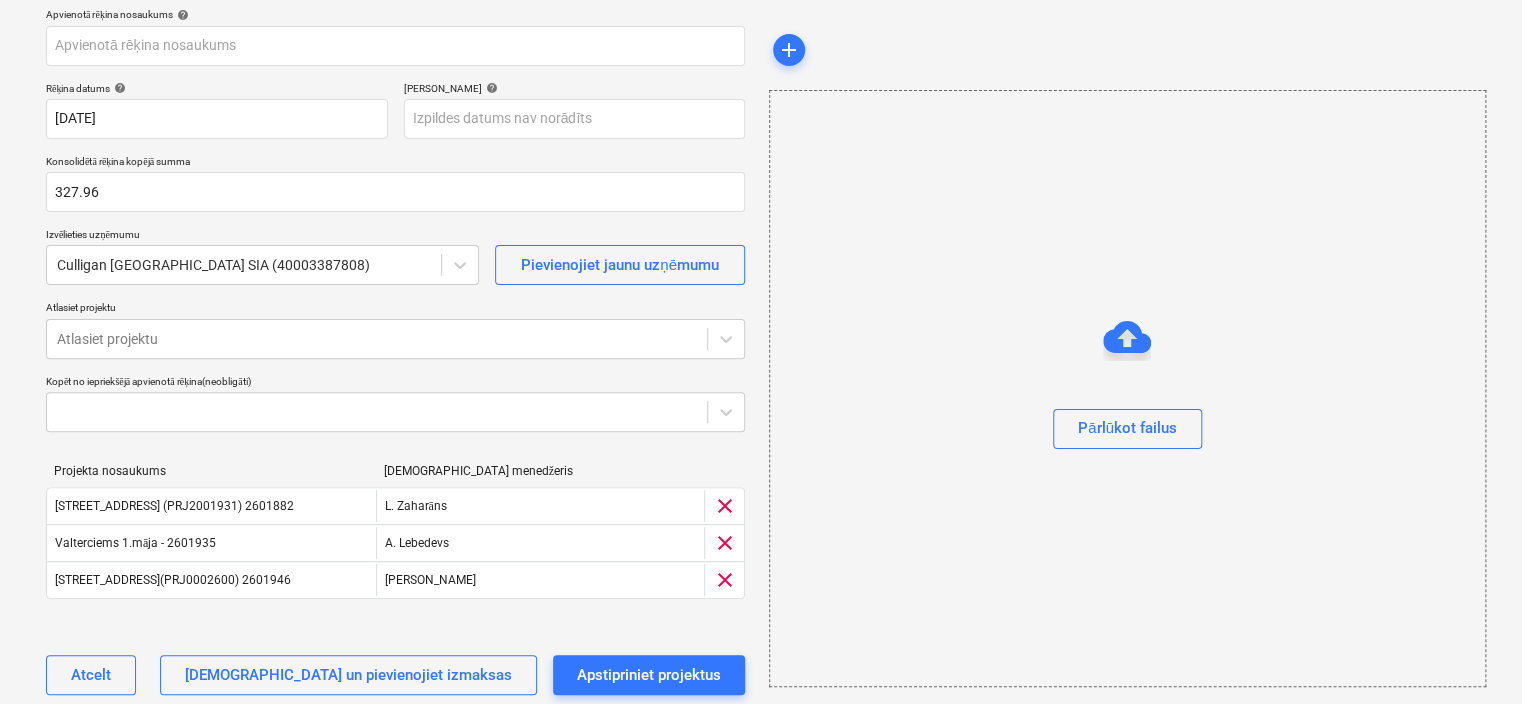 click on "Atlasiet projektu" at bounding box center (395, 309) 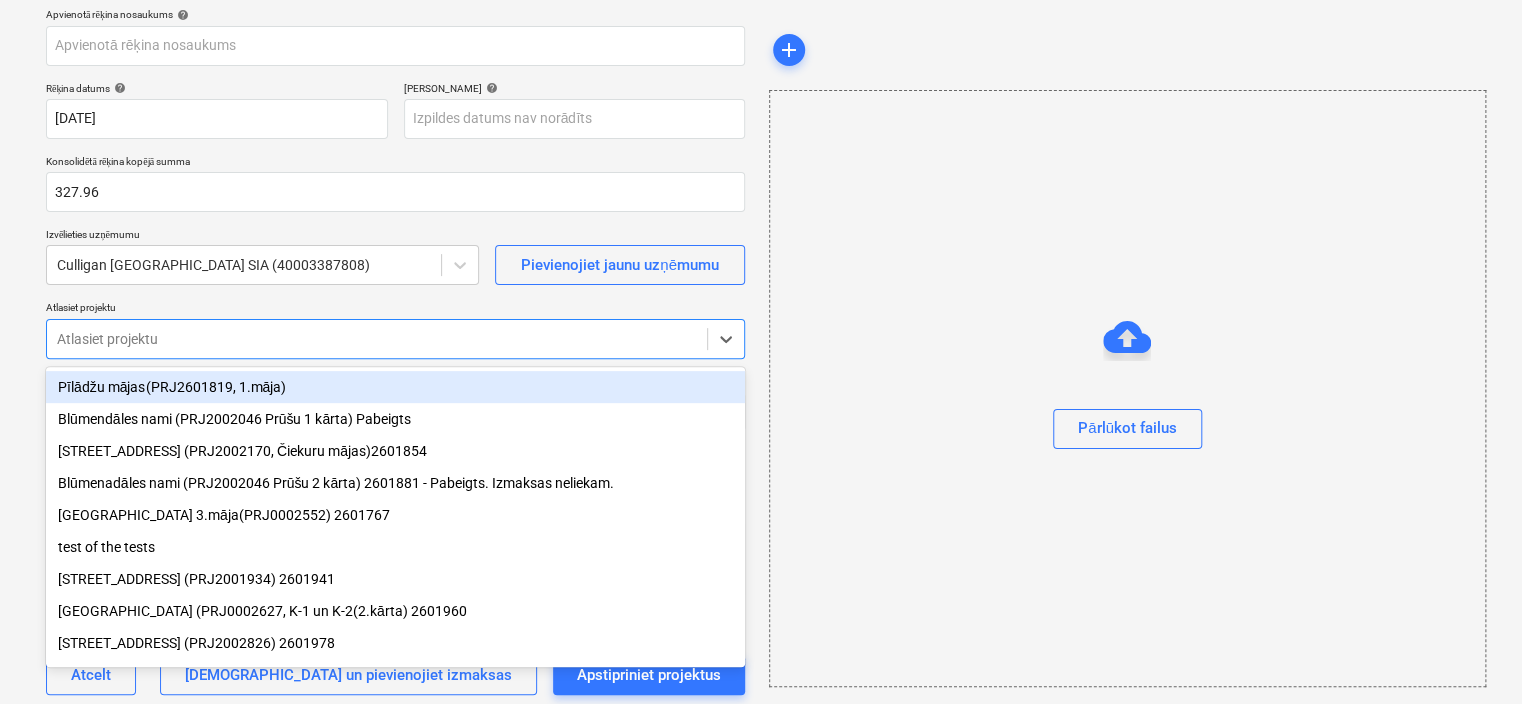 click at bounding box center [377, 339] 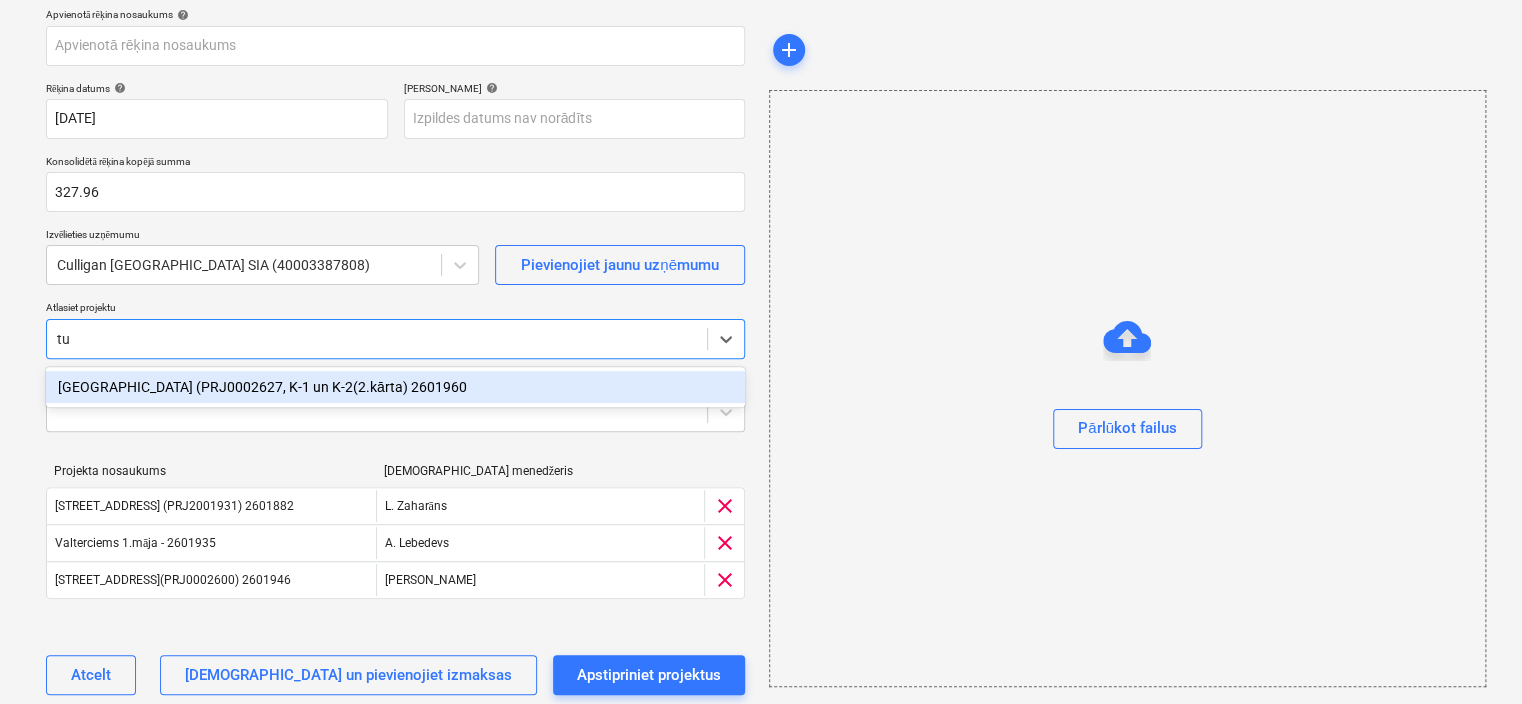 type on "tum" 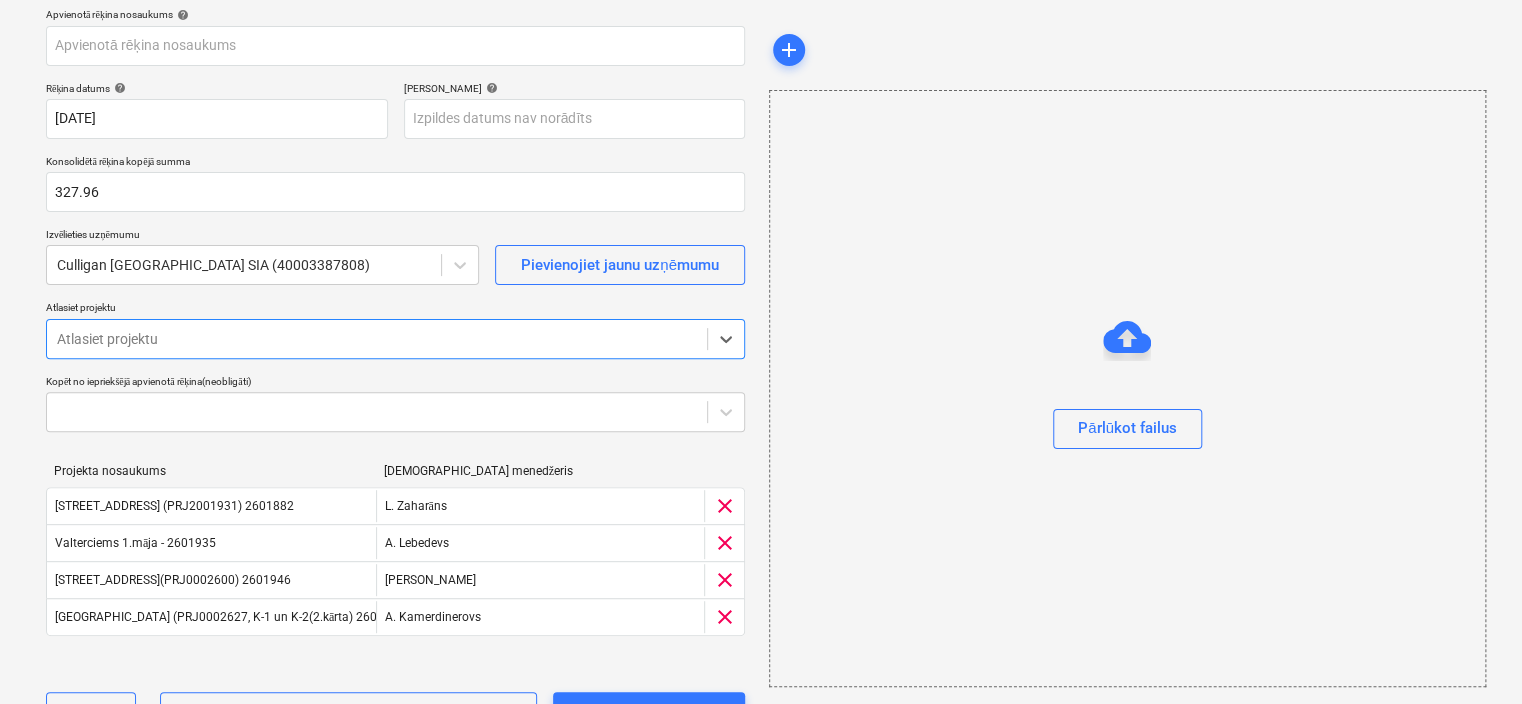 type on "m" 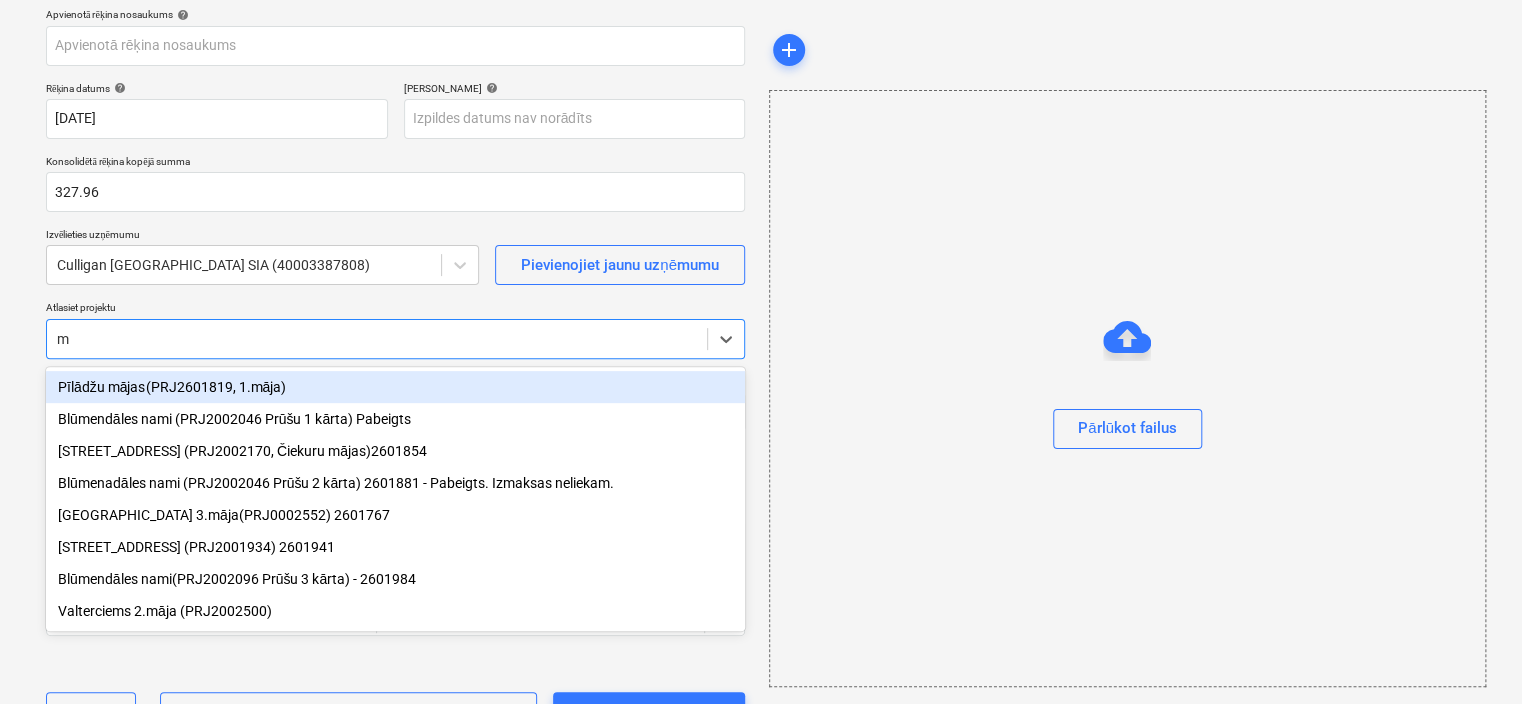 click on "m" at bounding box center (377, 339) 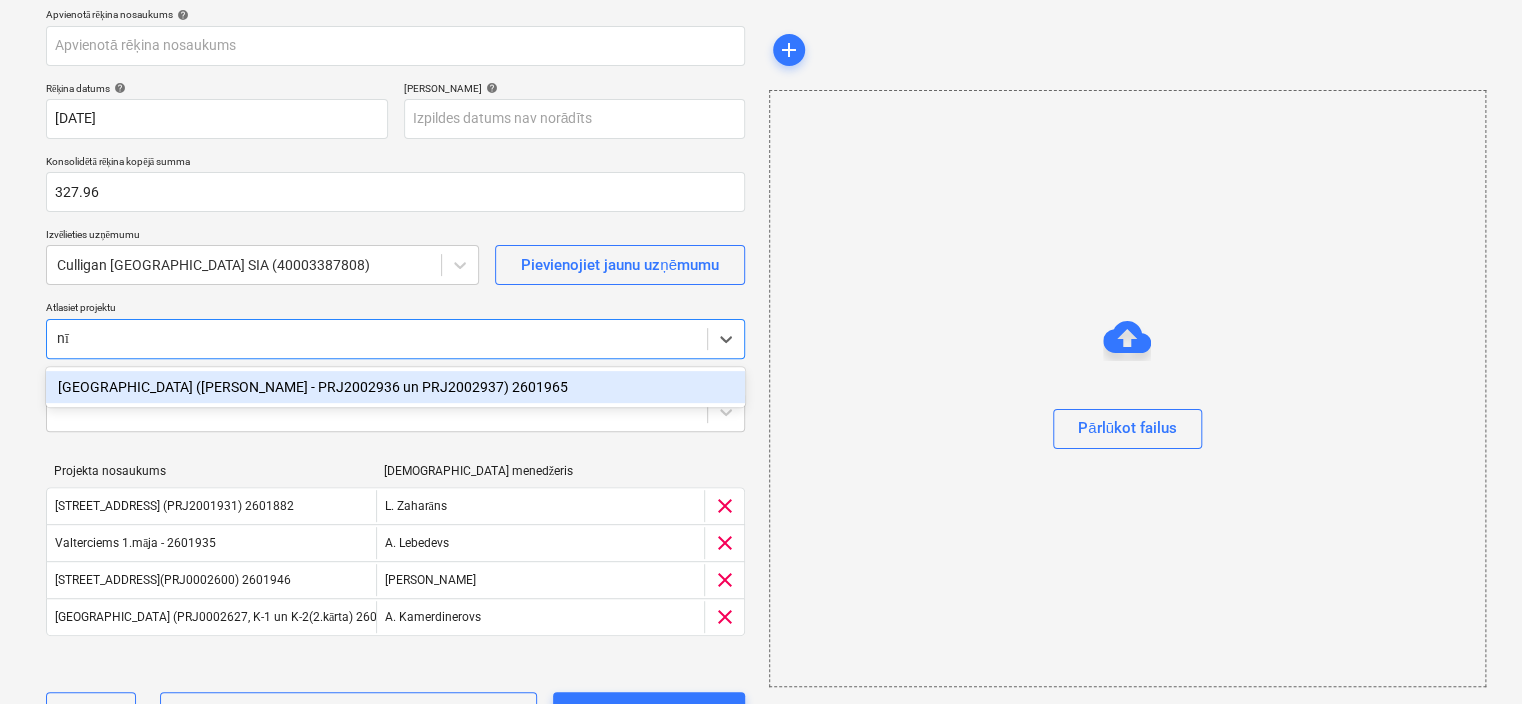 type on "nīc" 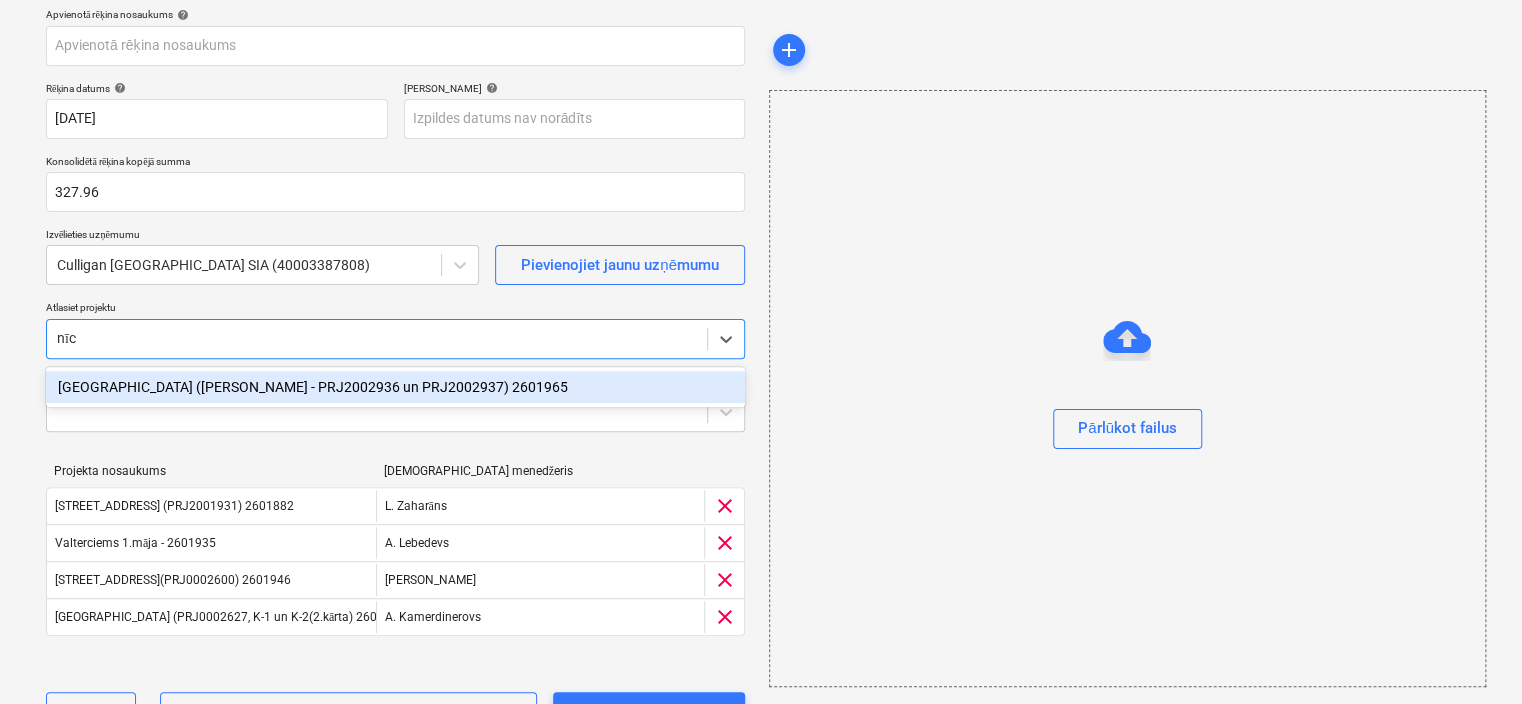 click on "[GEOGRAPHIC_DATA] ([PERSON_NAME] - PRJ2002936 un PRJ2002937) 2601965" at bounding box center [395, 387] 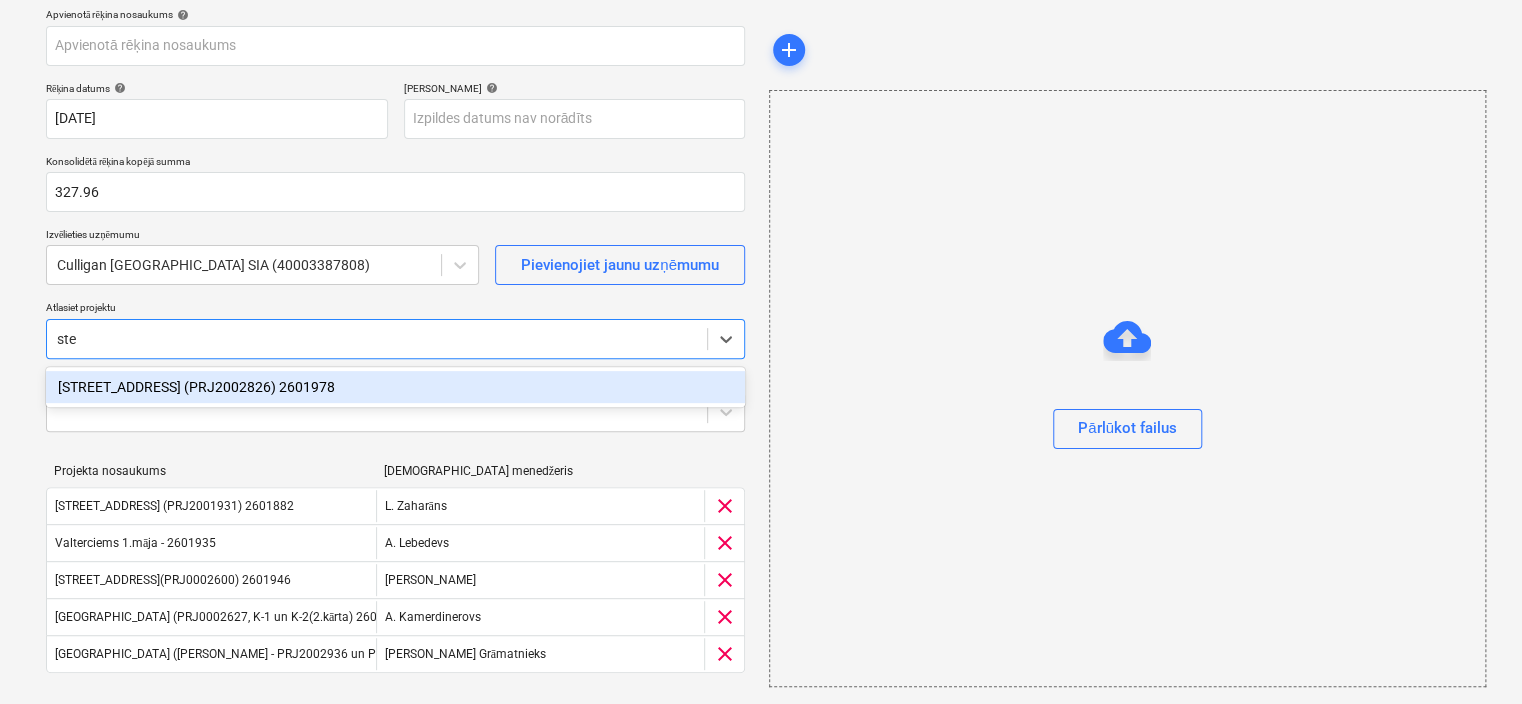 type on "sten" 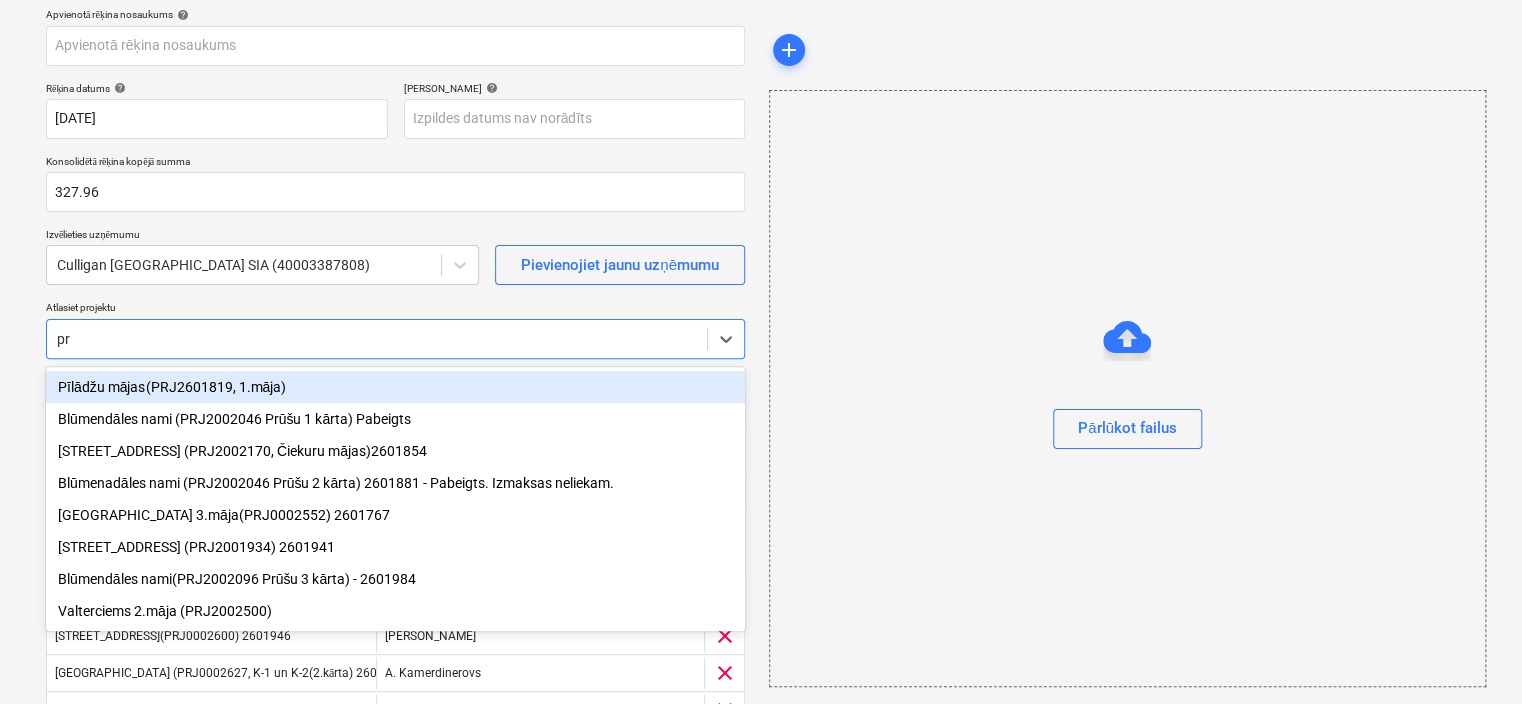 type on "prū" 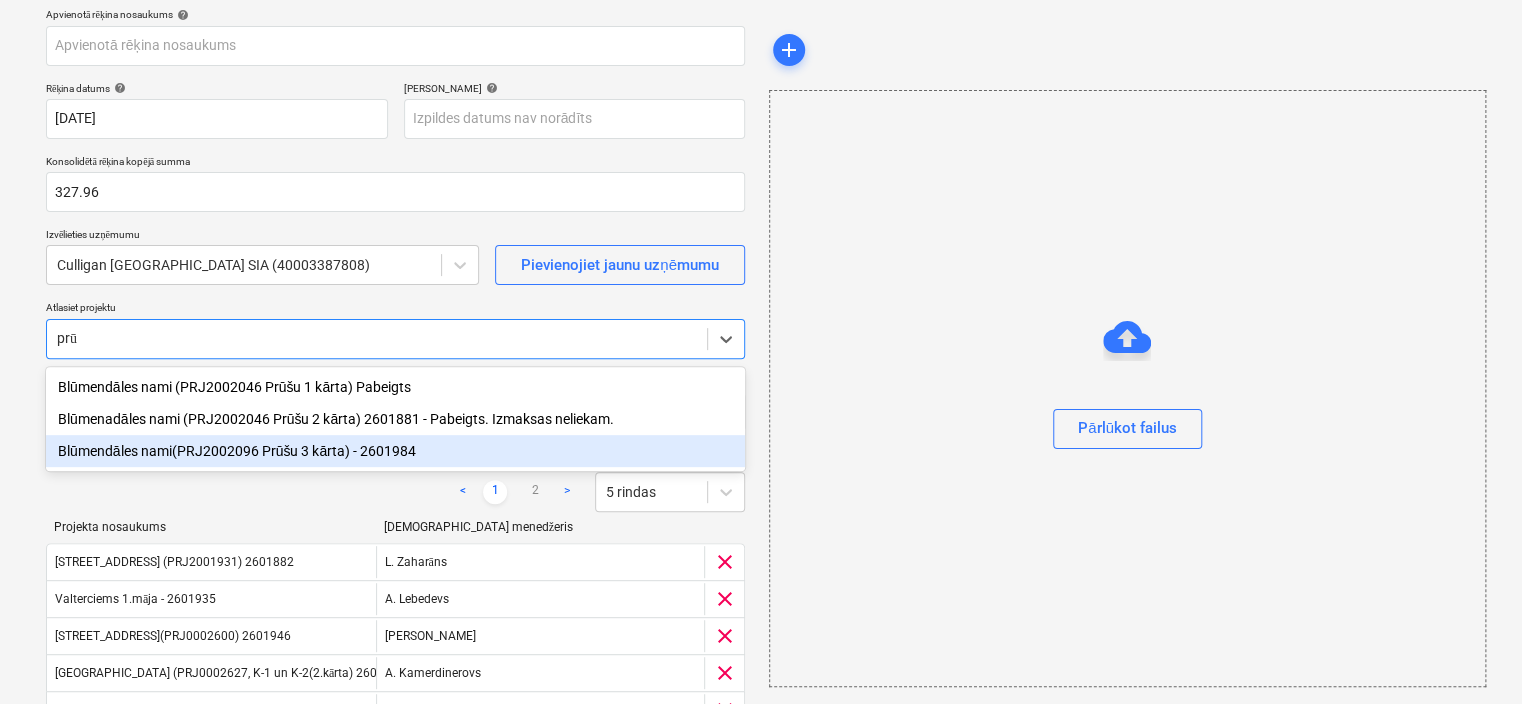 click on "Blūmendāles nami(PRJ2002096 Prūšu 3 kārta) - 2601984" at bounding box center [395, 451] 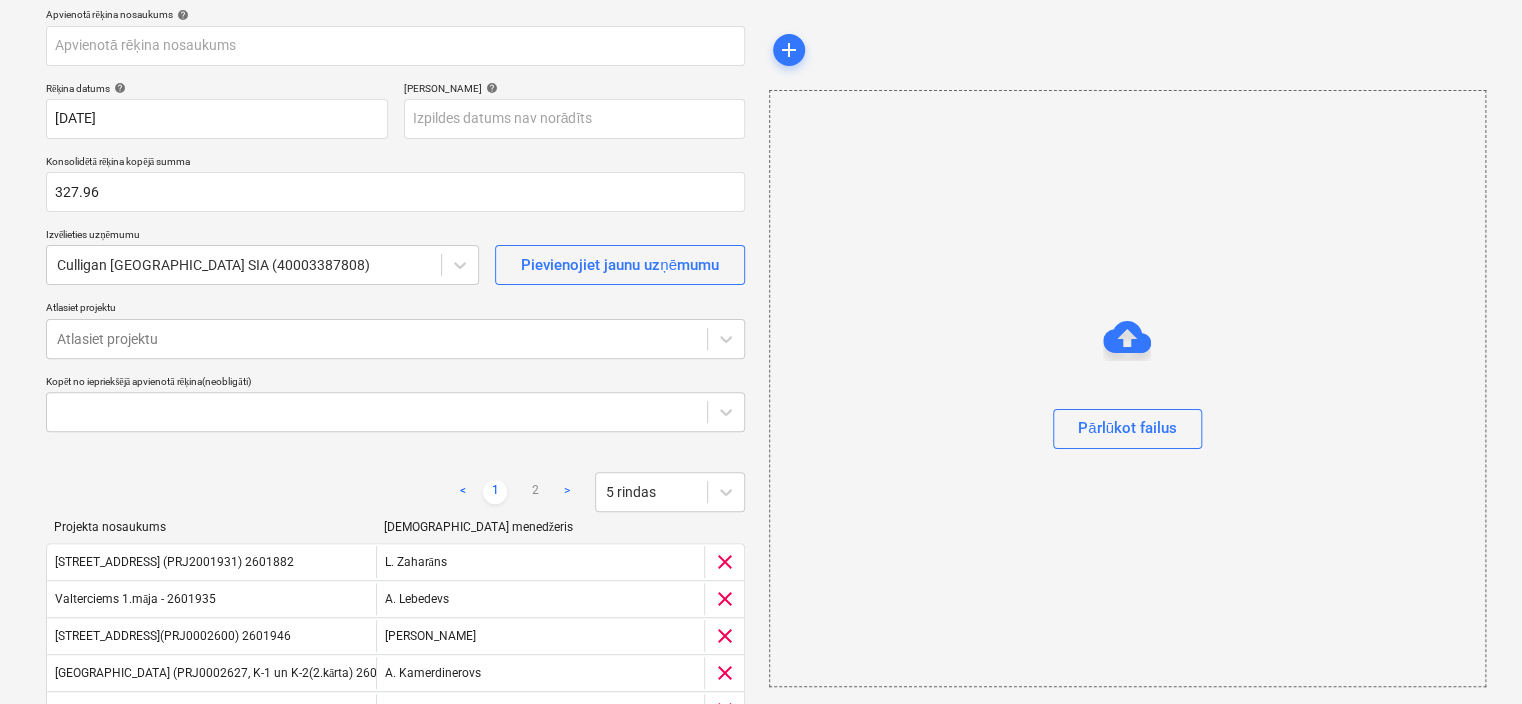 click on "Atlasiet projektu" at bounding box center [395, 309] 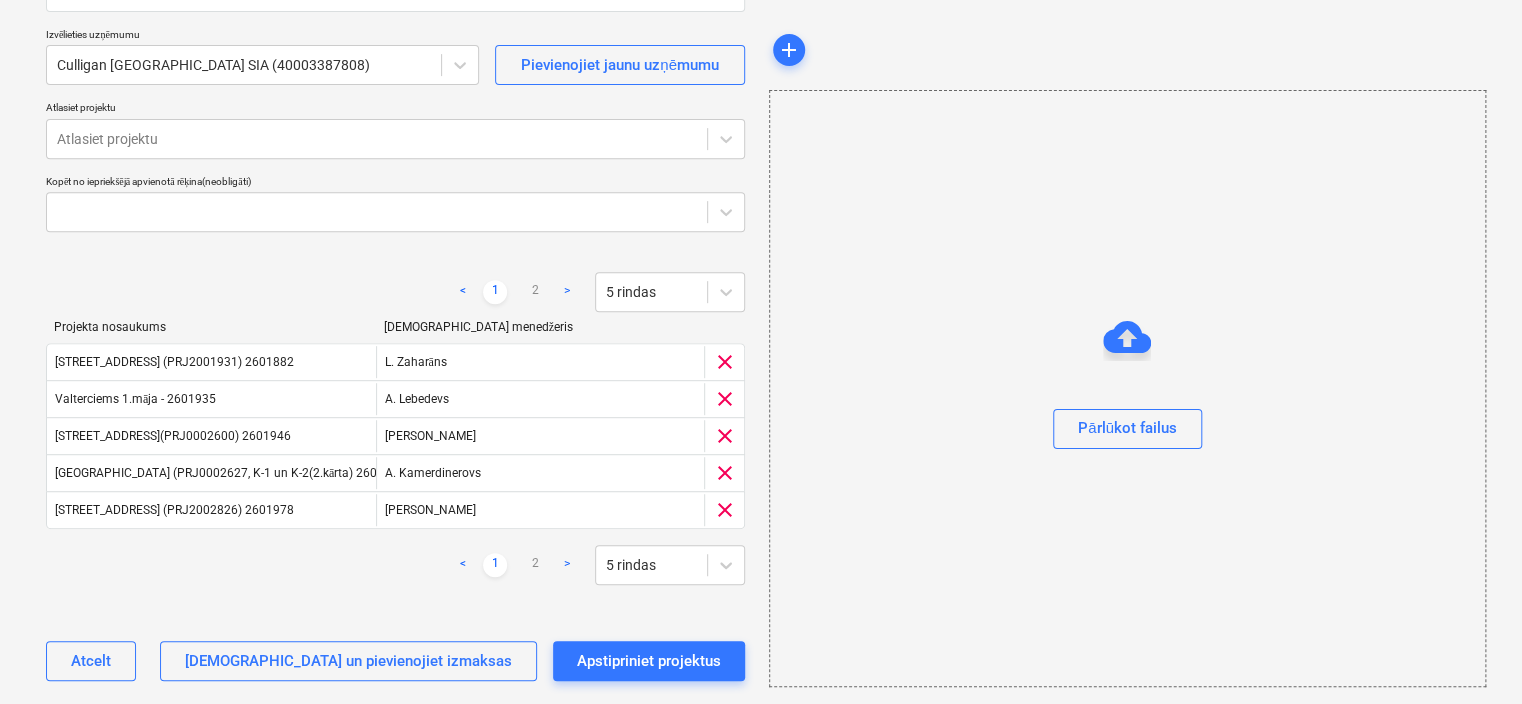 scroll, scrollTop: 349, scrollLeft: 0, axis: vertical 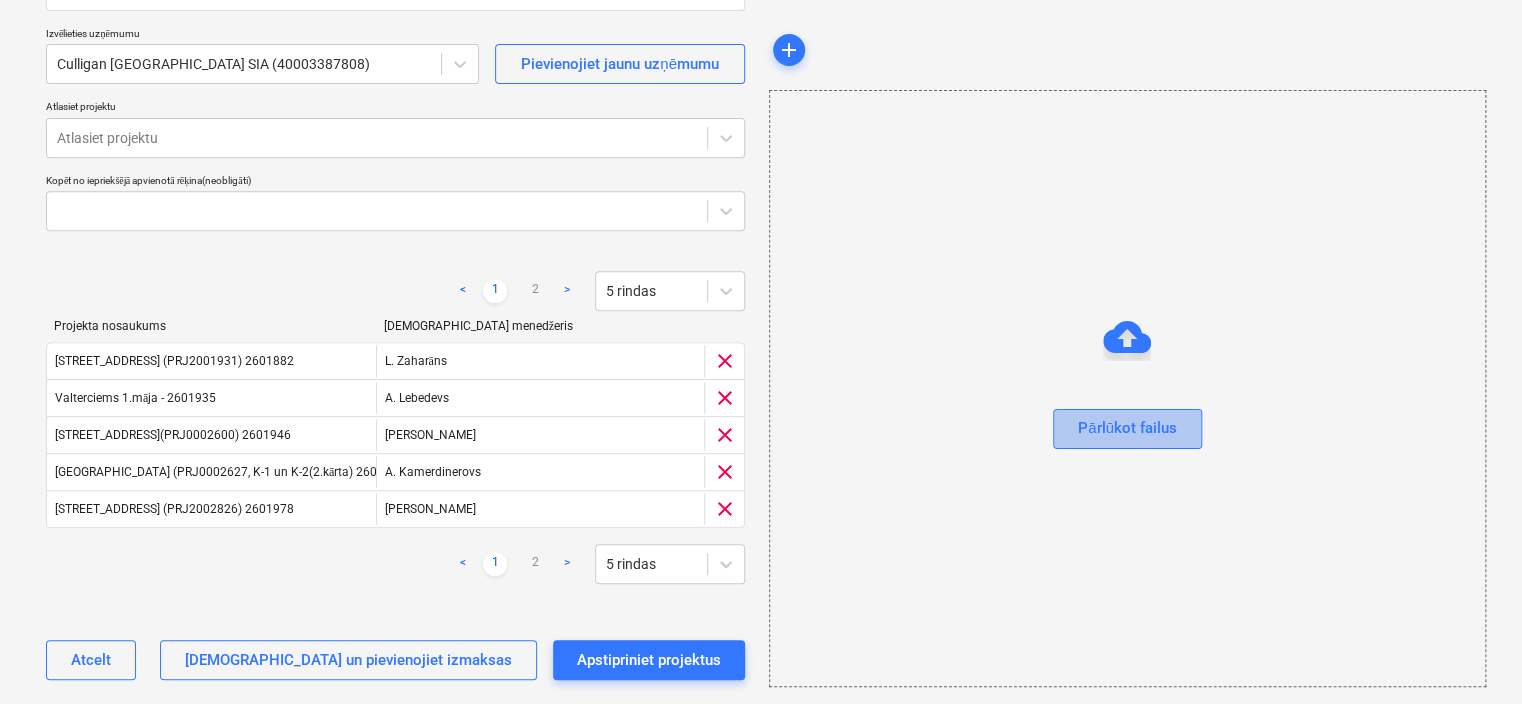 click on "Pārlūkot failus" at bounding box center [1127, 428] 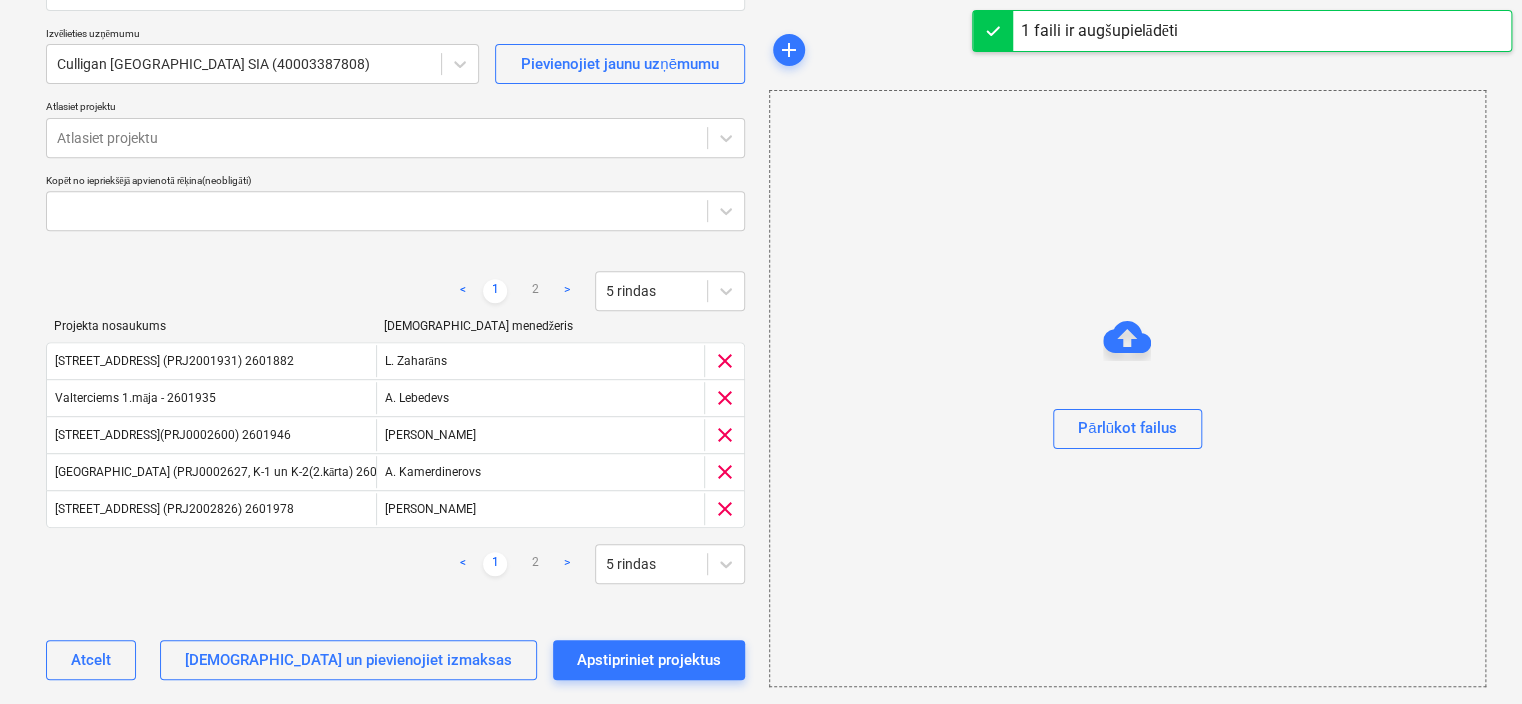 type on "culligan sagatave.pdf" 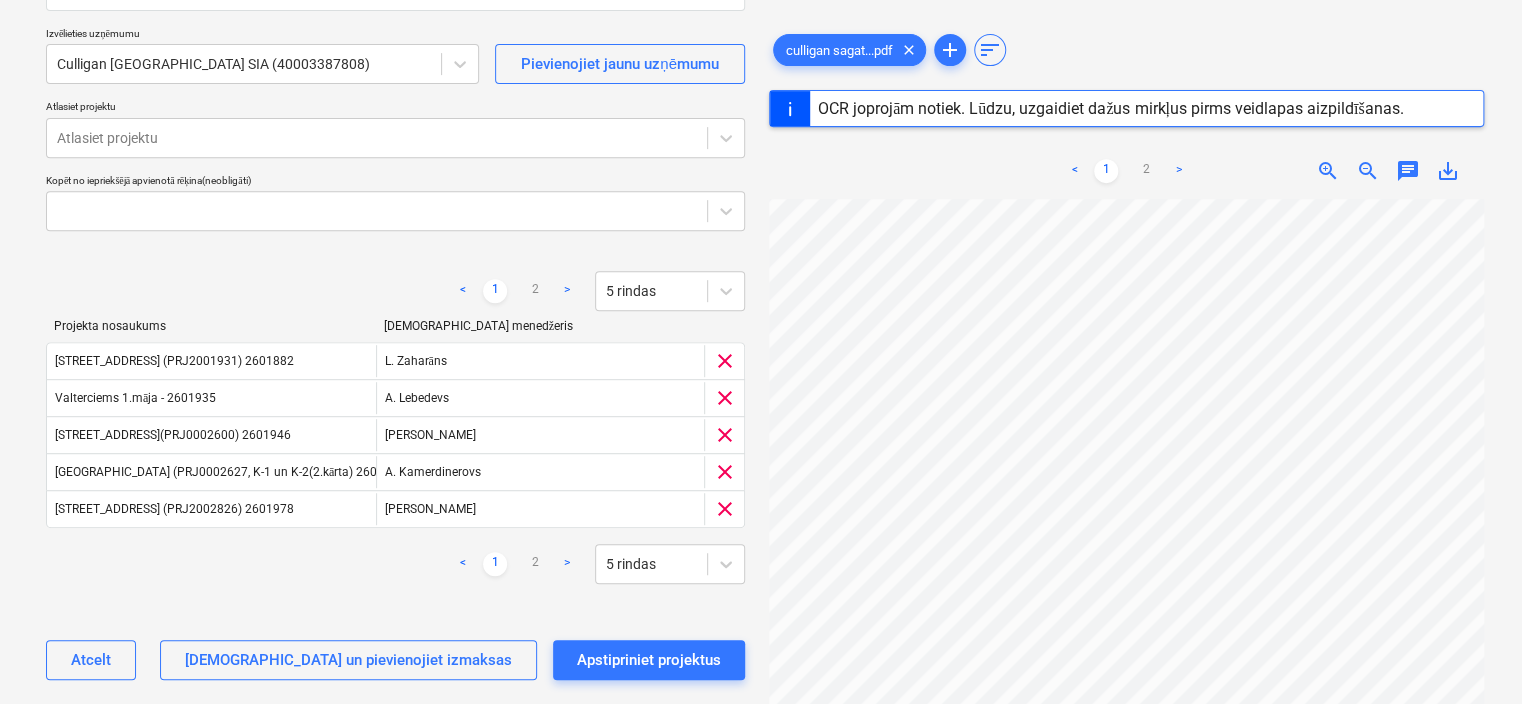 scroll, scrollTop: 0, scrollLeft: 0, axis: both 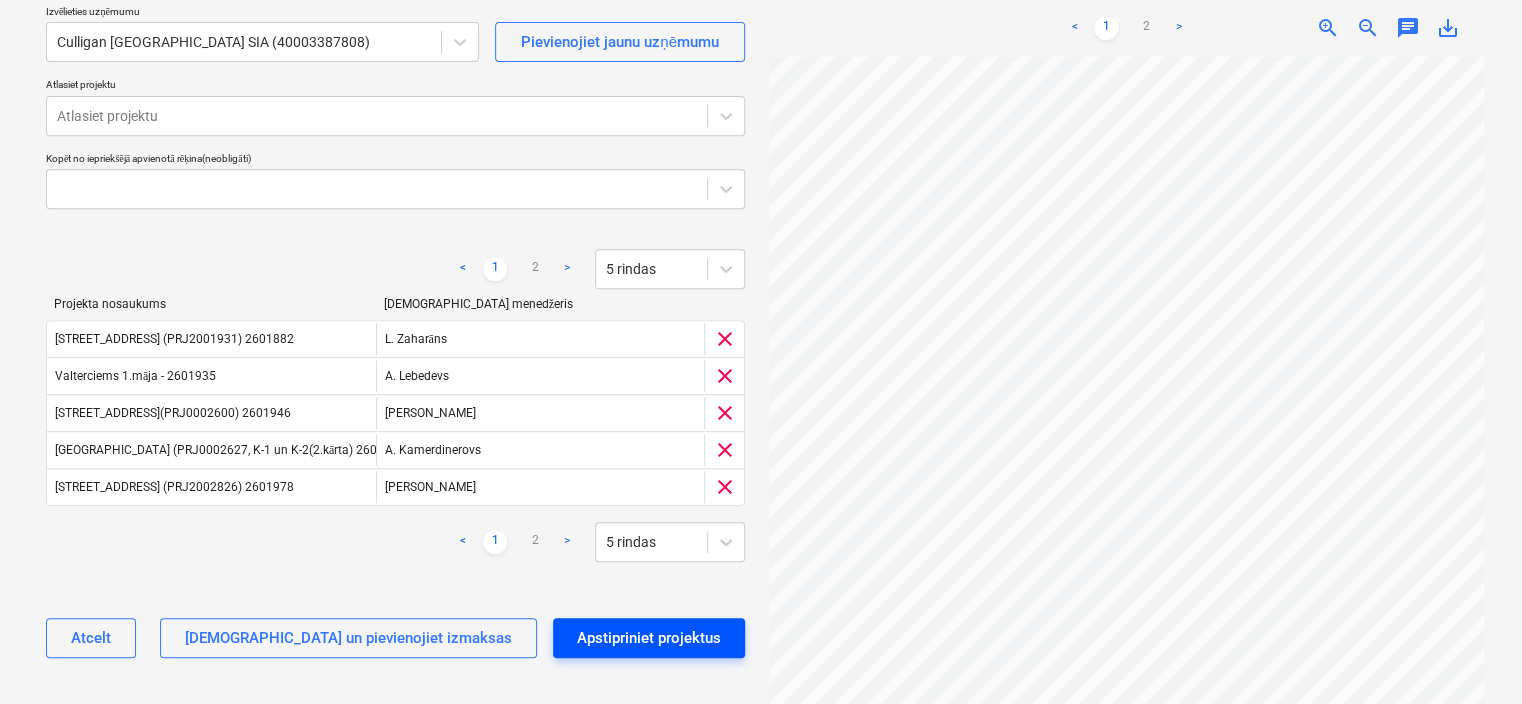 click on "Apstipriniet projektus" at bounding box center (649, 638) 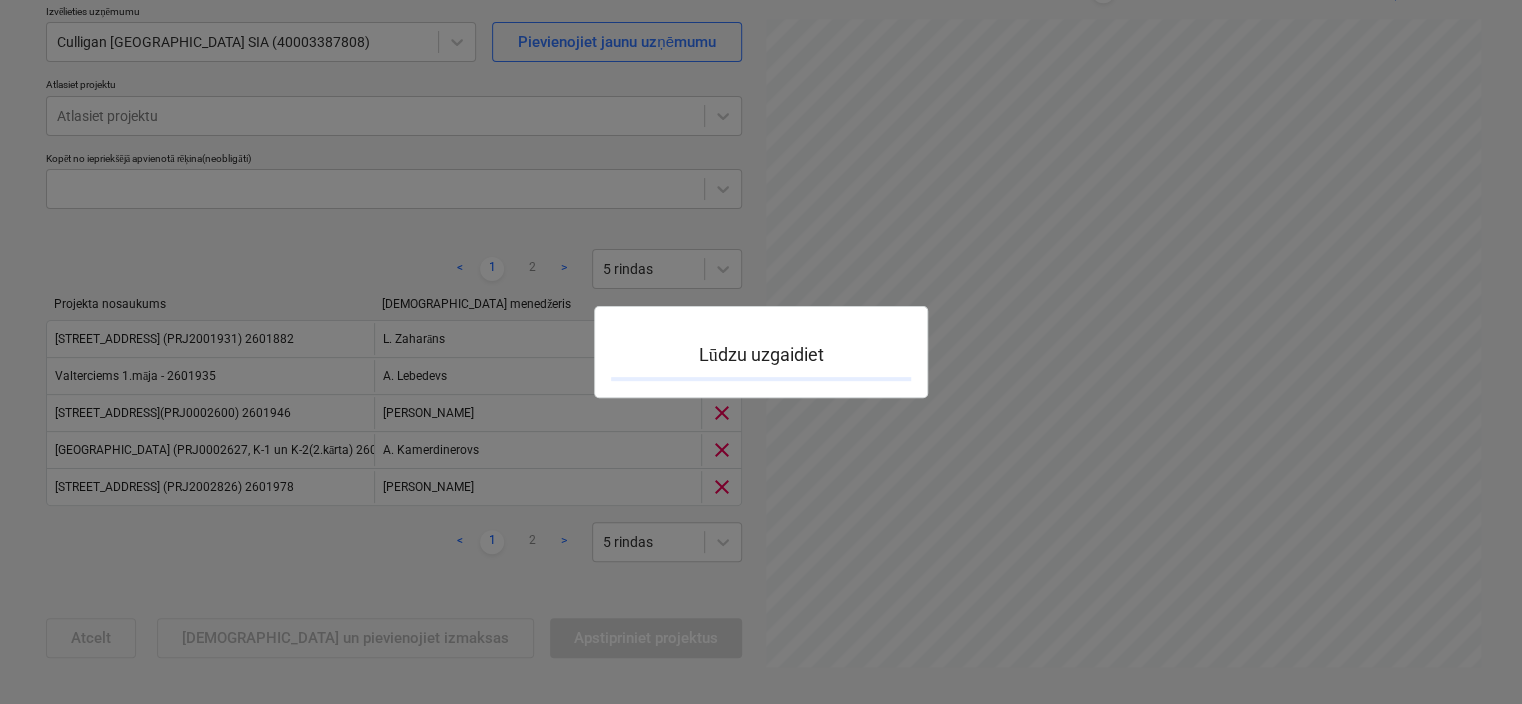 type on "[DATE]" 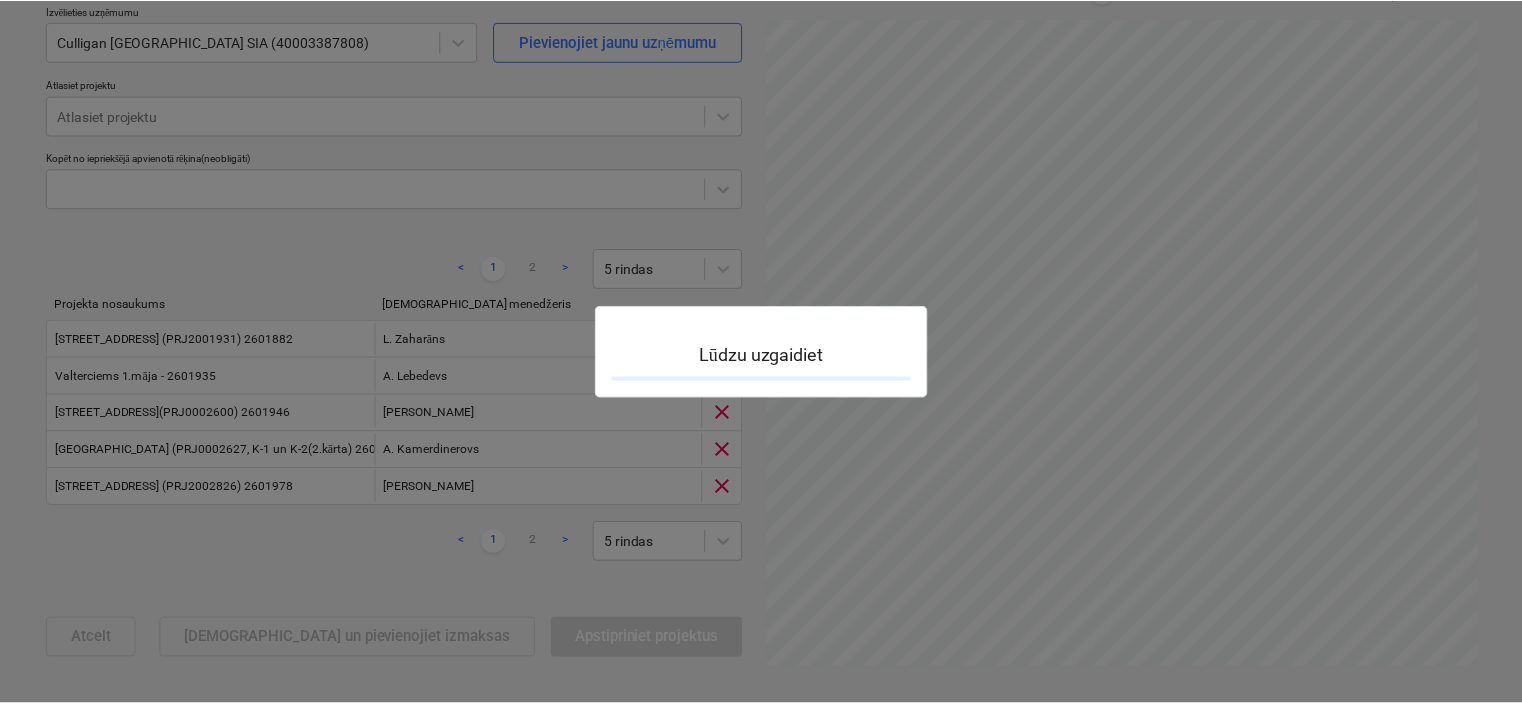 scroll, scrollTop: 70, scrollLeft: 0, axis: vertical 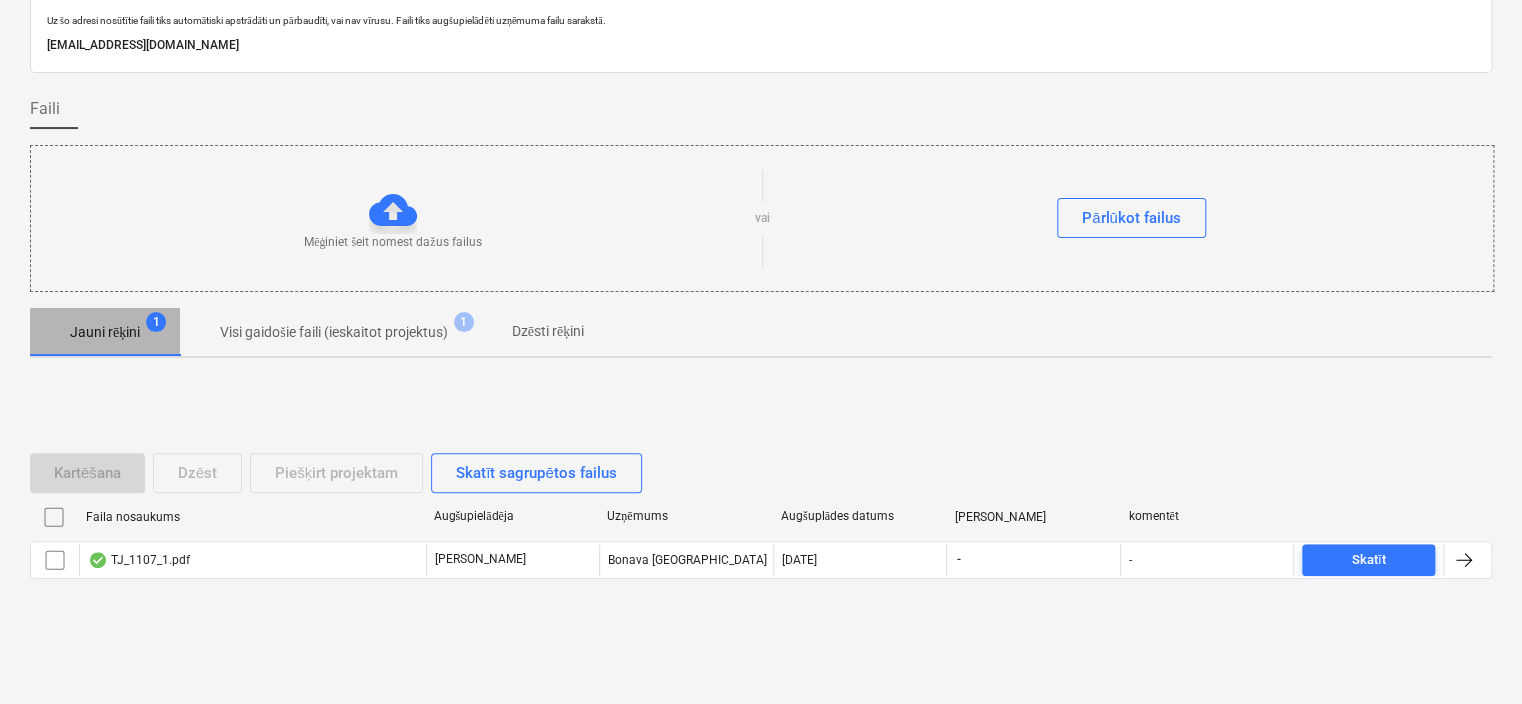 click on "Jauni rēķini" at bounding box center (105, 332) 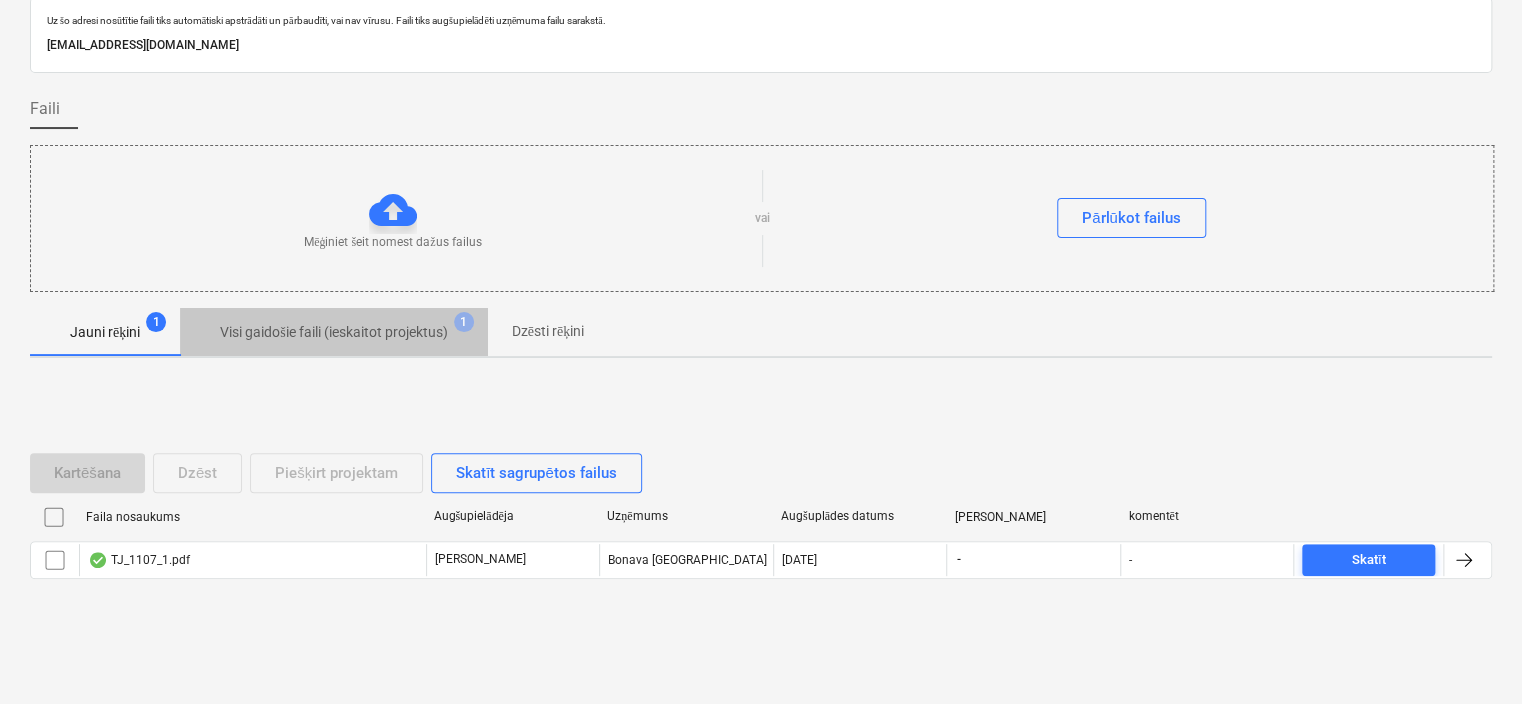 click on "Visi gaidošie faili (ieskaitot projektus)" at bounding box center (333, 332) 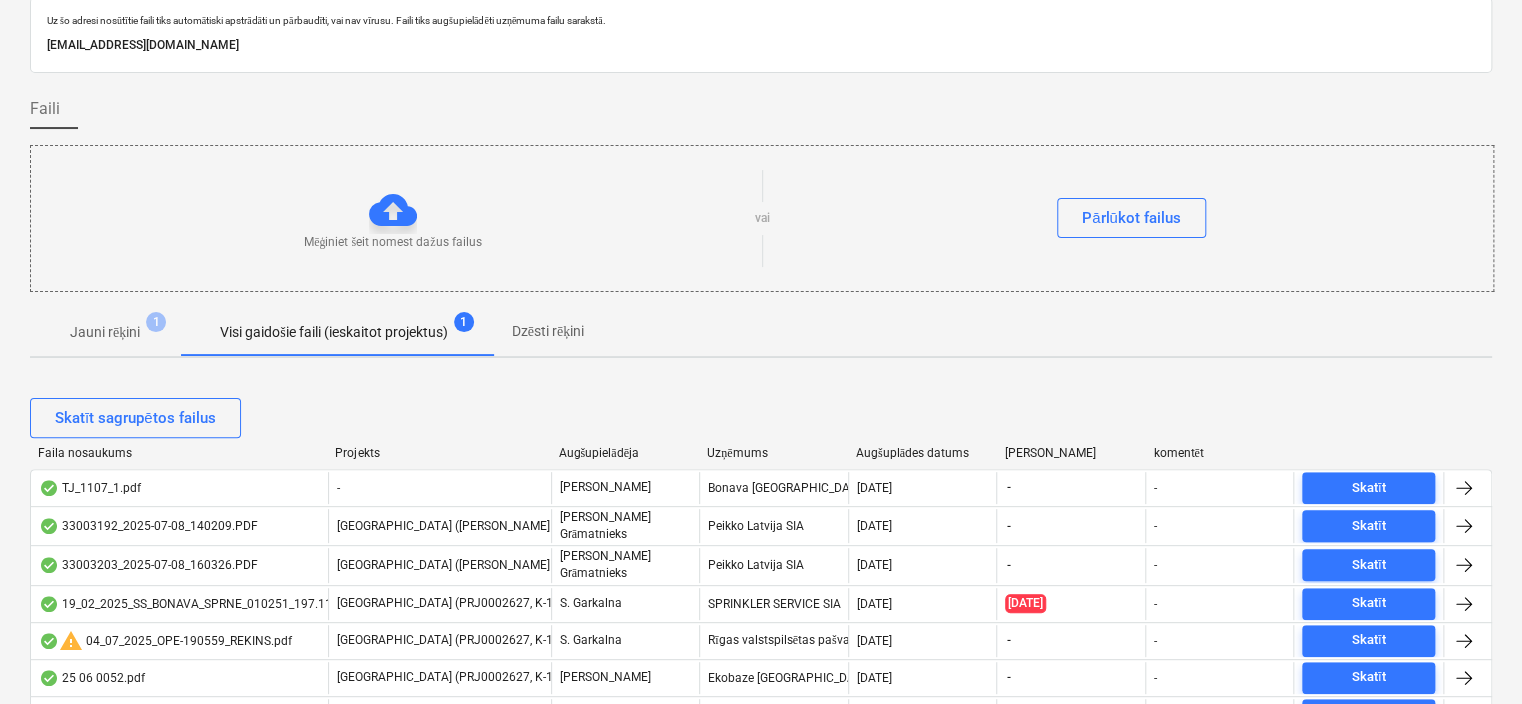 scroll, scrollTop: 0, scrollLeft: 0, axis: both 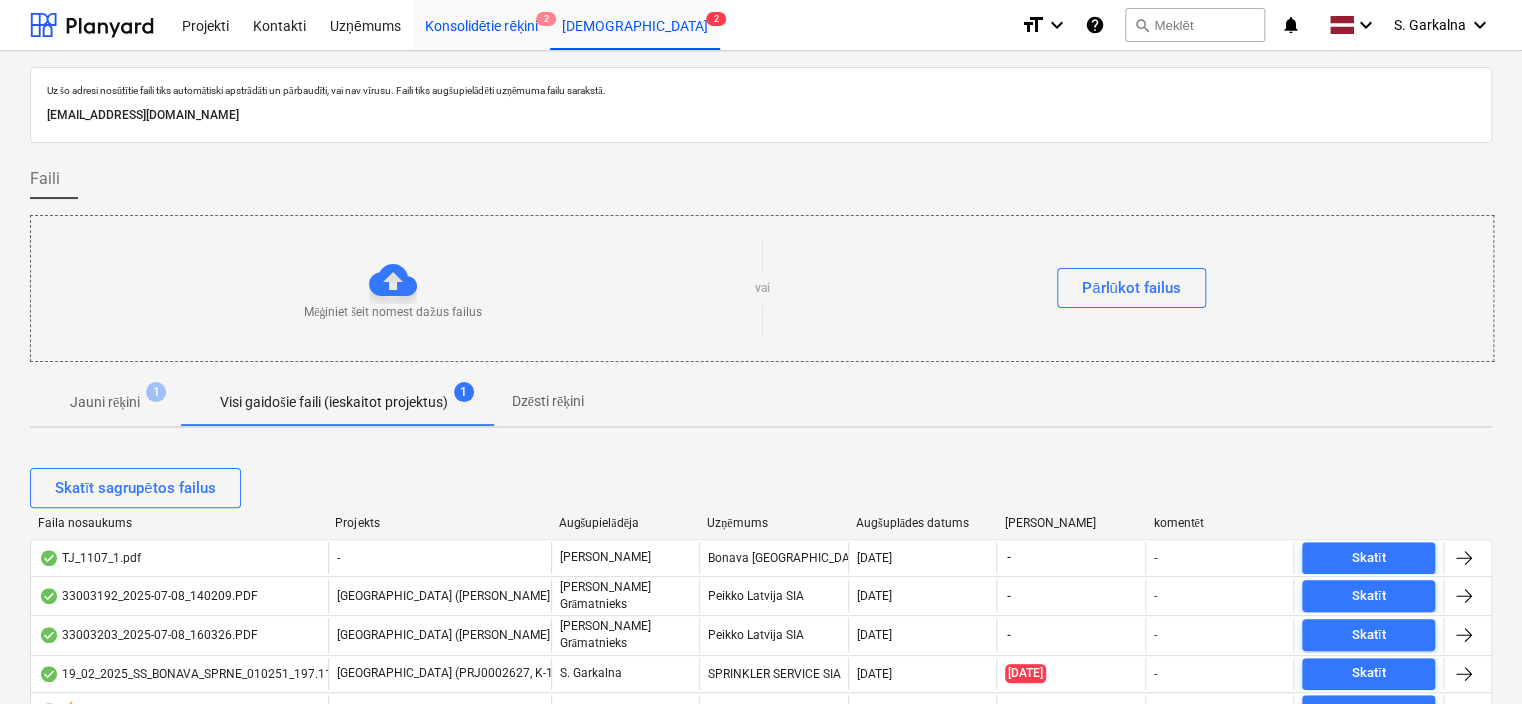 click on "Konsolidētie rēķini 2" at bounding box center [482, 24] 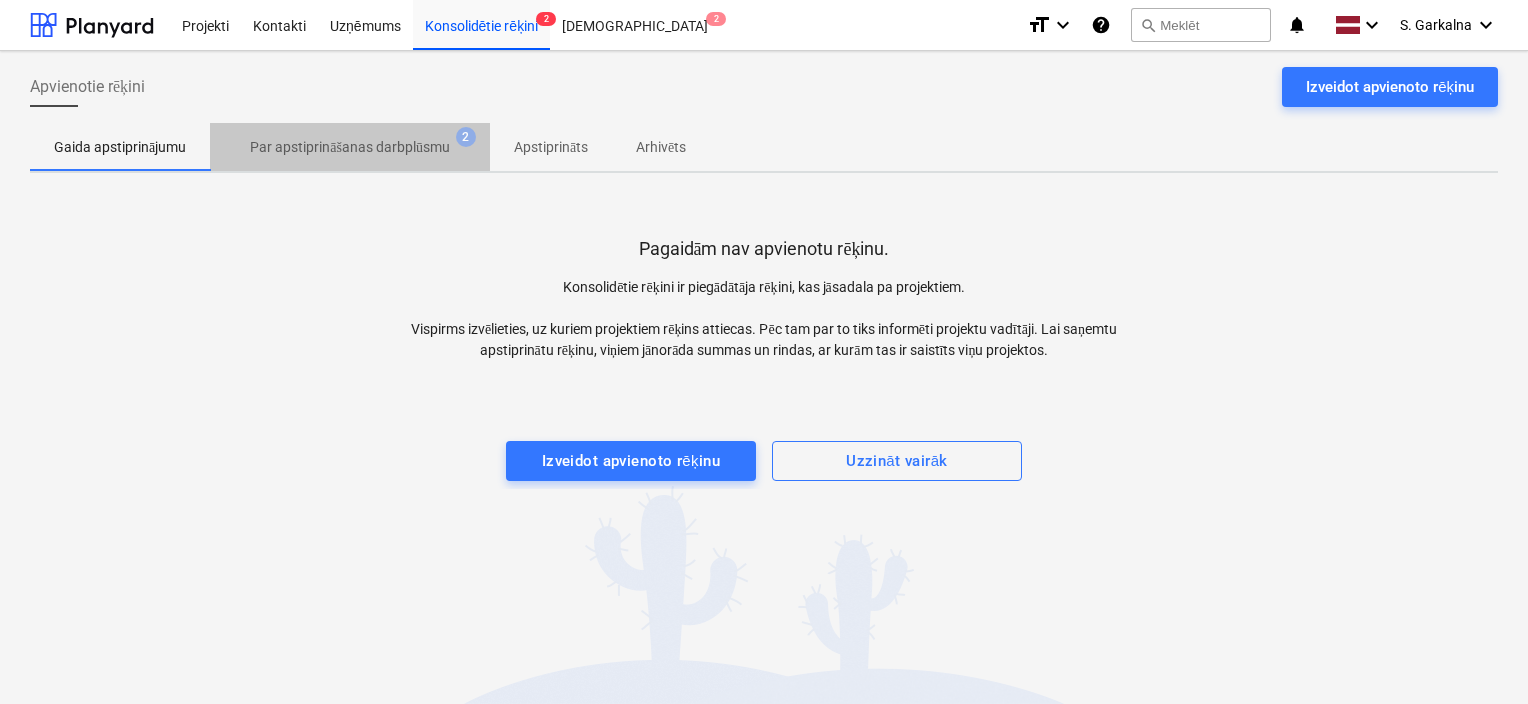 click on "Par apstiprināšanas darbplūsmu 2" at bounding box center (350, 147) 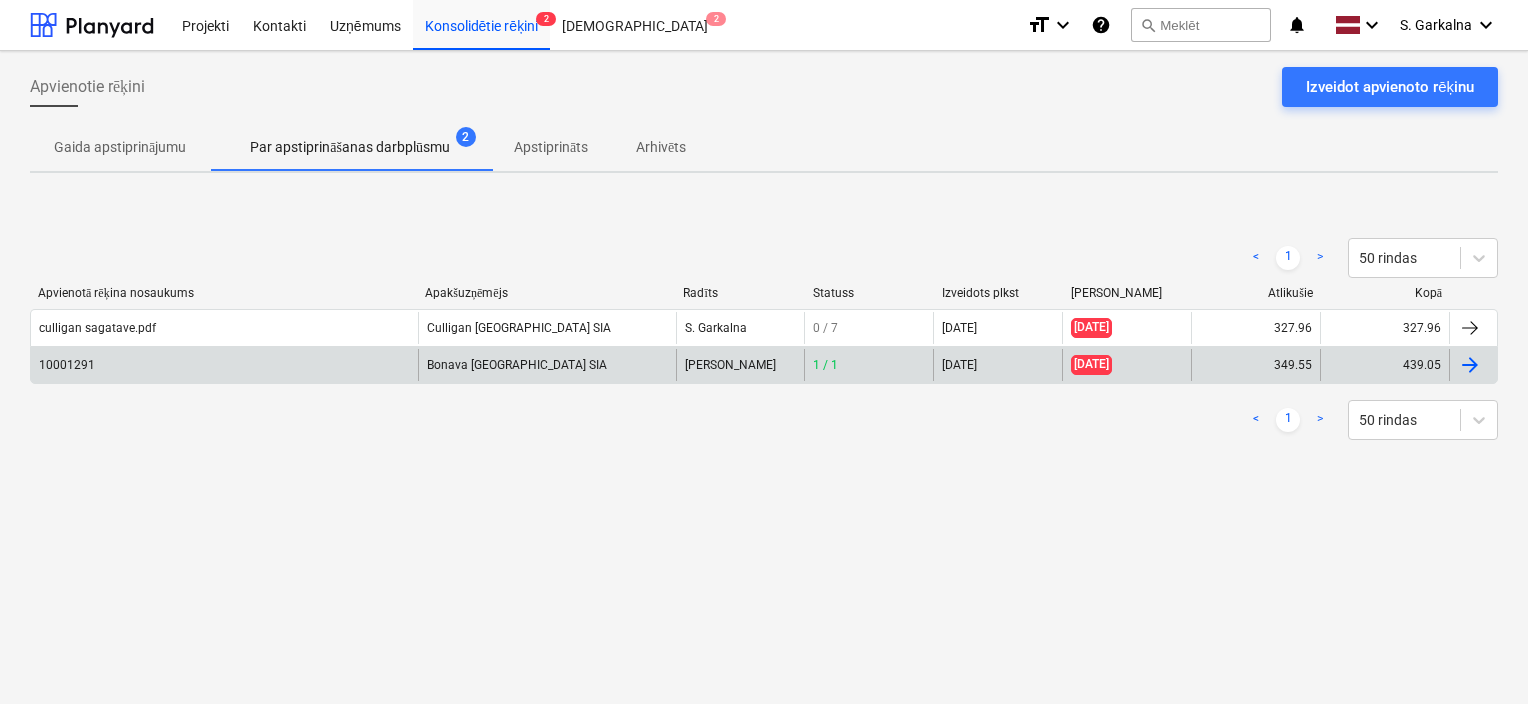 click on "Bonava [GEOGRAPHIC_DATA] SIA" at bounding box center [547, 365] 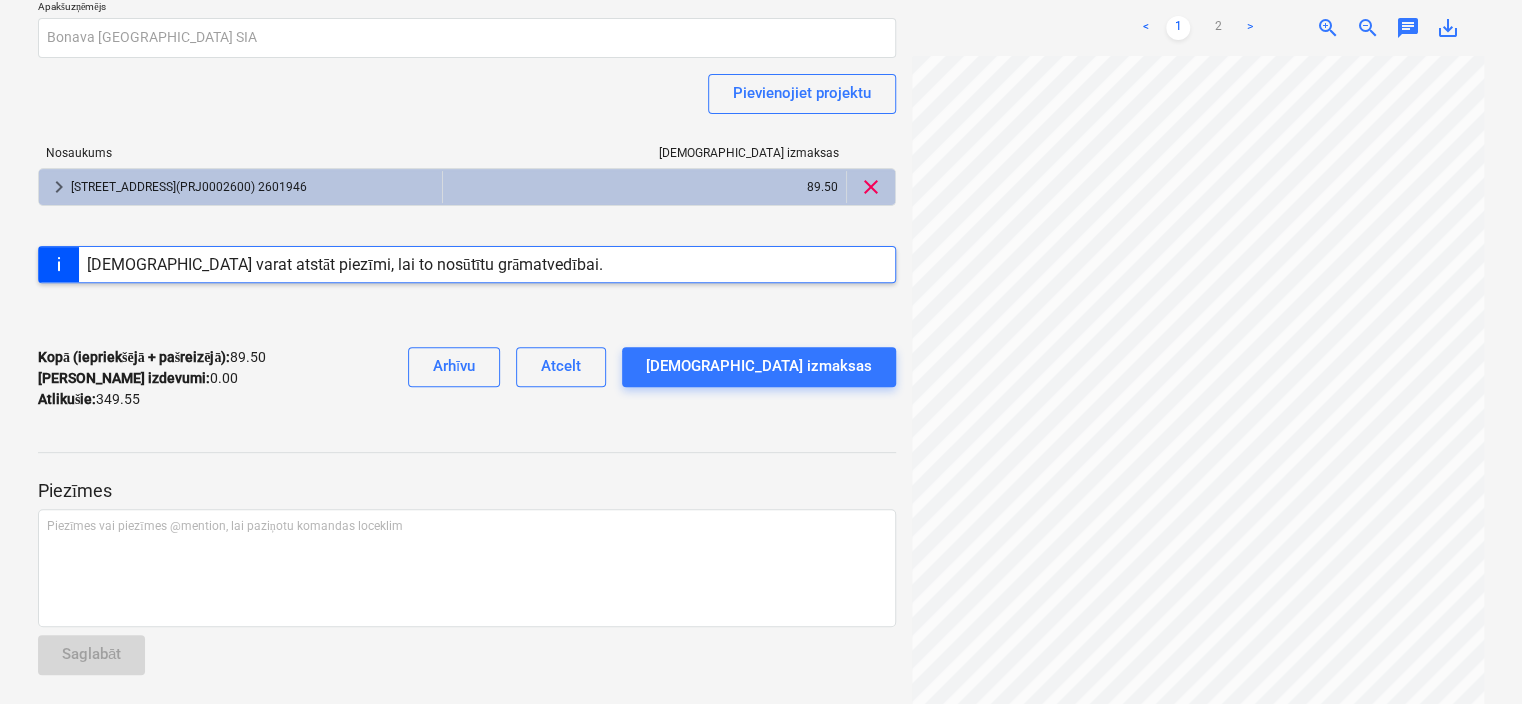 scroll, scrollTop: 213, scrollLeft: 0, axis: vertical 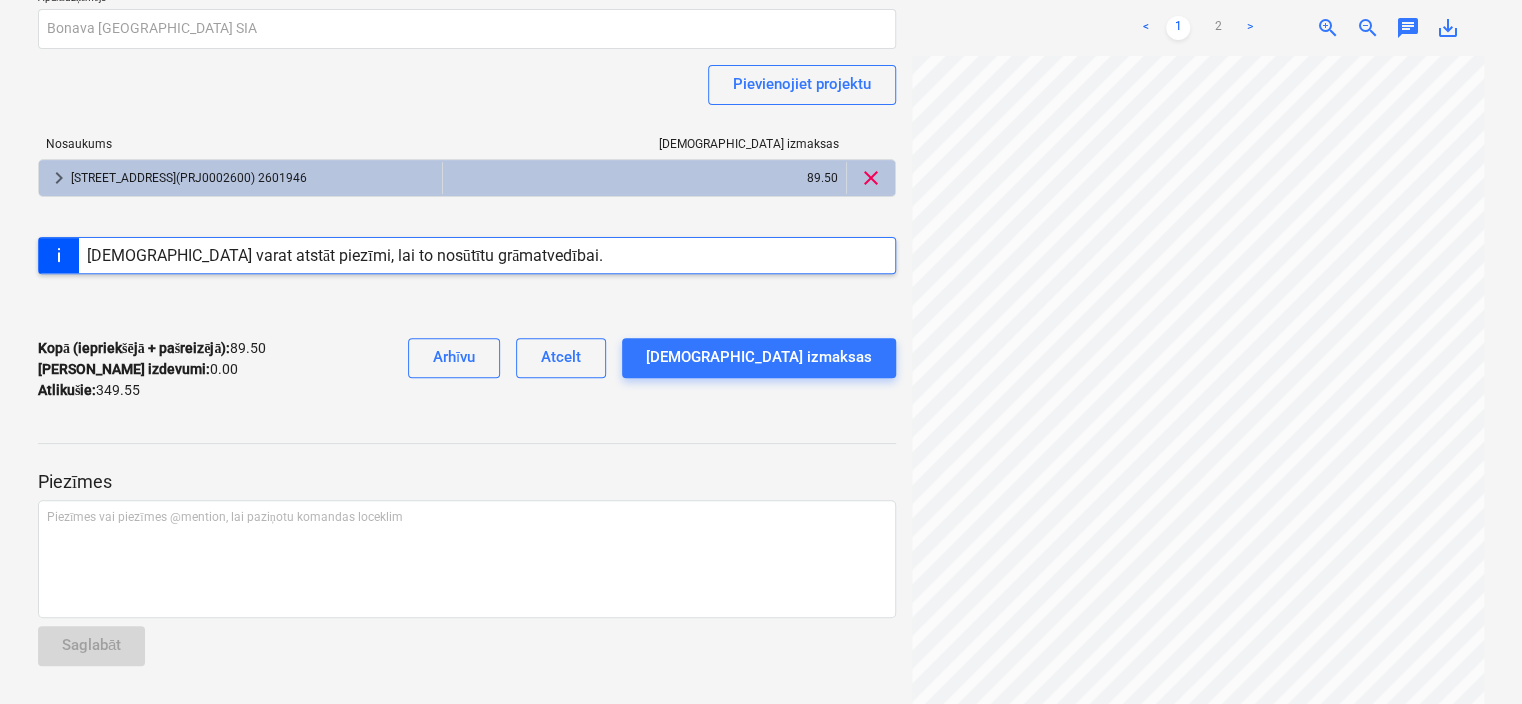 click on "Kopā (iepriekšējā + pašreizējā) :  89.50 Kārtējie izdevumi :  0.00 Atlikušie :  349.55 Arhīvu Atcelt Apstipriniet izmaksas" at bounding box center (467, 369) 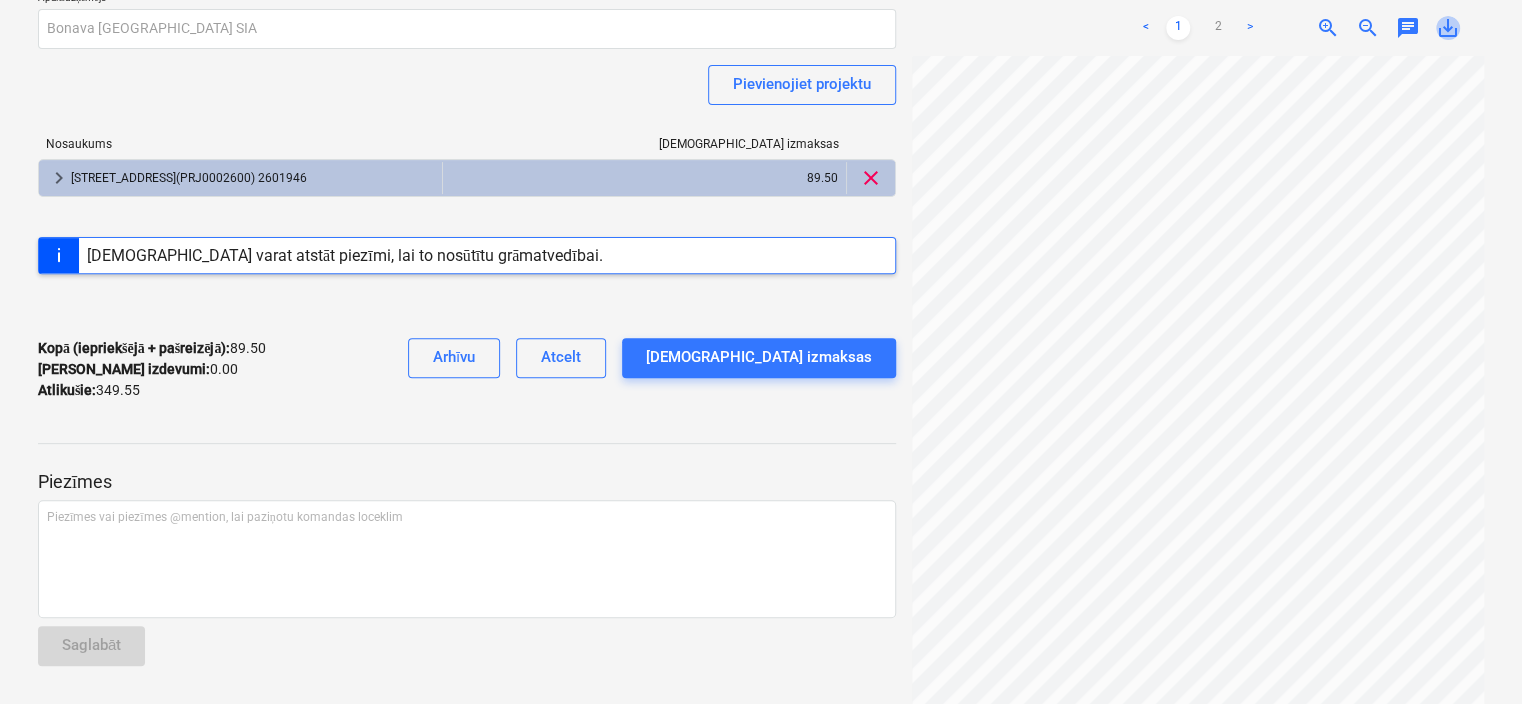click on "save_alt" at bounding box center [1448, 28] 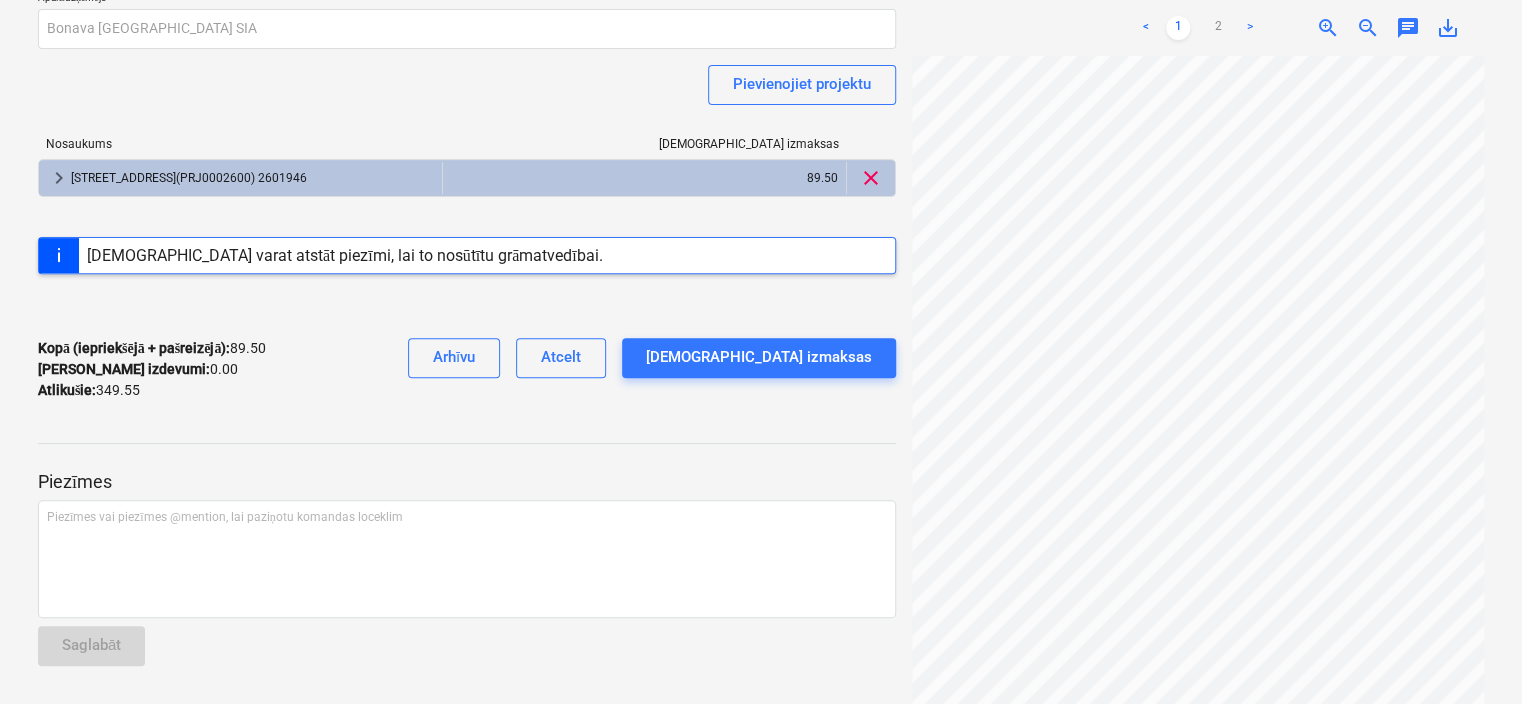click at bounding box center [467, 462] 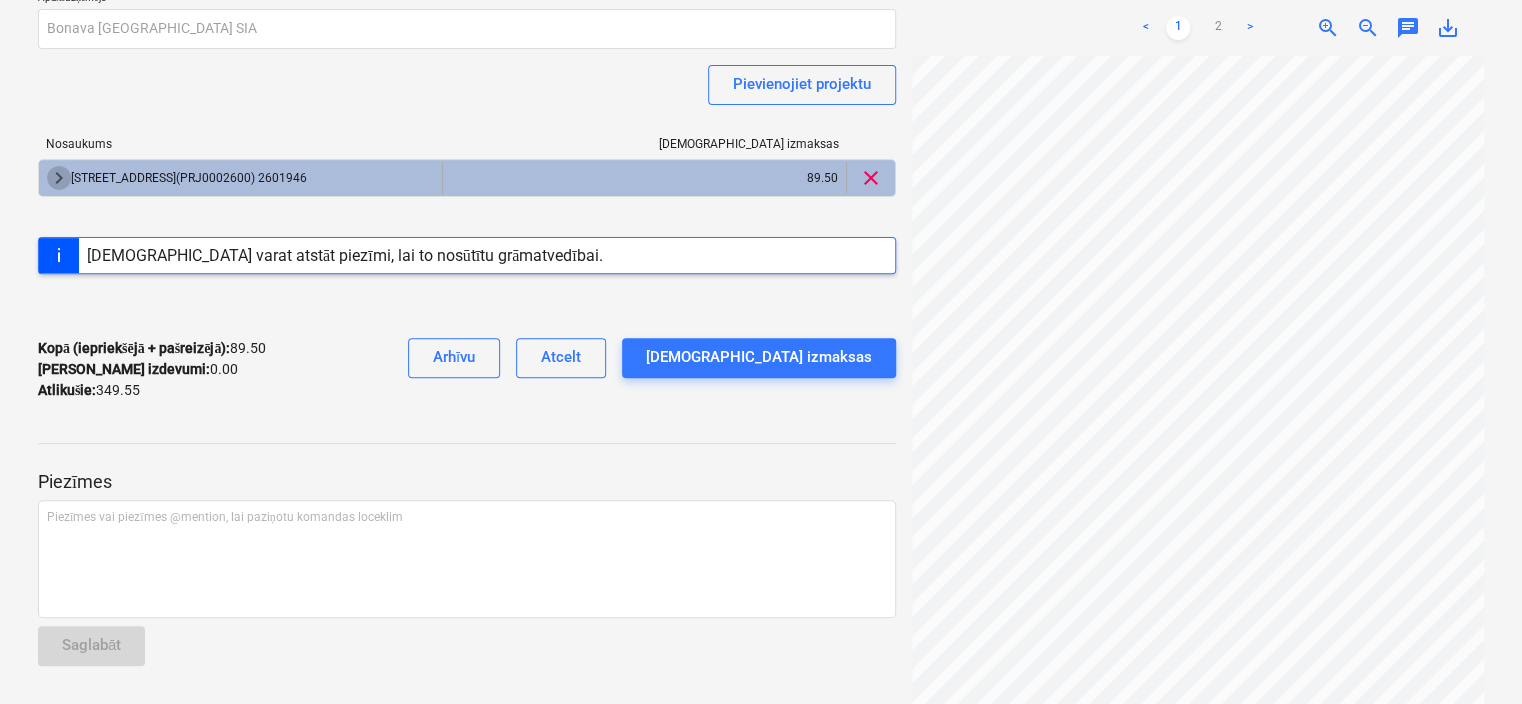 click on "keyboard_arrow_right" at bounding box center [59, 178] 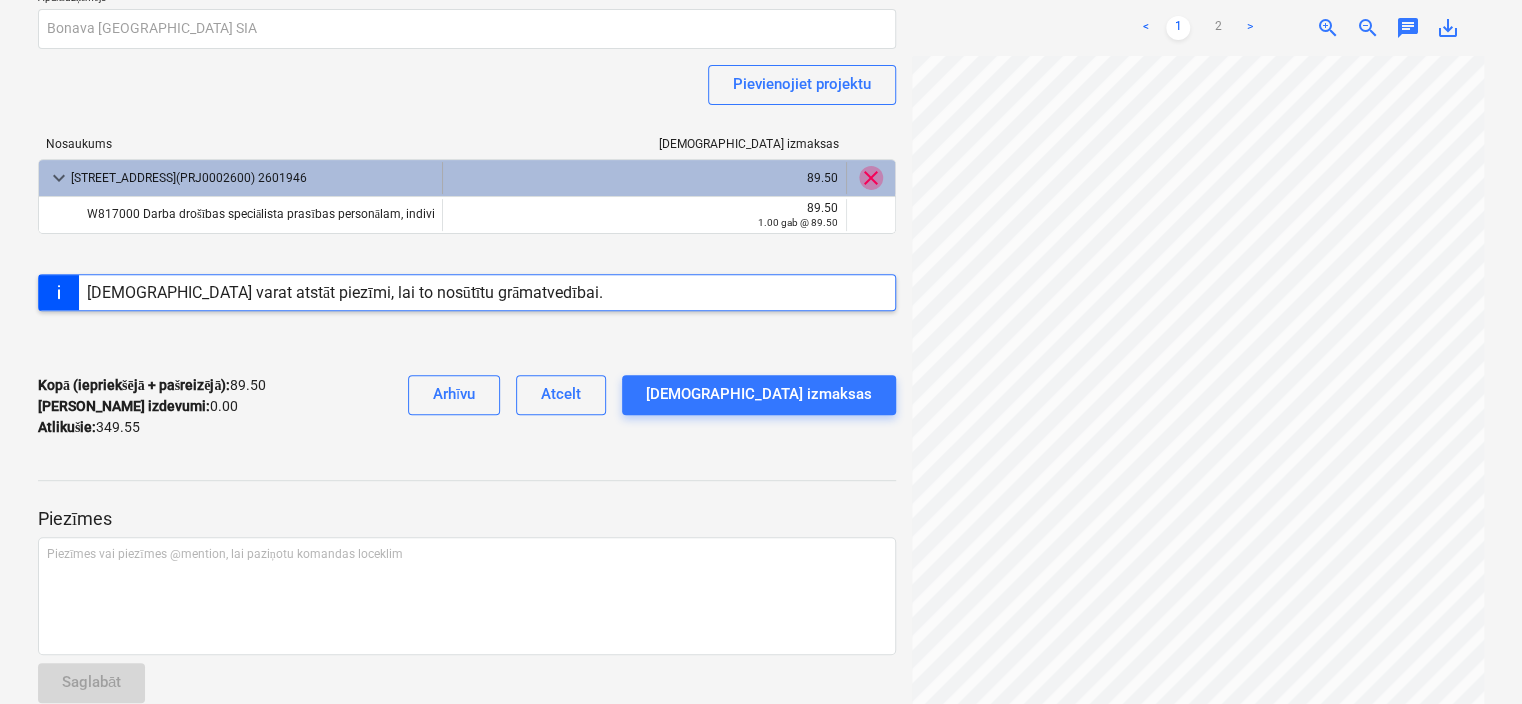 click on "clear" at bounding box center (871, 178) 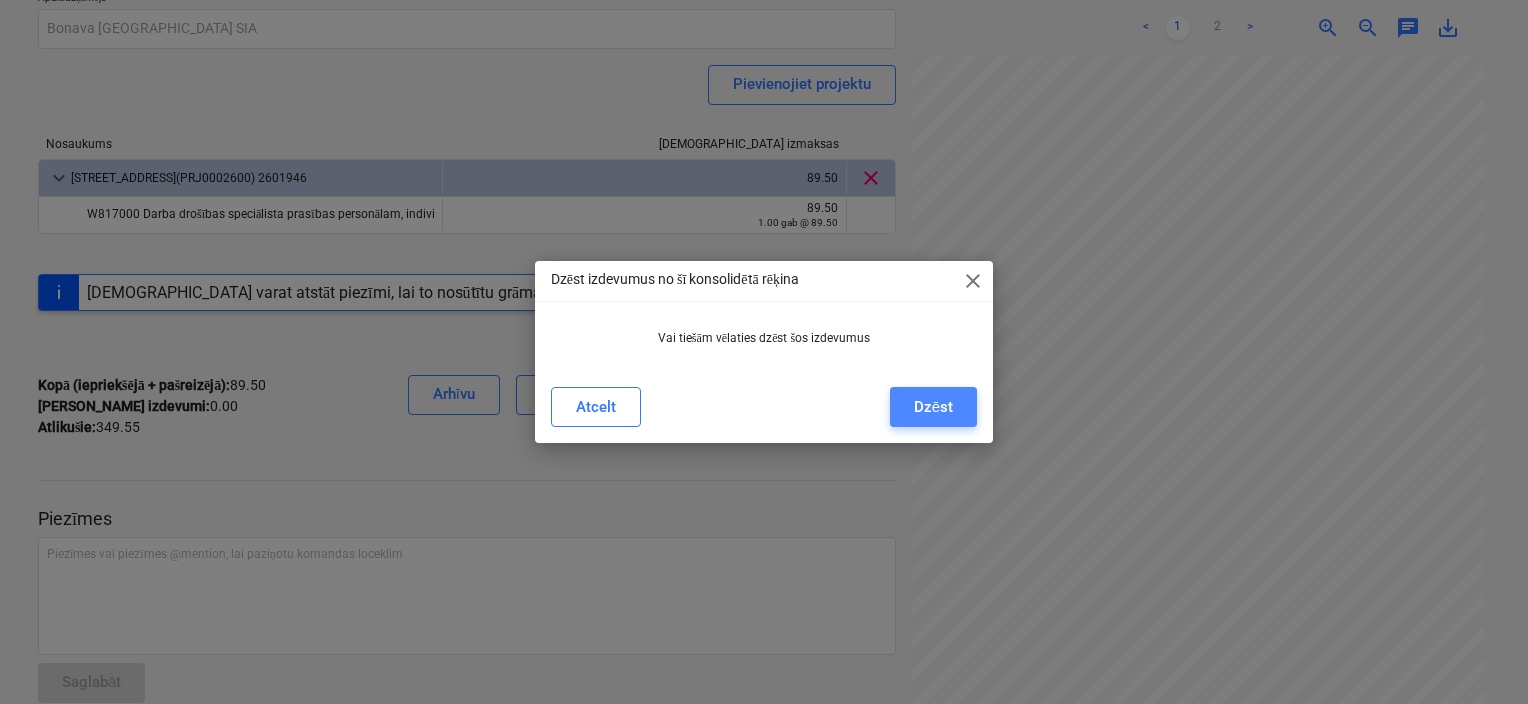 click on "Dzēst" at bounding box center [933, 407] 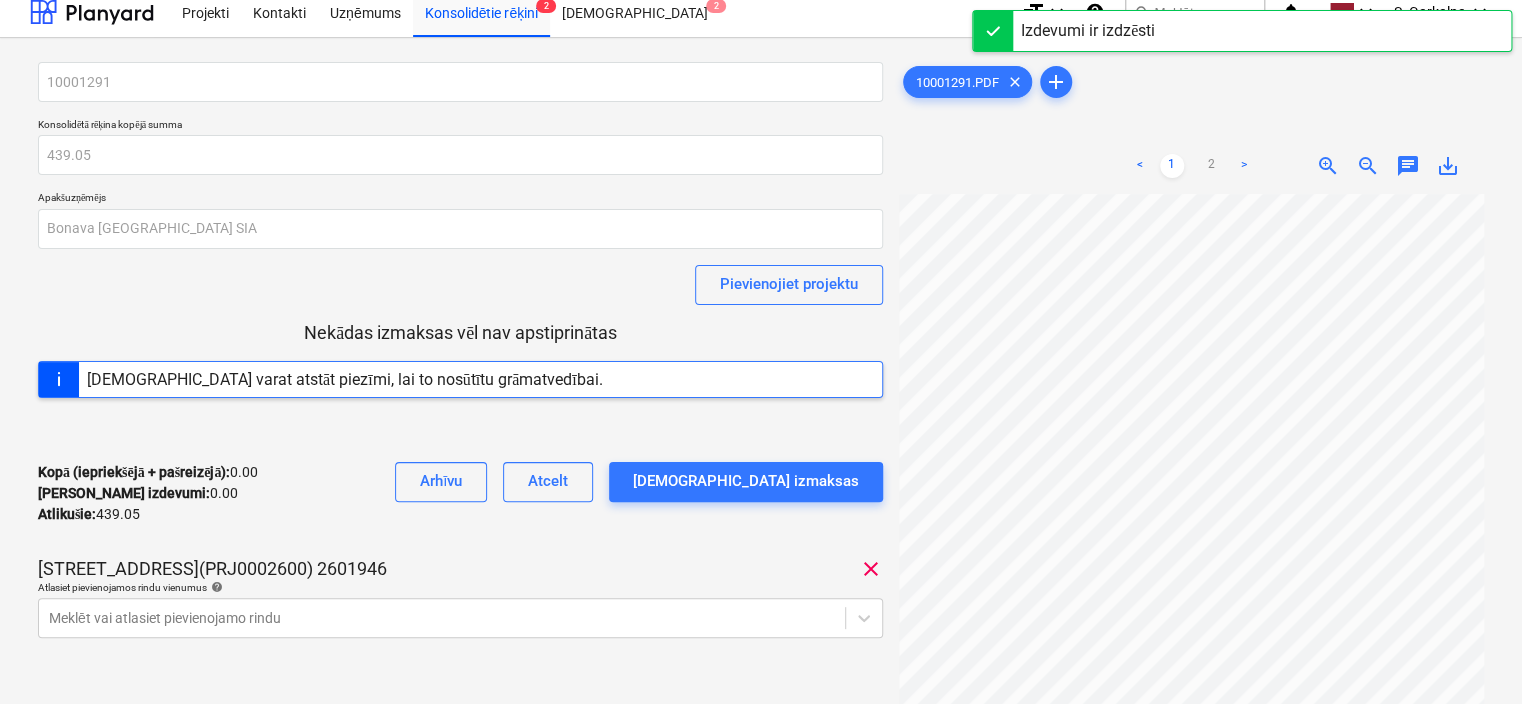 scroll, scrollTop: 0, scrollLeft: 0, axis: both 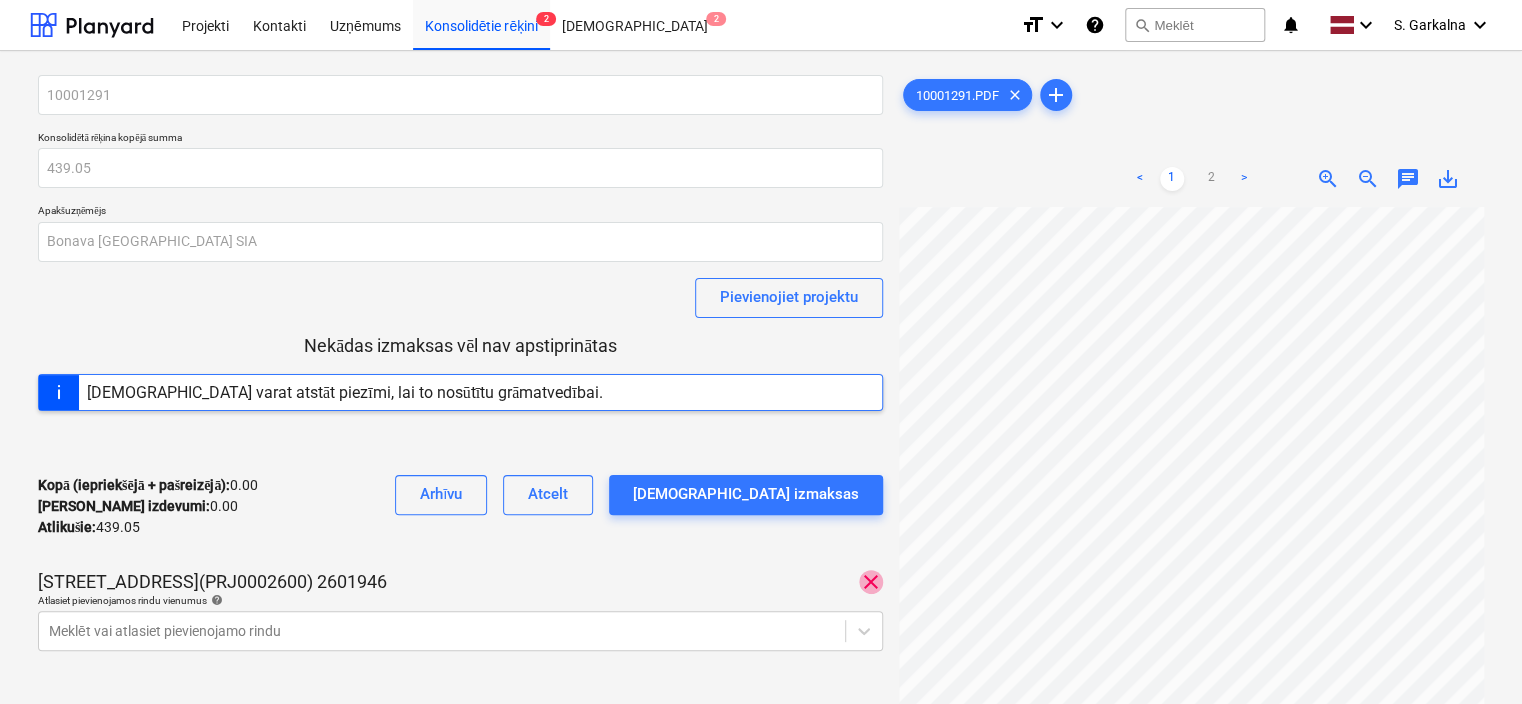 click on "clear" at bounding box center (871, 582) 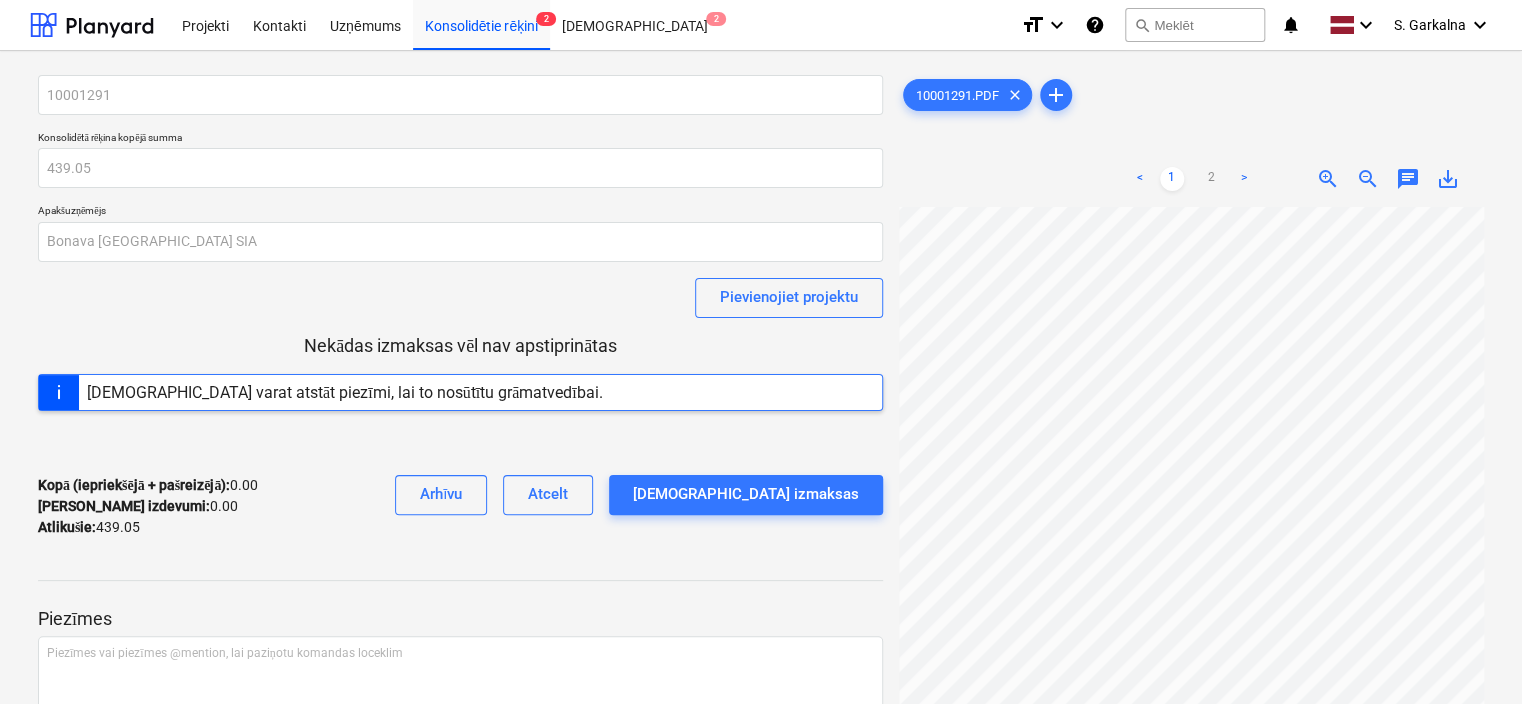 scroll, scrollTop: 260, scrollLeft: 0, axis: vertical 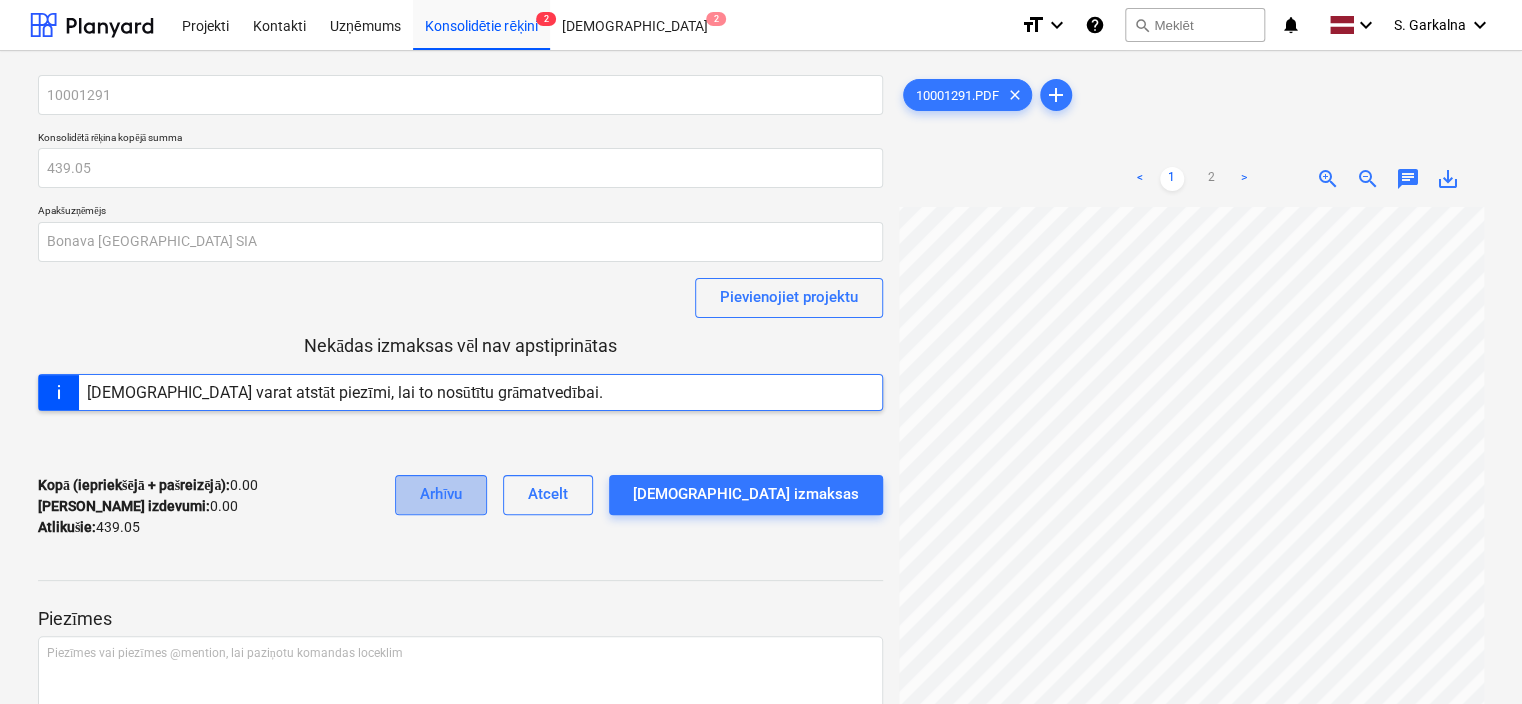 click on "Arhīvu" at bounding box center (441, 494) 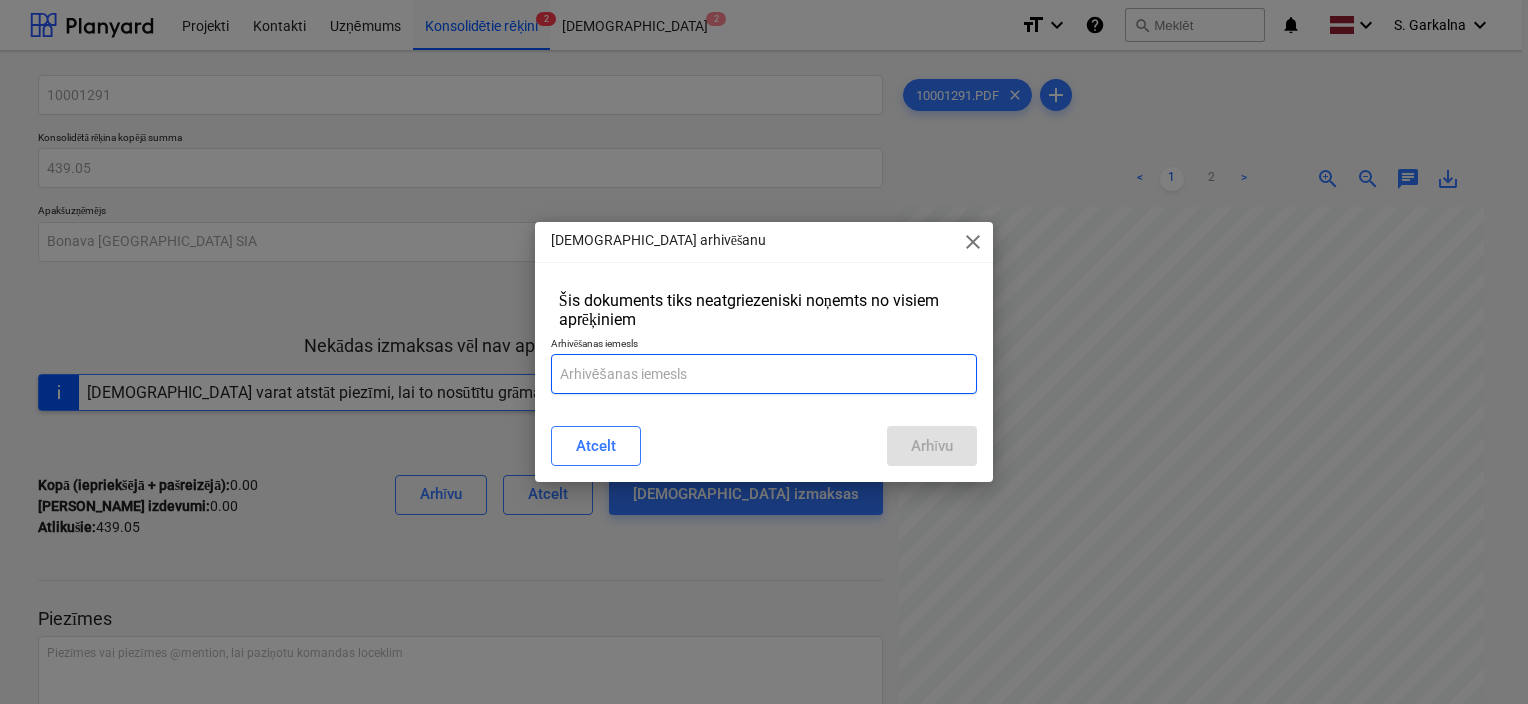click at bounding box center [764, 374] 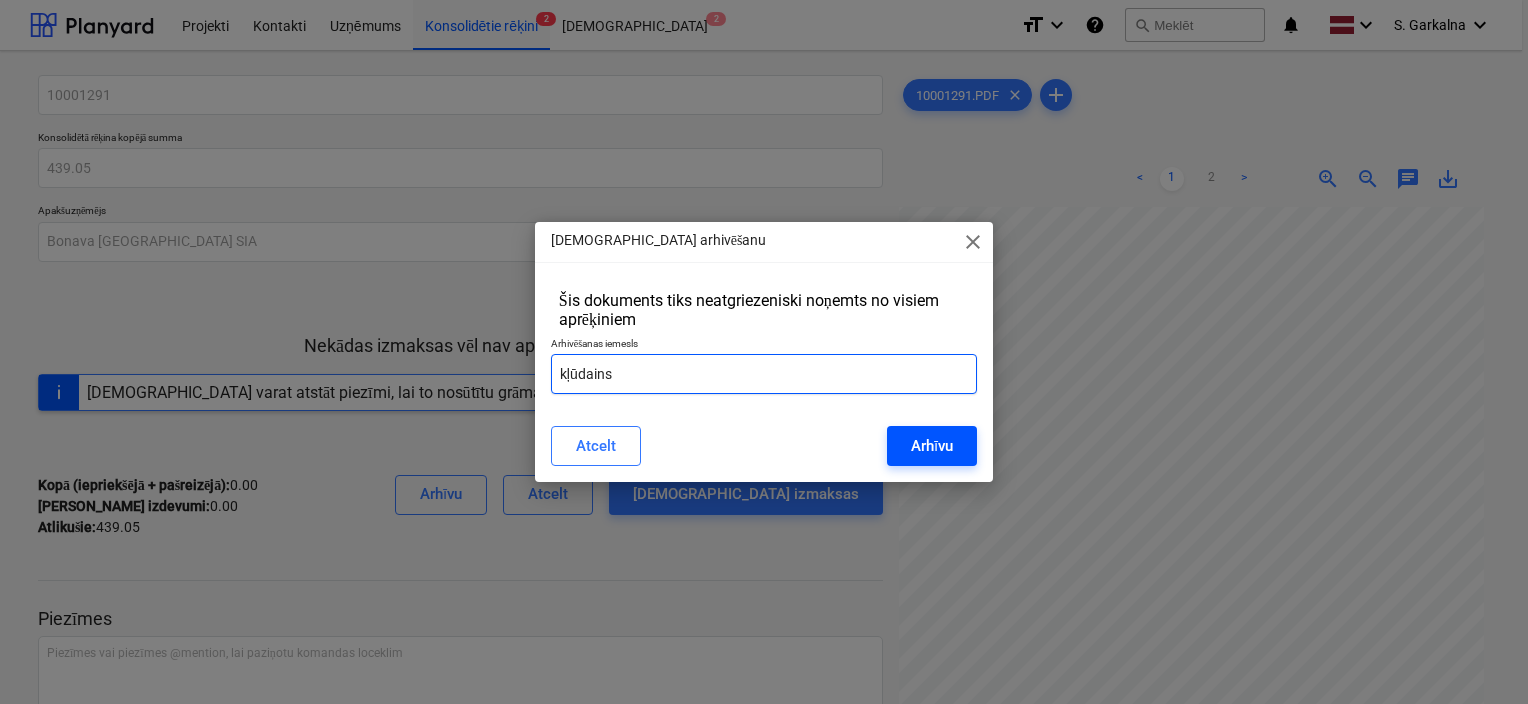 type on "kļūdains" 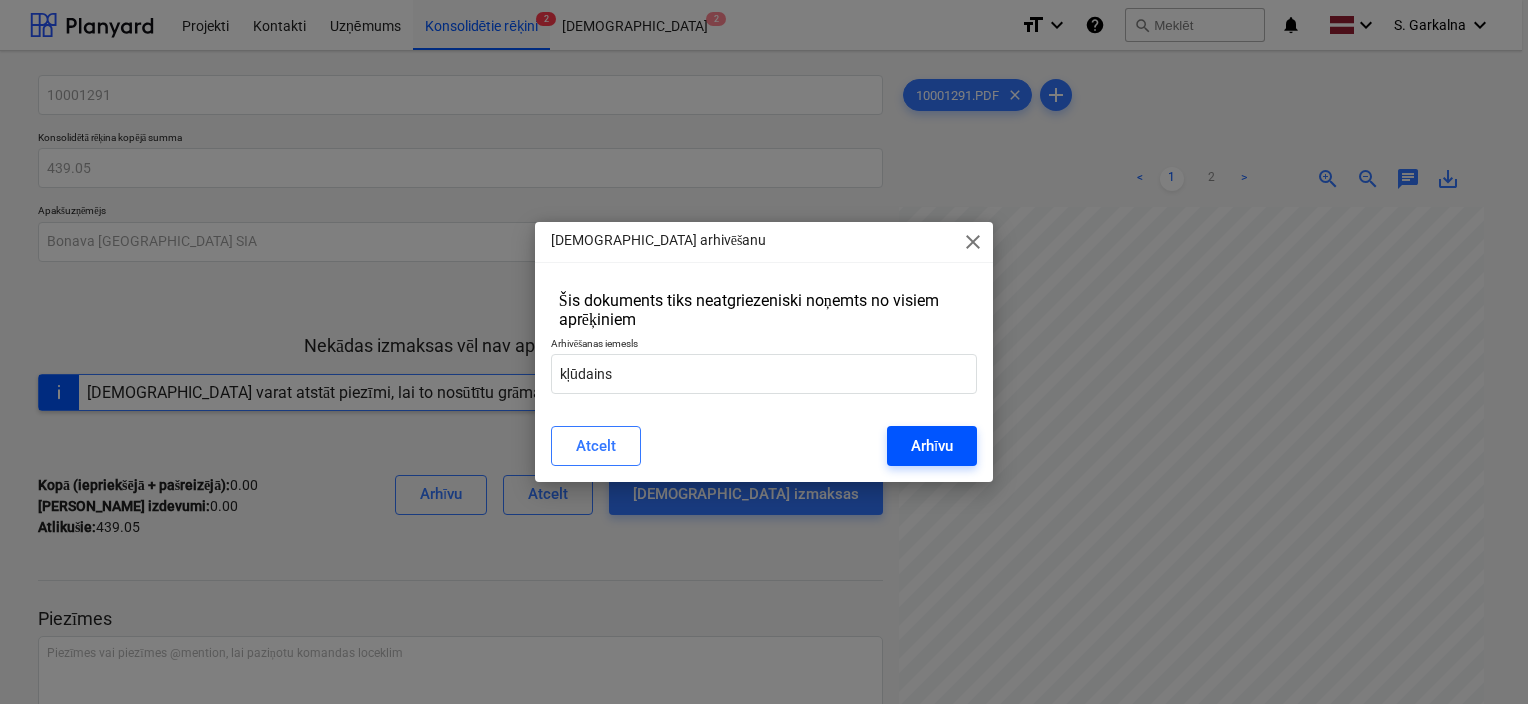 click on "Arhīvu" at bounding box center (932, 446) 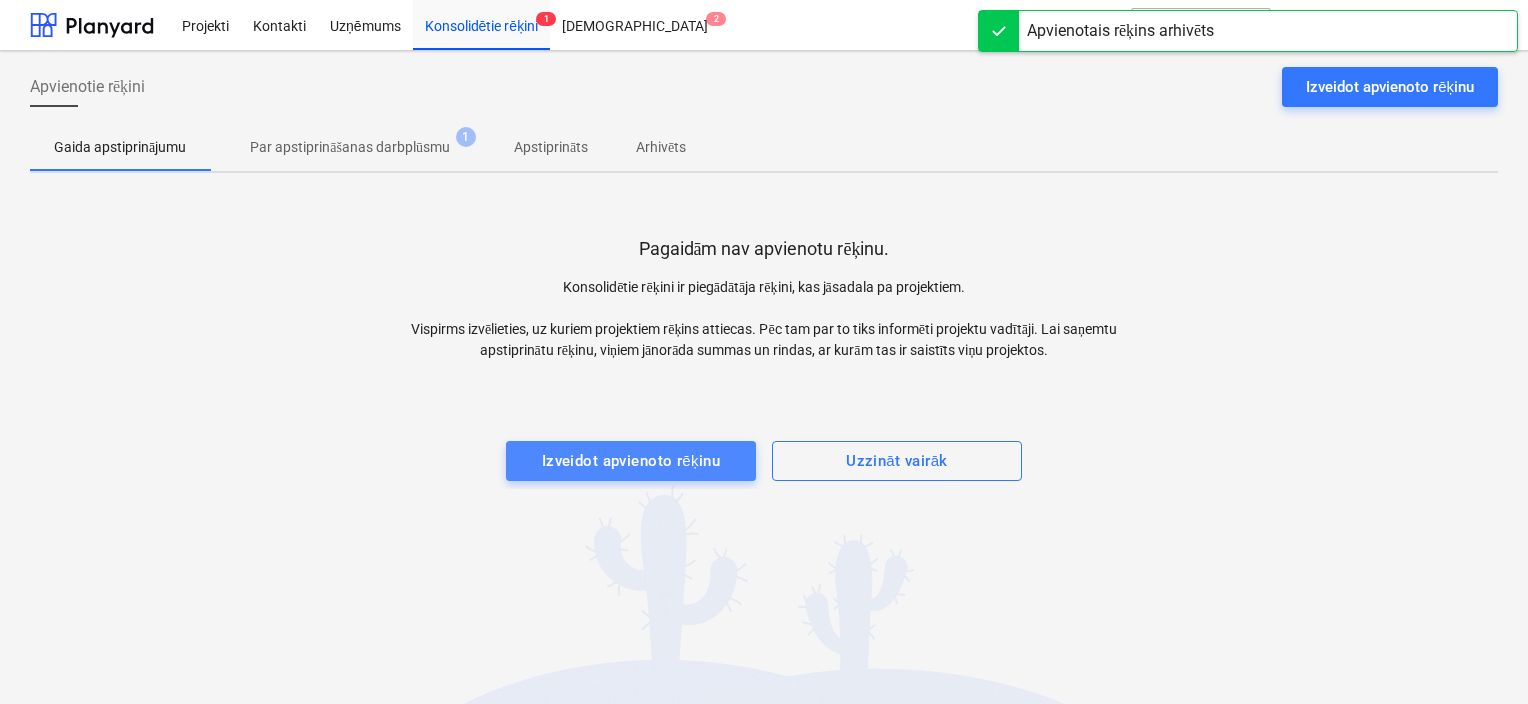 click on "Izveidot apvienoto rēķinu" at bounding box center [631, 461] 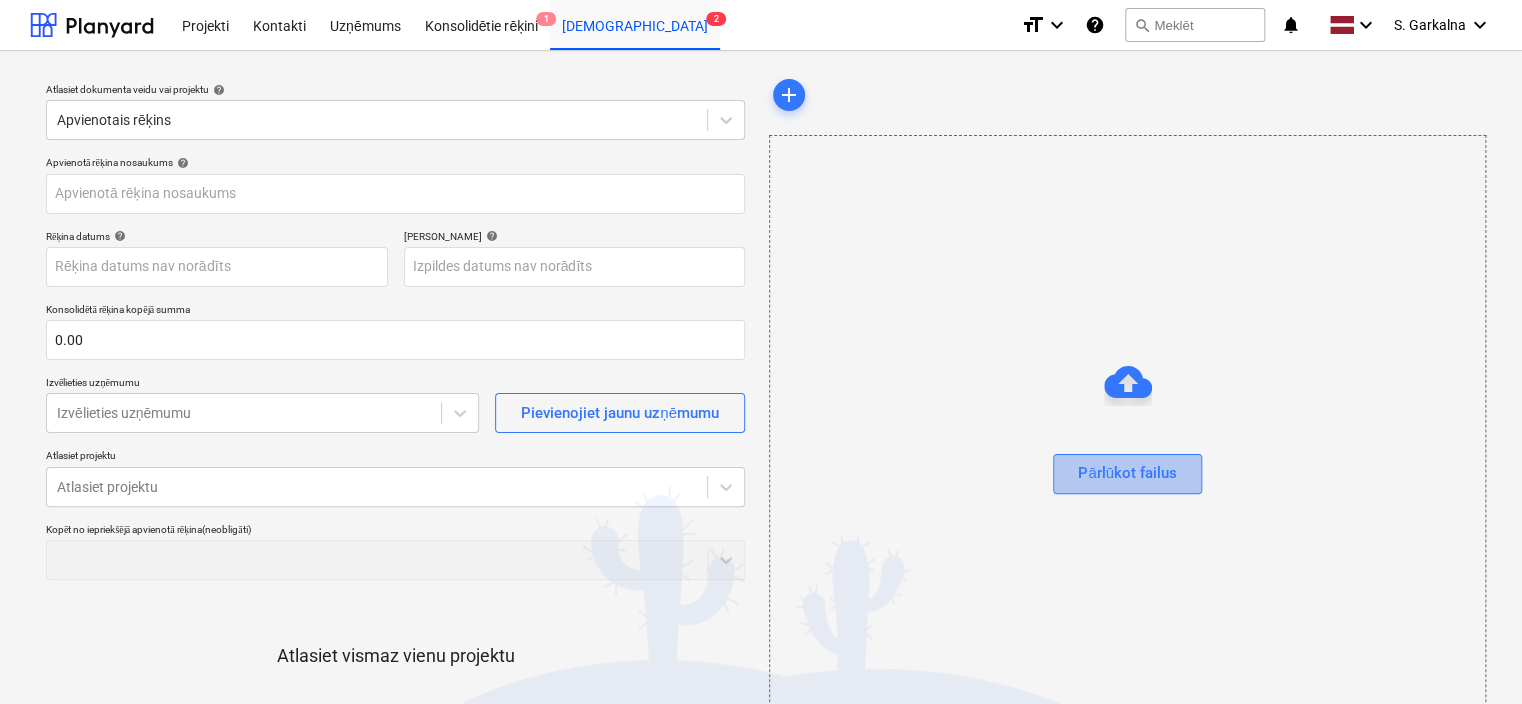 click on "Pārlūkot failus" at bounding box center [1127, 473] 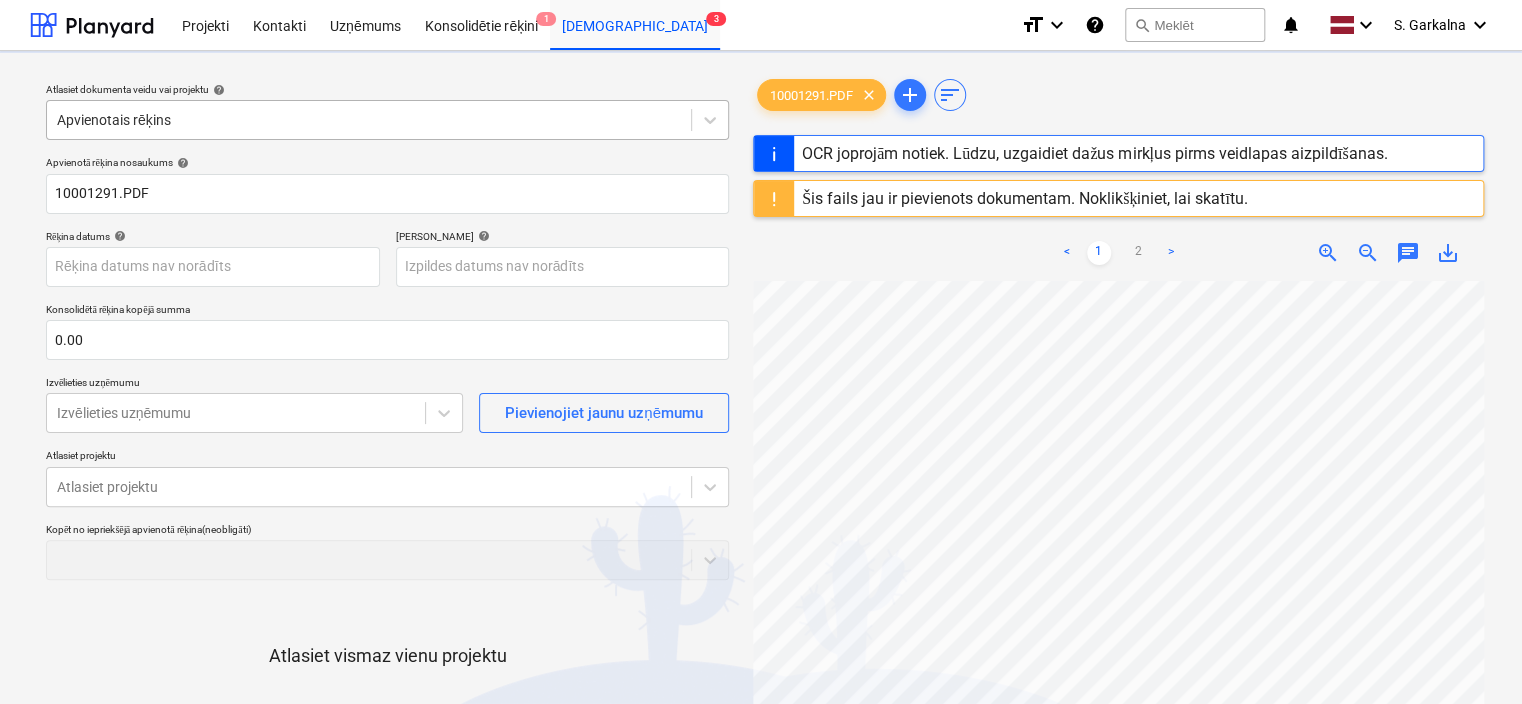 type on "10001291" 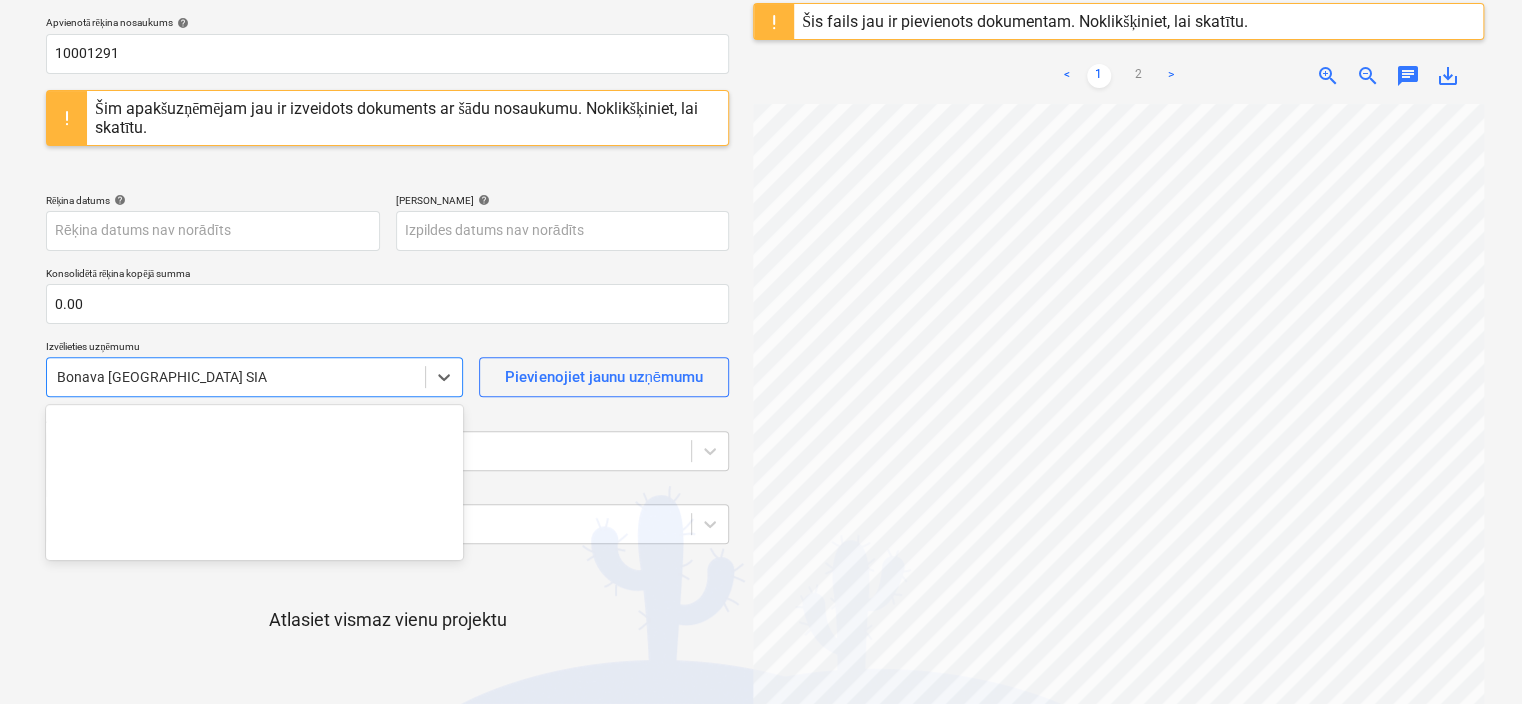 click on "Projekti Kontakti Uzņēmums Konsolidētie rēķini 1 Iesūtne 3 format_size keyboard_arrow_down help search Meklēt notifications 0 keyboard_arrow_down S. Garkalna keyboard_arrow_down Atlasiet dokumenta veidu vai projektu help Apvienotais rēķins Apvienotā rēķina nosaukums help 10001291 Šim apakšuzņēmējam jau ir izveidots dokuments ar šādu nosaukumu. Noklikšķiniet, lai skatītu. Rēķina datums help Press the down arrow key to interact with the calendar and
select a date. Press the question mark key to get the keyboard shortcuts for changing dates. Termiņš help Press the down arrow key to interact with the calendar and
select a date. Press the question mark key to get the keyboard shortcuts for changing dates. Konsolidētā rēķina kopējā summa 0.00 Izvēlieties uzņēmumu Bonava Latvija SIA   Pievienojiet jaunu uzņēmumu Atlasiet projektu Atlasiet projektu [PERSON_NAME] no iepriekšējā apvienotā rēķina  (neobligāti) Atlasiet vismaz vienu projektu Atcelt Apstipriniet projektus add" at bounding box center [761, 212] 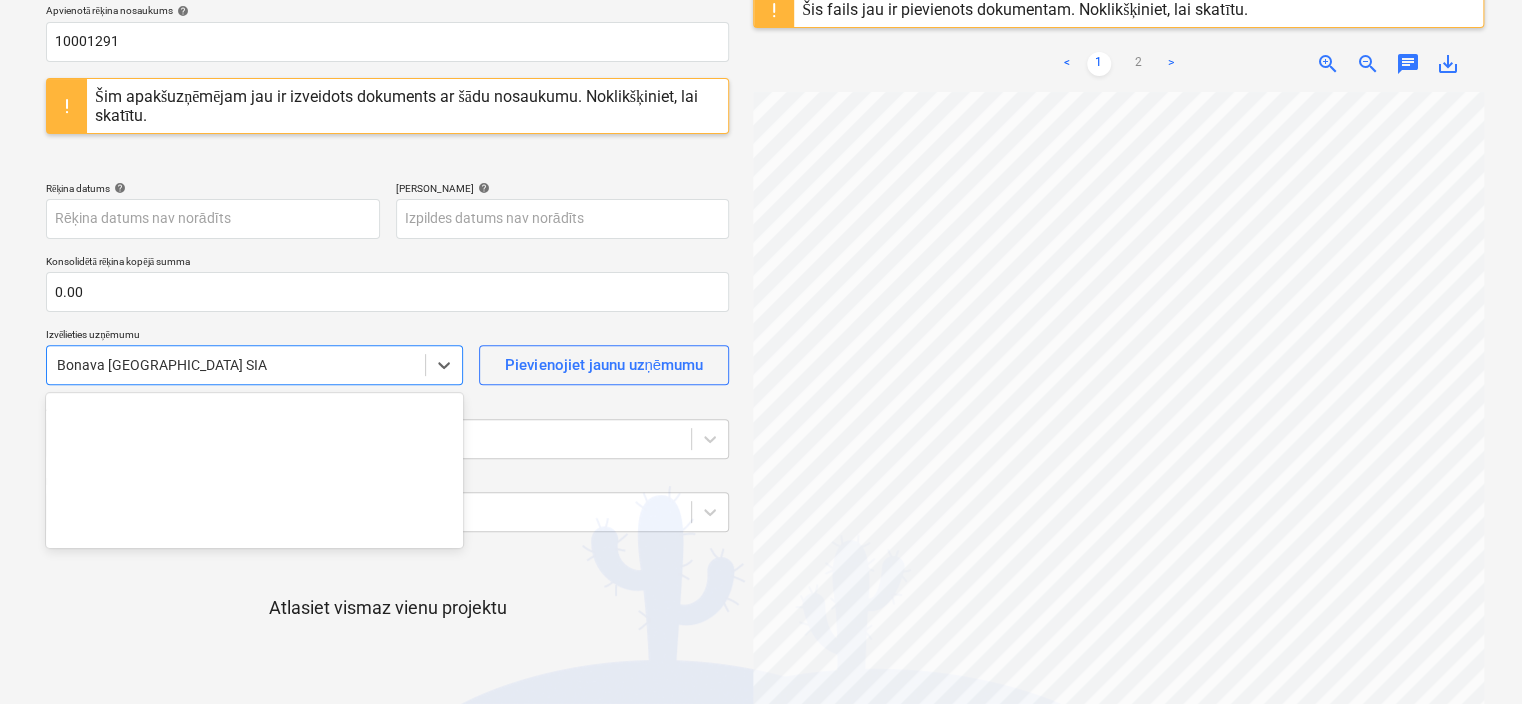scroll, scrollTop: 3570, scrollLeft: 0, axis: vertical 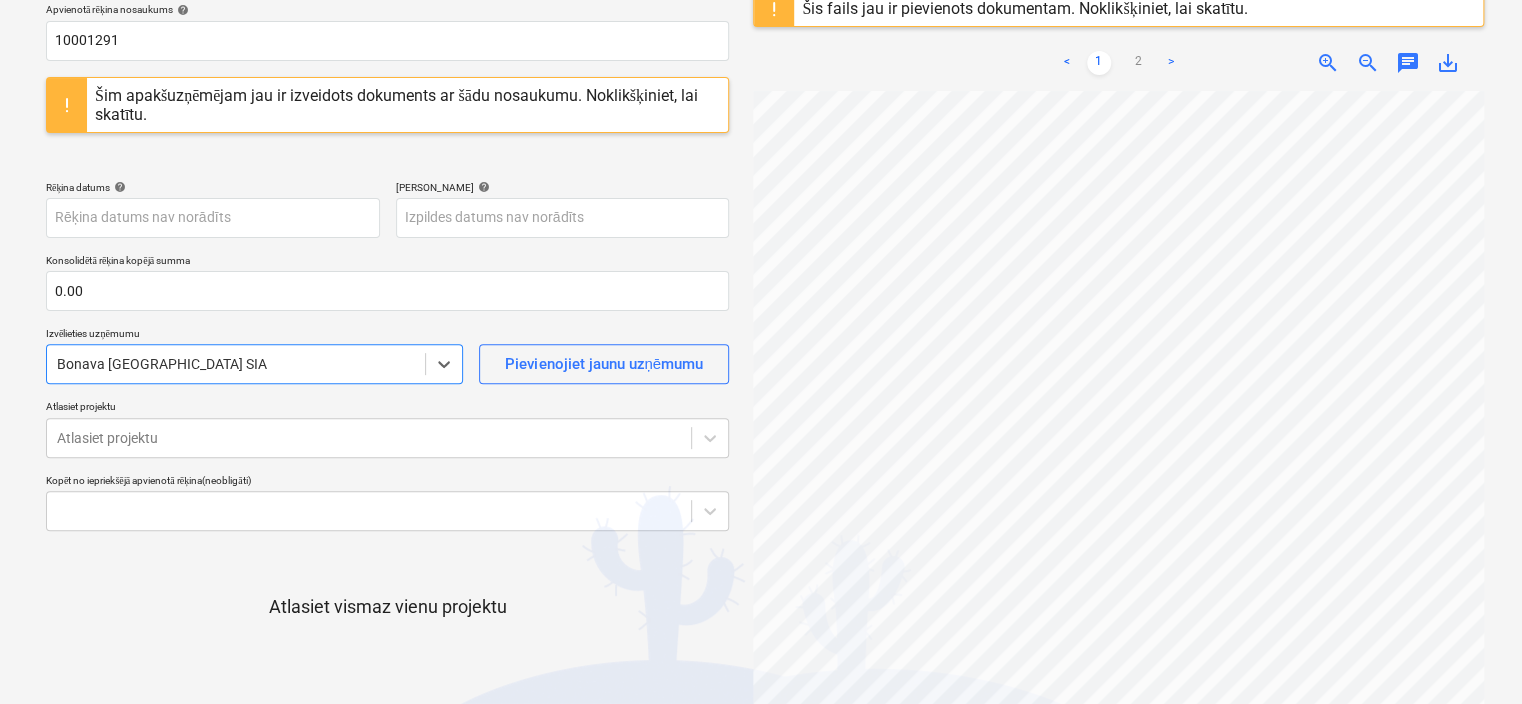 drag, startPoint x: 199, startPoint y: 352, endPoint x: 8, endPoint y: 348, distance: 191.04189 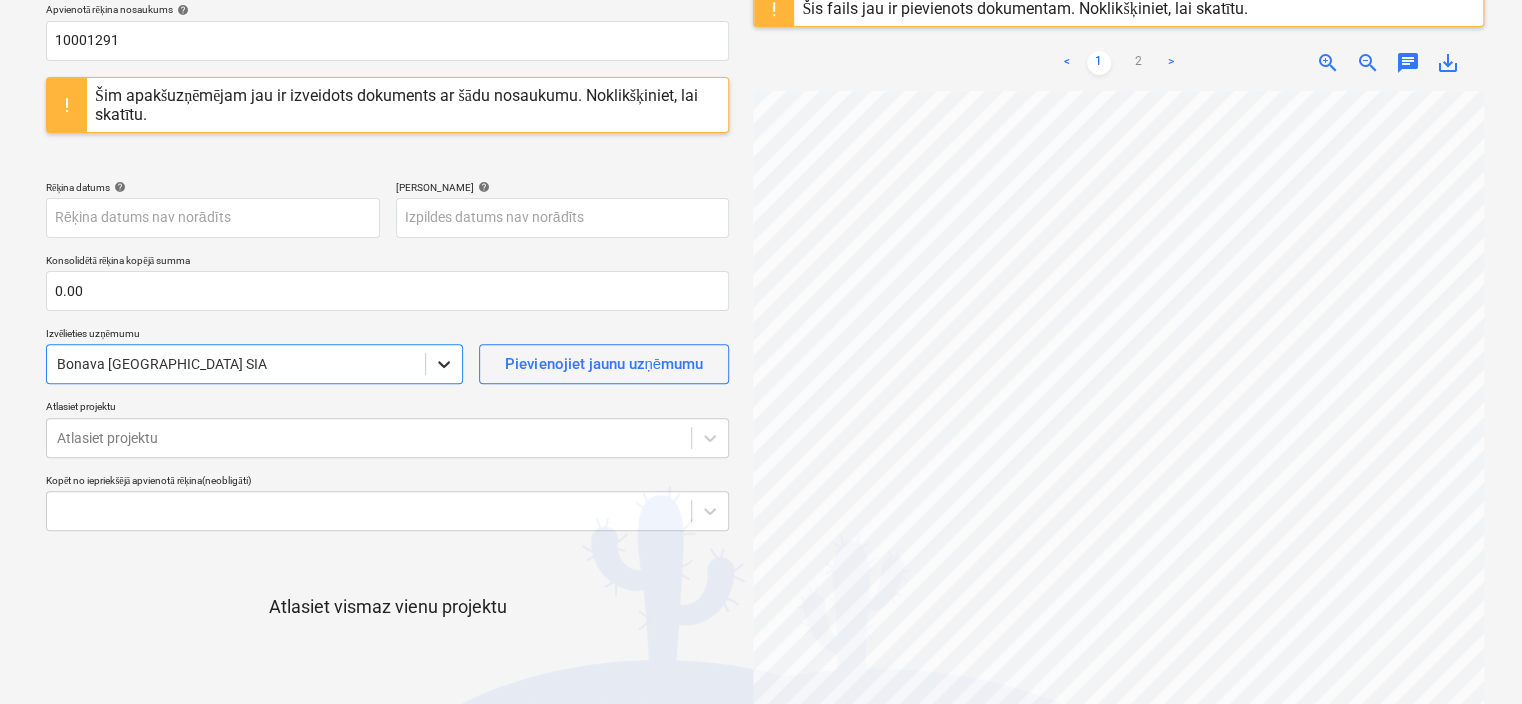 click 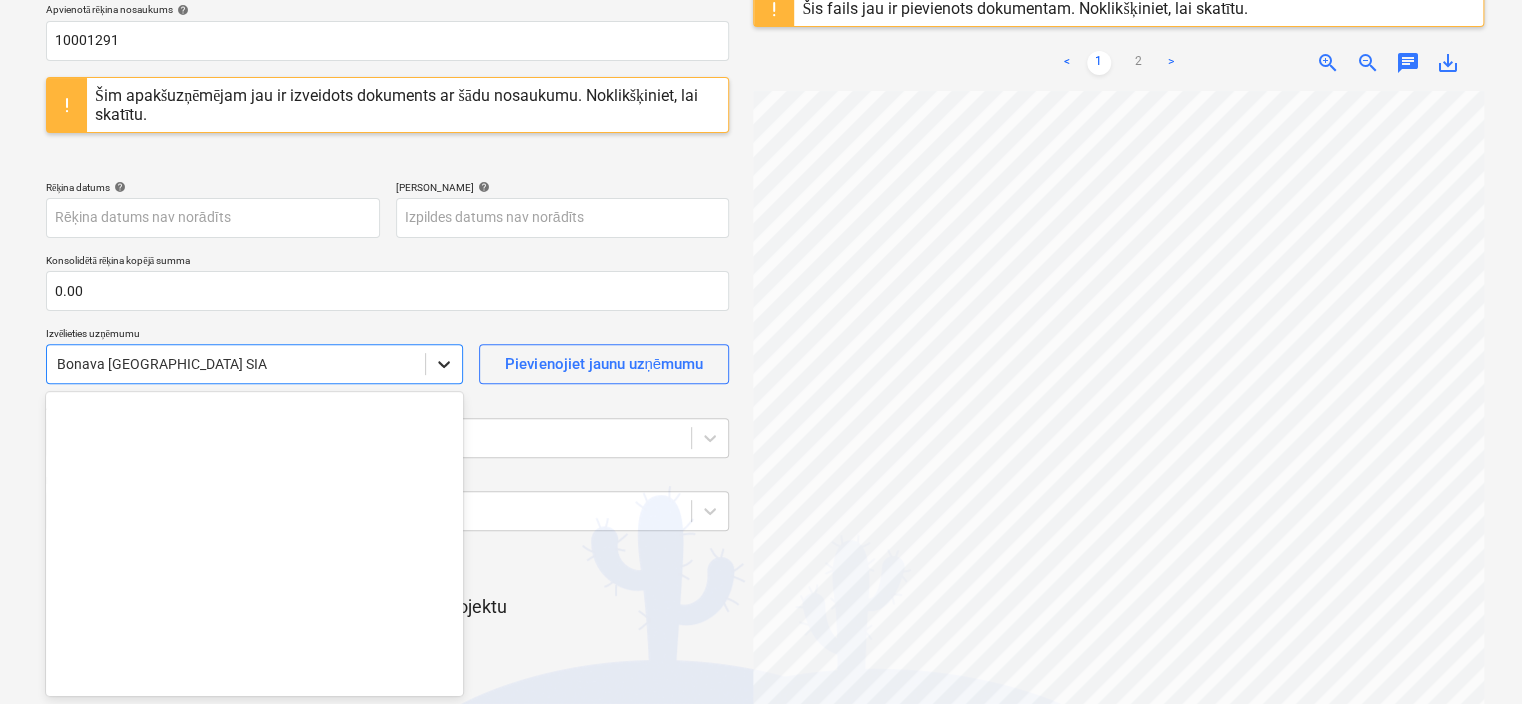 scroll, scrollTop: 3570, scrollLeft: 0, axis: vertical 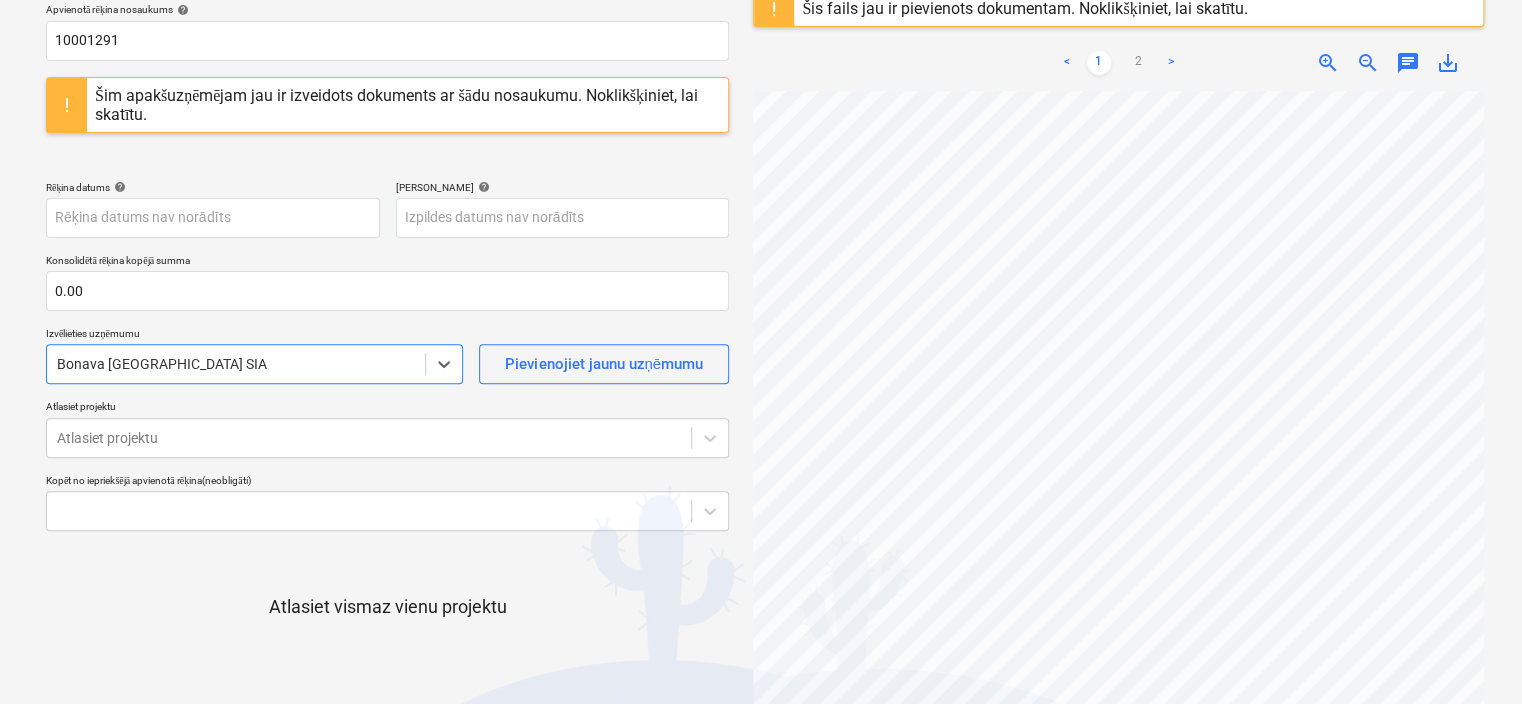 click at bounding box center (236, 364) 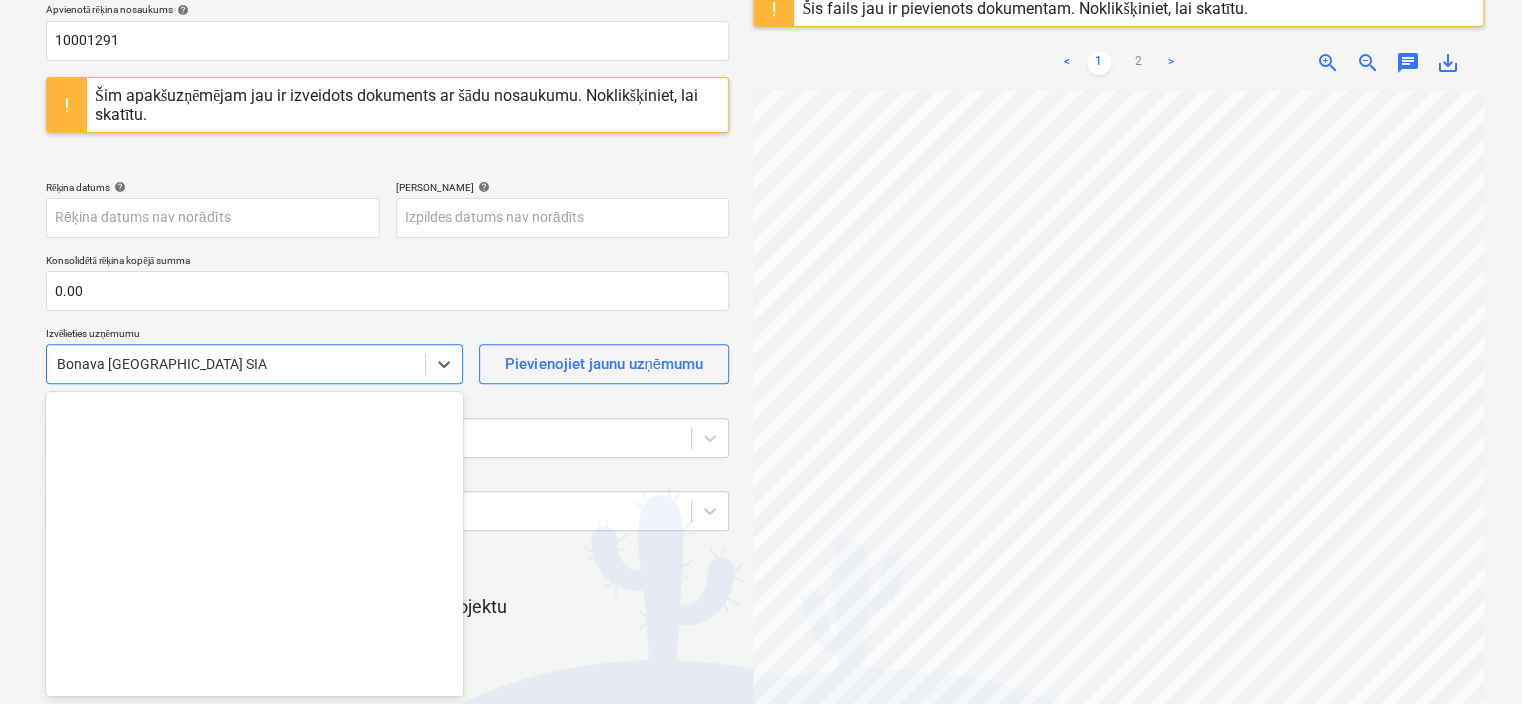 scroll, scrollTop: 3570, scrollLeft: 0, axis: vertical 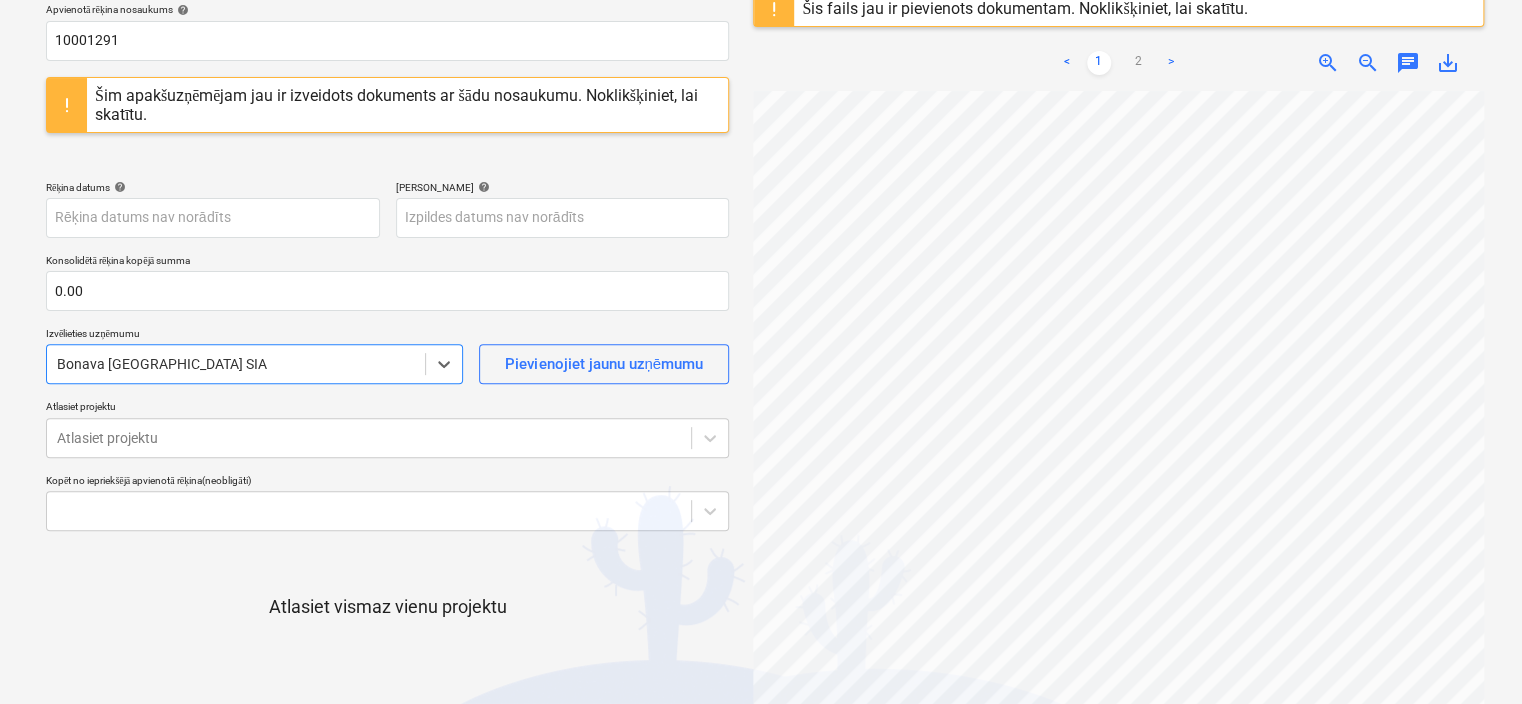 click at bounding box center (236, 364) 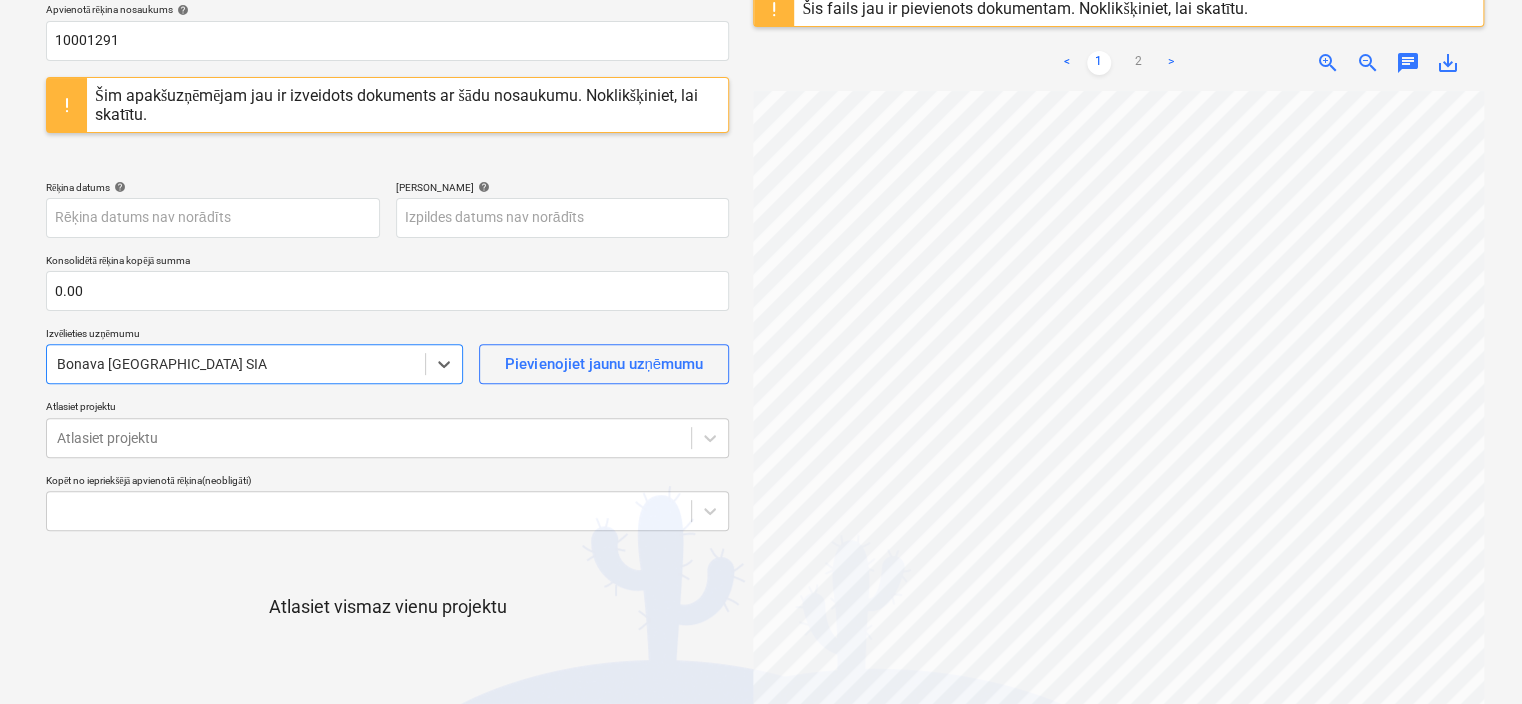type on "a" 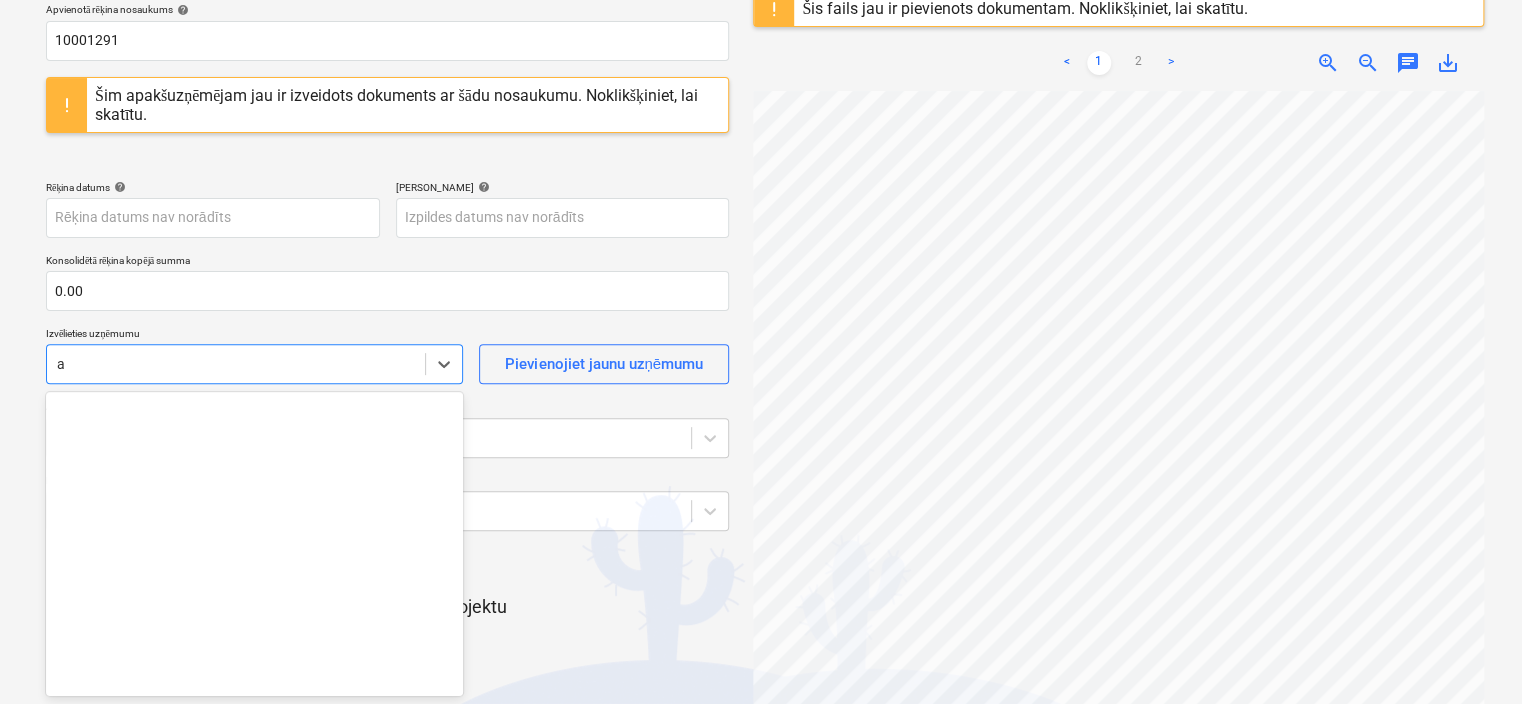 scroll, scrollTop: 3570, scrollLeft: 0, axis: vertical 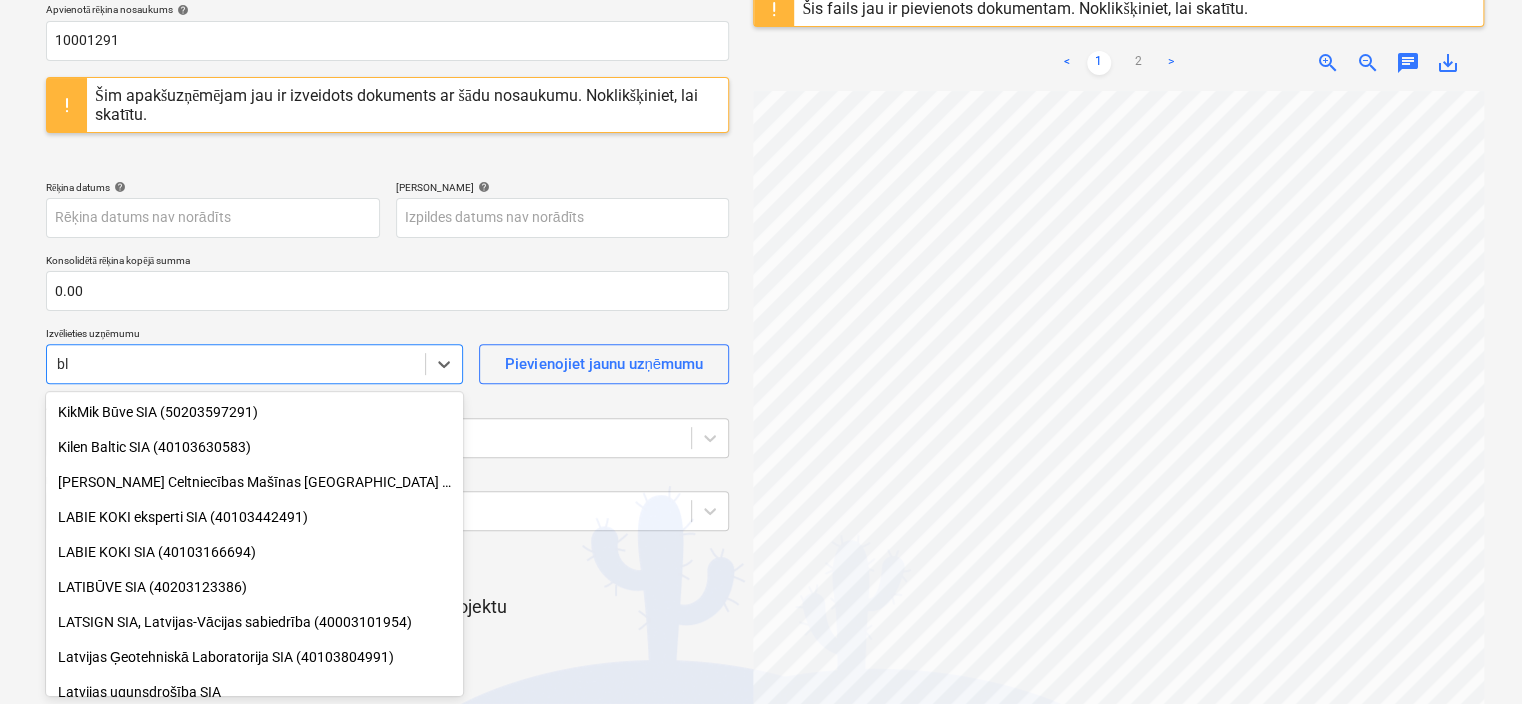 type on "bla" 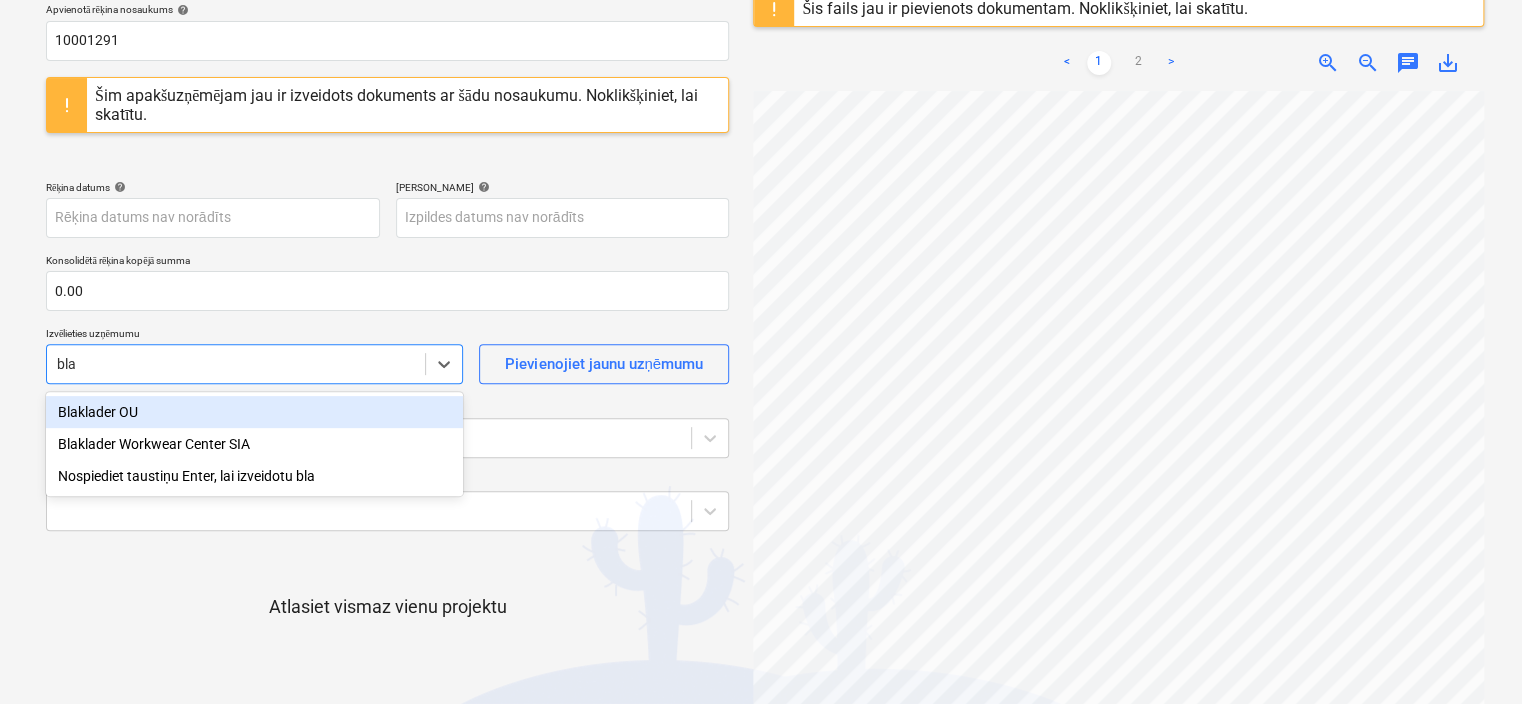 click on "Blaklader OU" at bounding box center (254, 412) 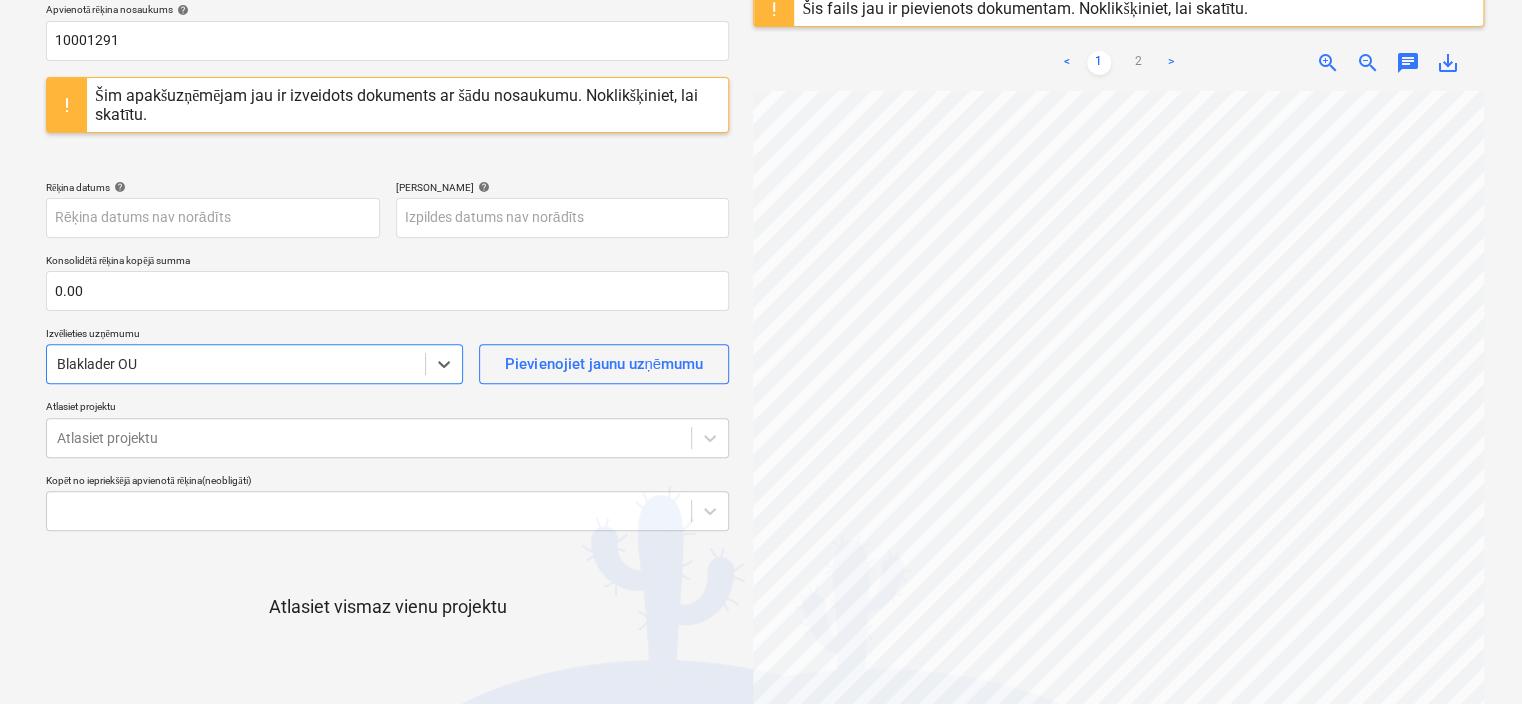 type 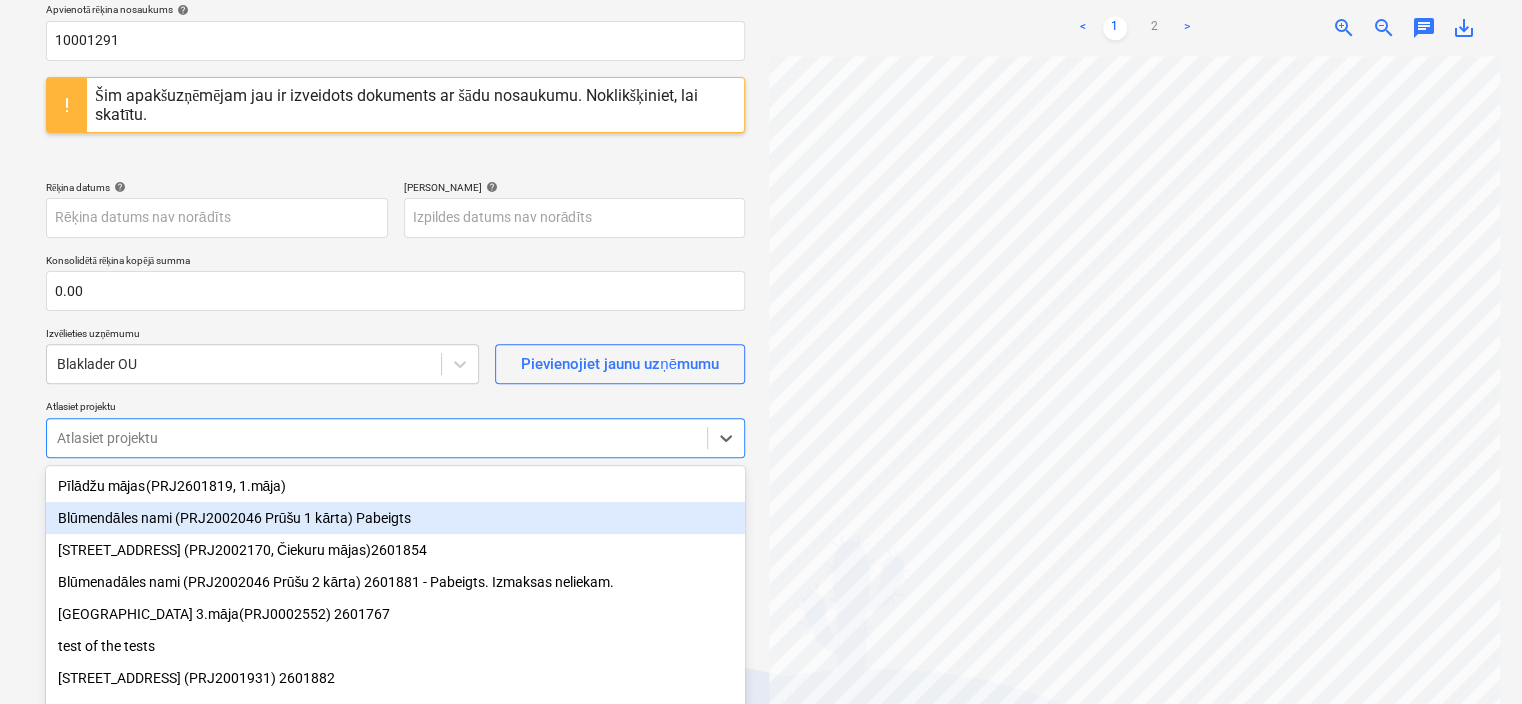 scroll, scrollTop: 222, scrollLeft: 0, axis: vertical 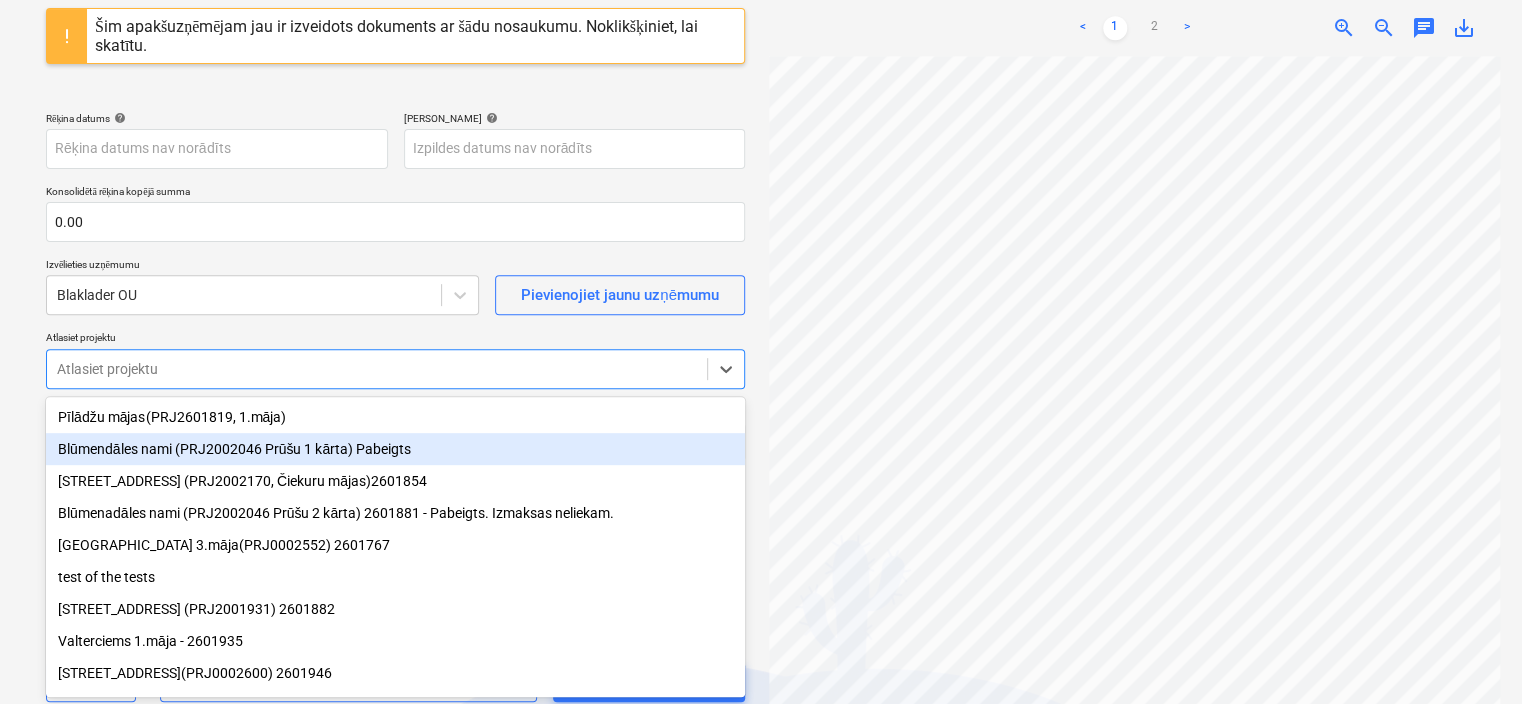 click on "Projekti Kontakti Uzņēmums Konsolidētie rēķini 1 Iesūtne 3 format_size keyboard_arrow_down help search Meklēt notifications 0 keyboard_arrow_down S. Garkalna keyboard_arrow_down Atlasiet dokumenta veidu vai projektu help Apvienotais rēķins Apvienotā rēķina nosaukums help 10001291 Šim apakšuzņēmējam jau ir izveidots dokuments ar šādu nosaukumu. Noklikšķiniet, lai skatītu. Rēķina datums help Press the down arrow key to interact with the calendar and
select a date. Press the question mark key to get the keyboard shortcuts for changing dates. Termiņš help Press the down arrow key to interact with the calendar and
select a date. Press the question mark key to get the keyboard shortcuts for changing dates. Konsolidētā rēķina kopējā summa 0.00 Izvēlieties uzņēmumu Blaklader OU   Pievienojiet jaunu uzņēmumu Atlasiet projektu Atlasiet projektu [PERSON_NAME] no iepriekšējā apvienotā rēķina  (neobligāti) Atlasiet vismaz vienu projektu Atcelt Apstipriniet projektus clear add" at bounding box center (761, 130) 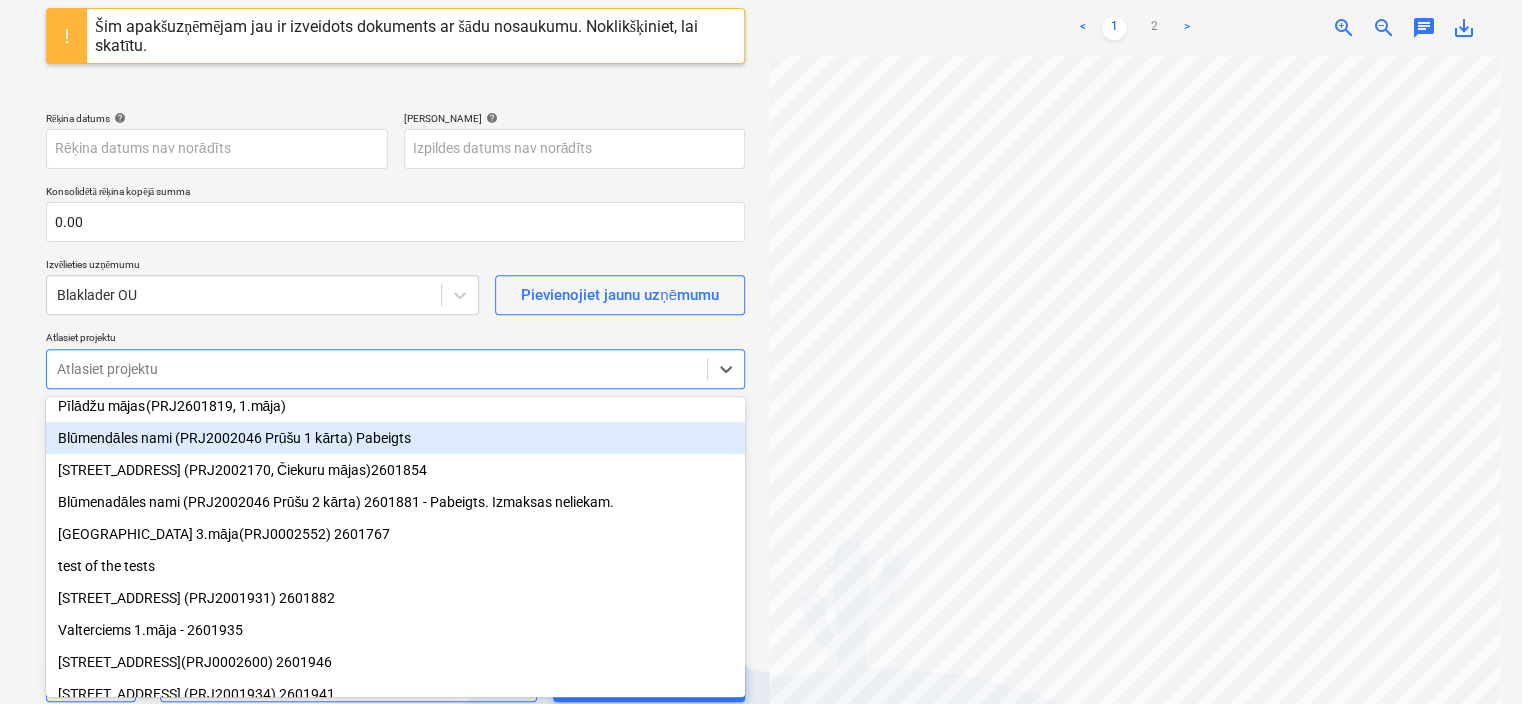 scroll, scrollTop: 0, scrollLeft: 0, axis: both 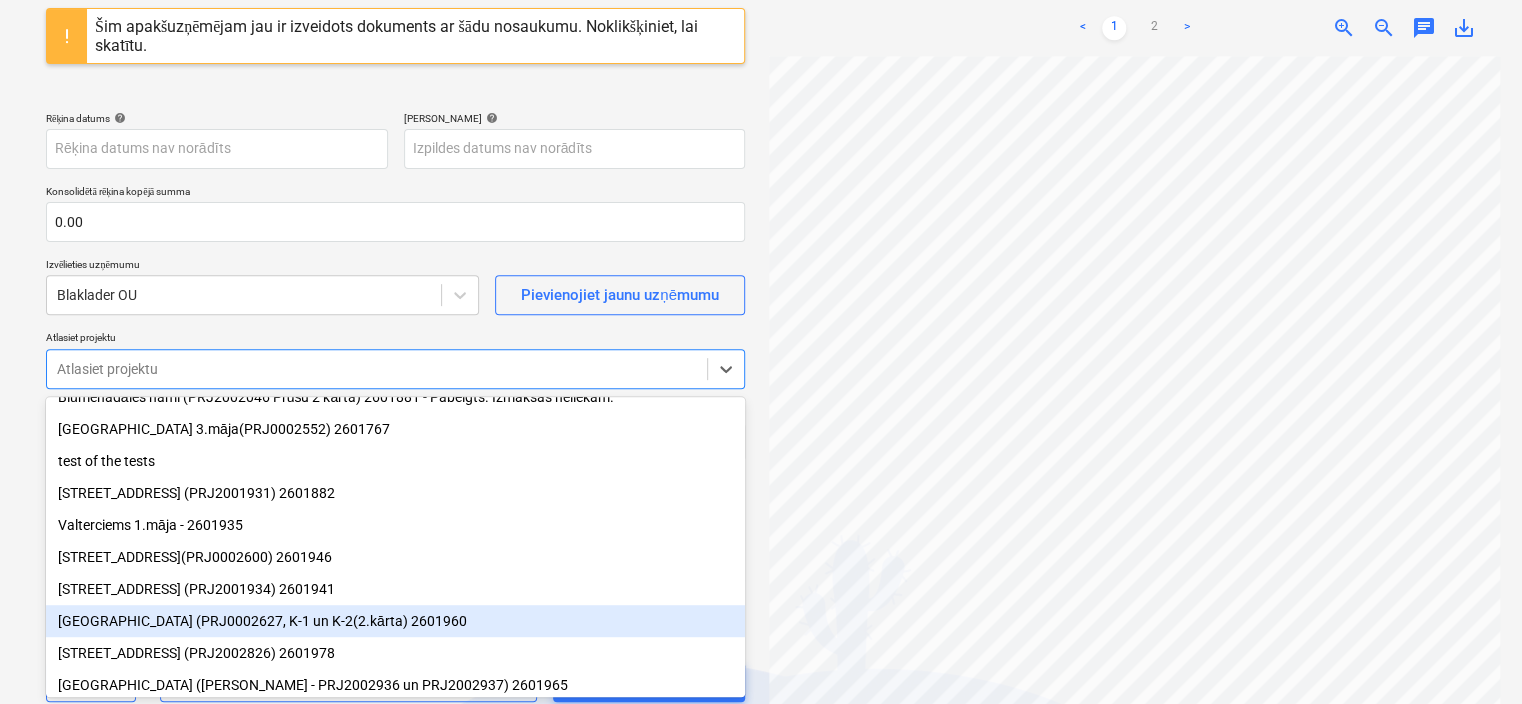 click on "[GEOGRAPHIC_DATA] (PRJ0002627, K-1 un K-2(2.kārta) 2601960" at bounding box center (395, 621) 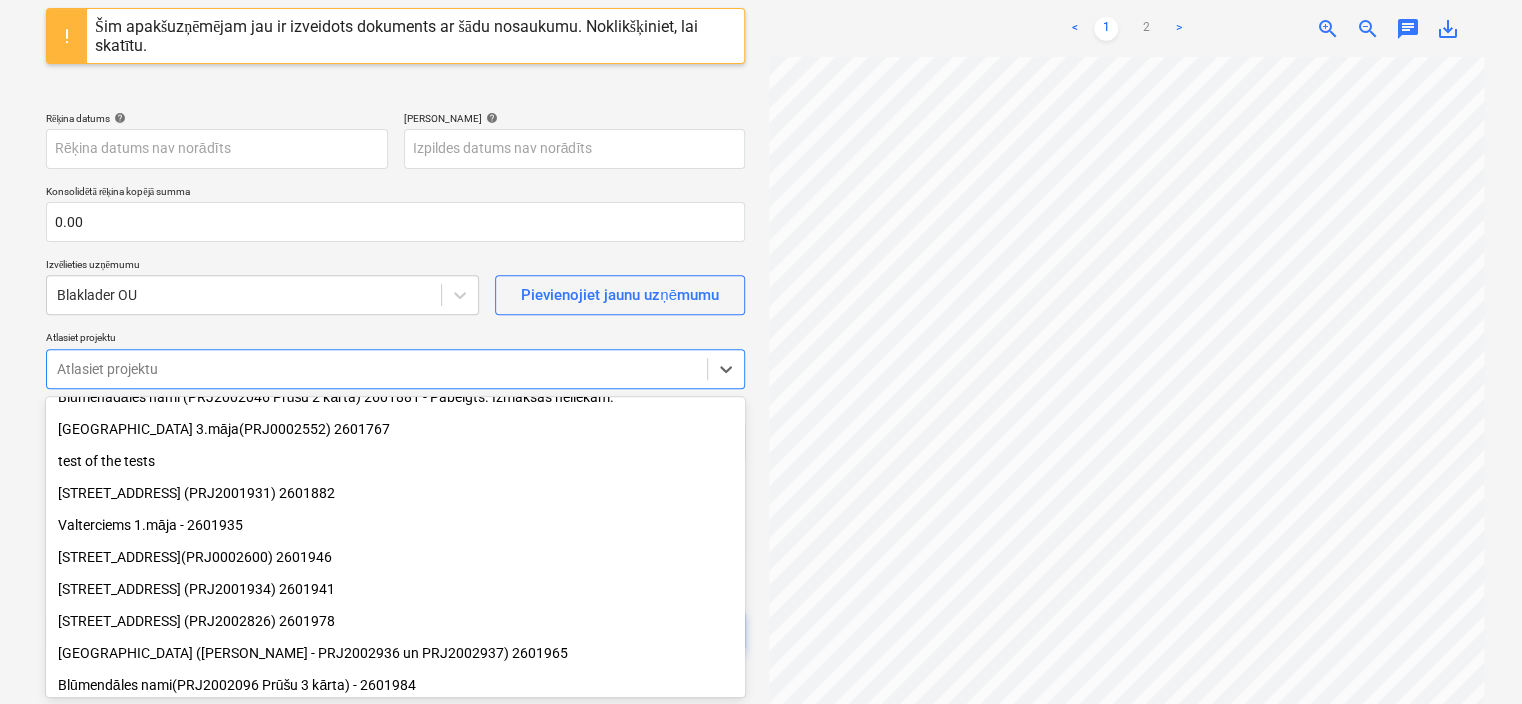 scroll, scrollTop: 216, scrollLeft: 0, axis: vertical 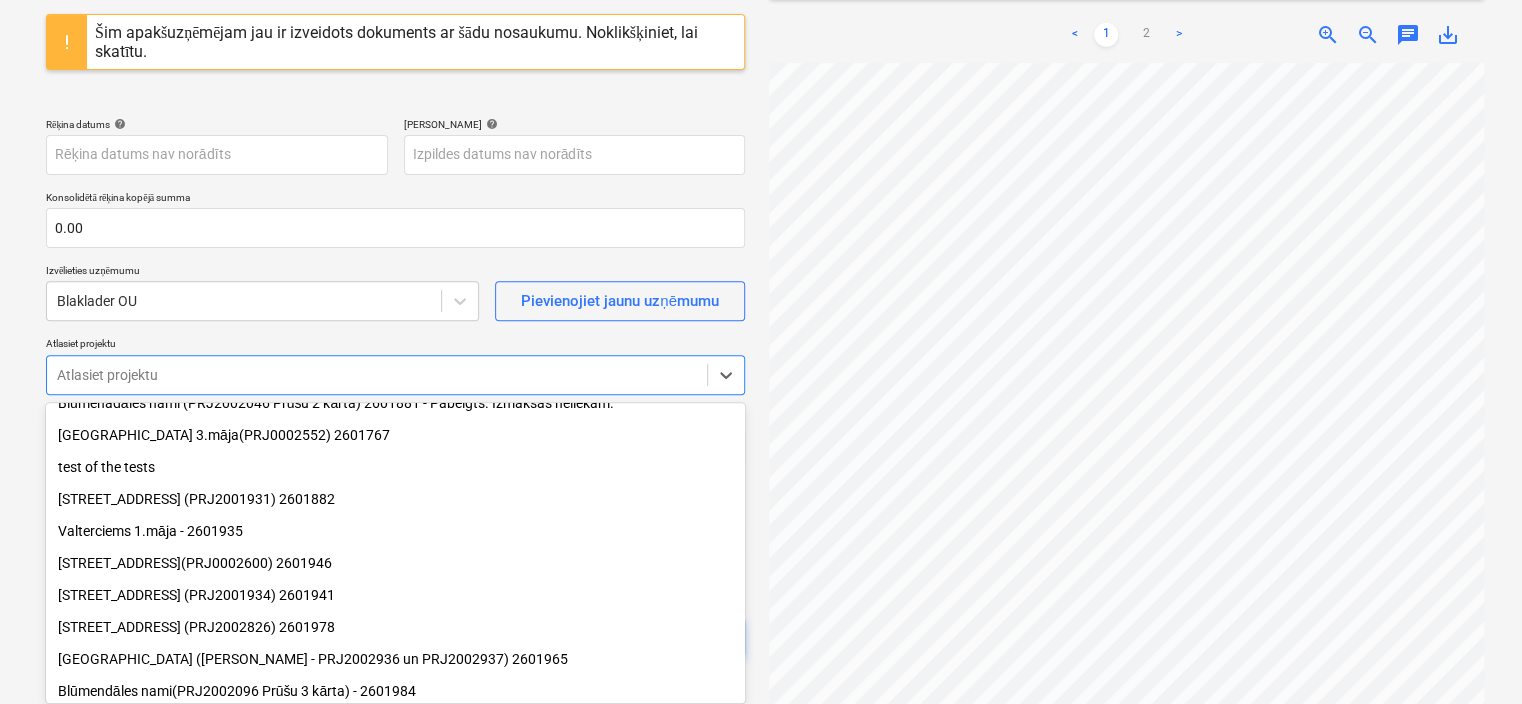 click on "[STREET_ADDRESS](PRJ0002600) 2601946" at bounding box center [395, 563] 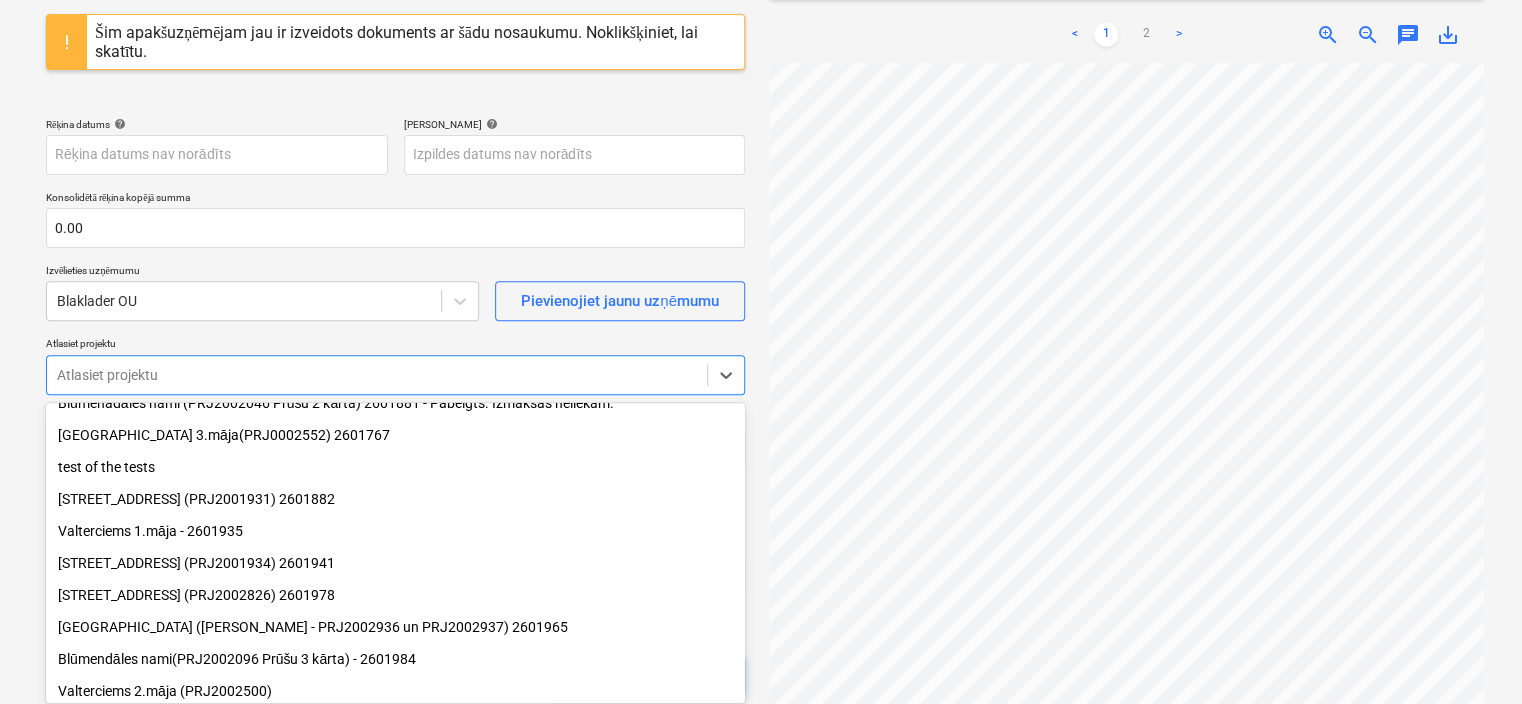 click on "Valterciems 1.māja - 2601935" at bounding box center [395, 531] 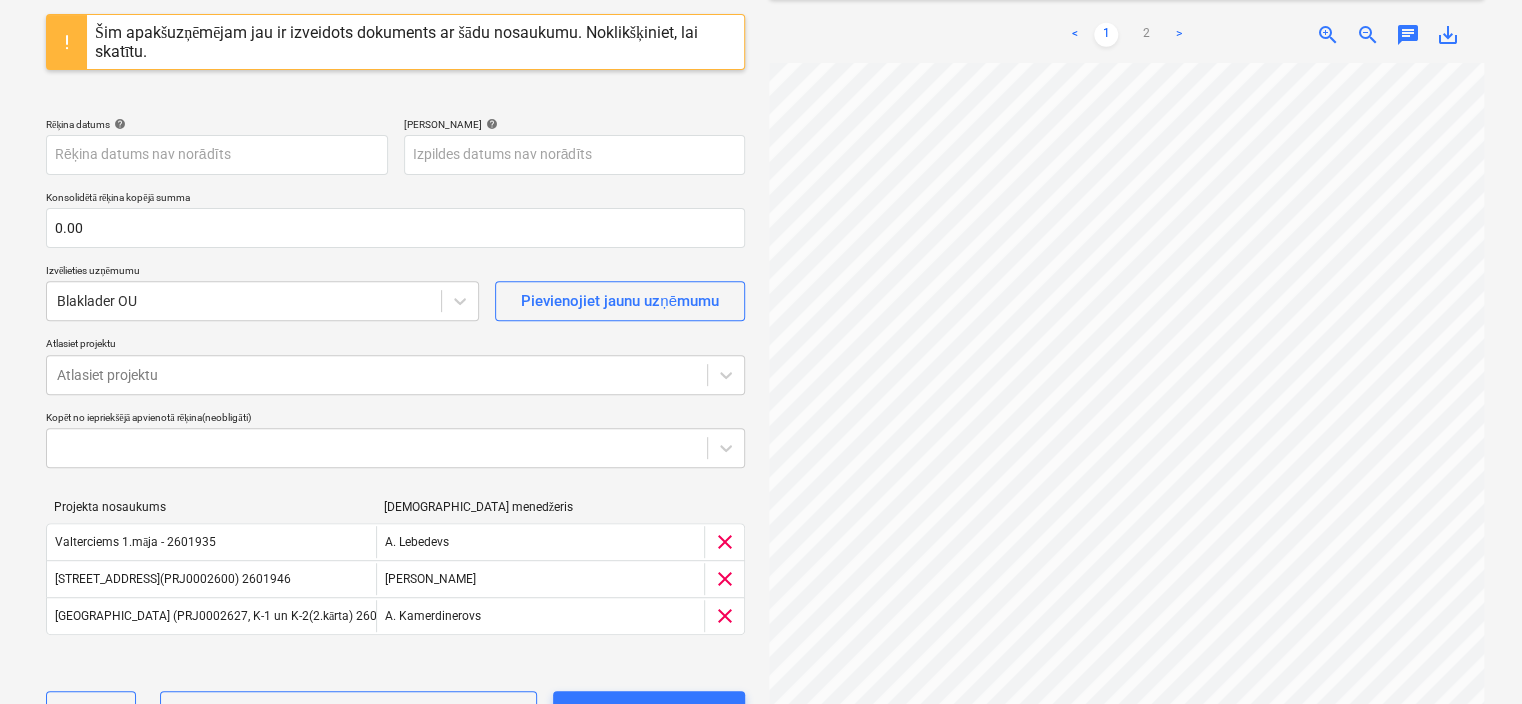 click on "Atlasiet projektu" at bounding box center (395, 345) 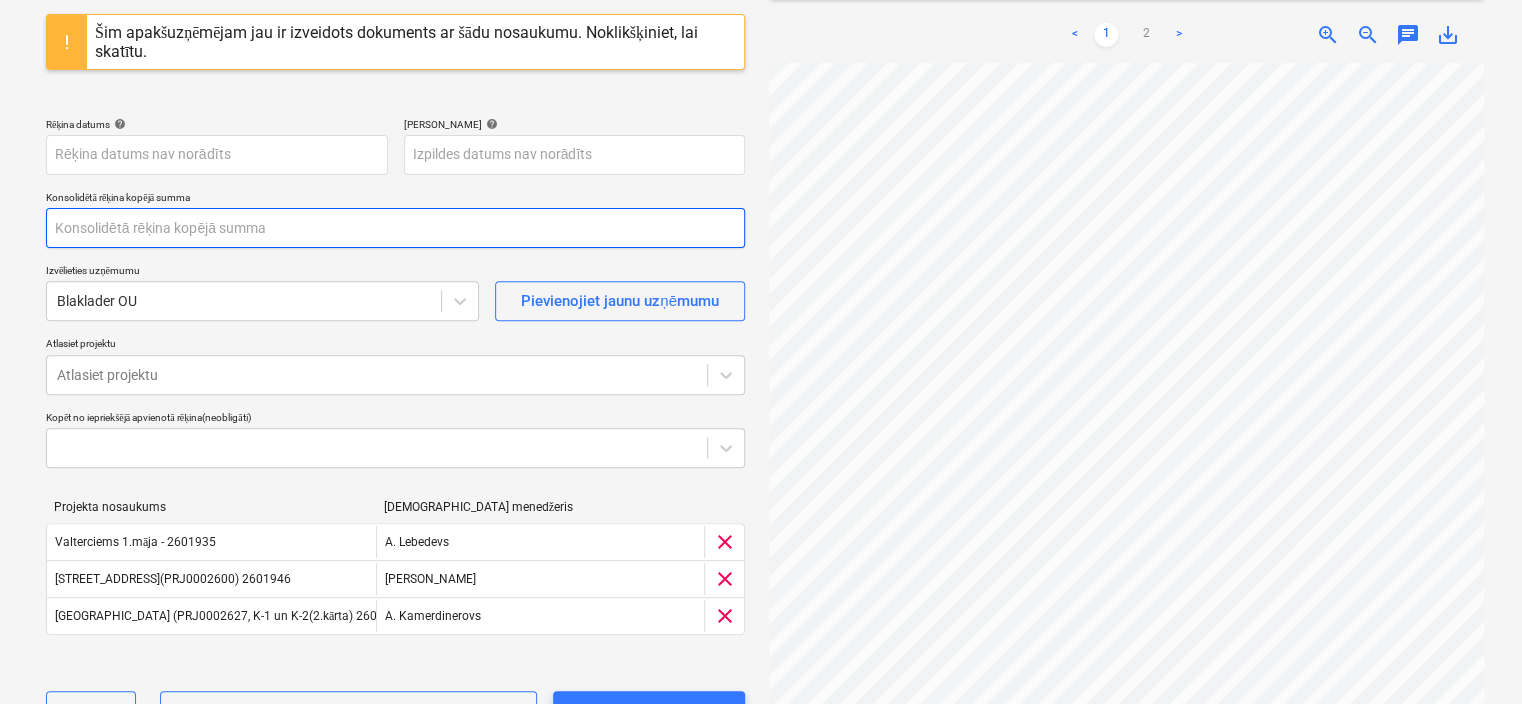 click at bounding box center (395, 228) 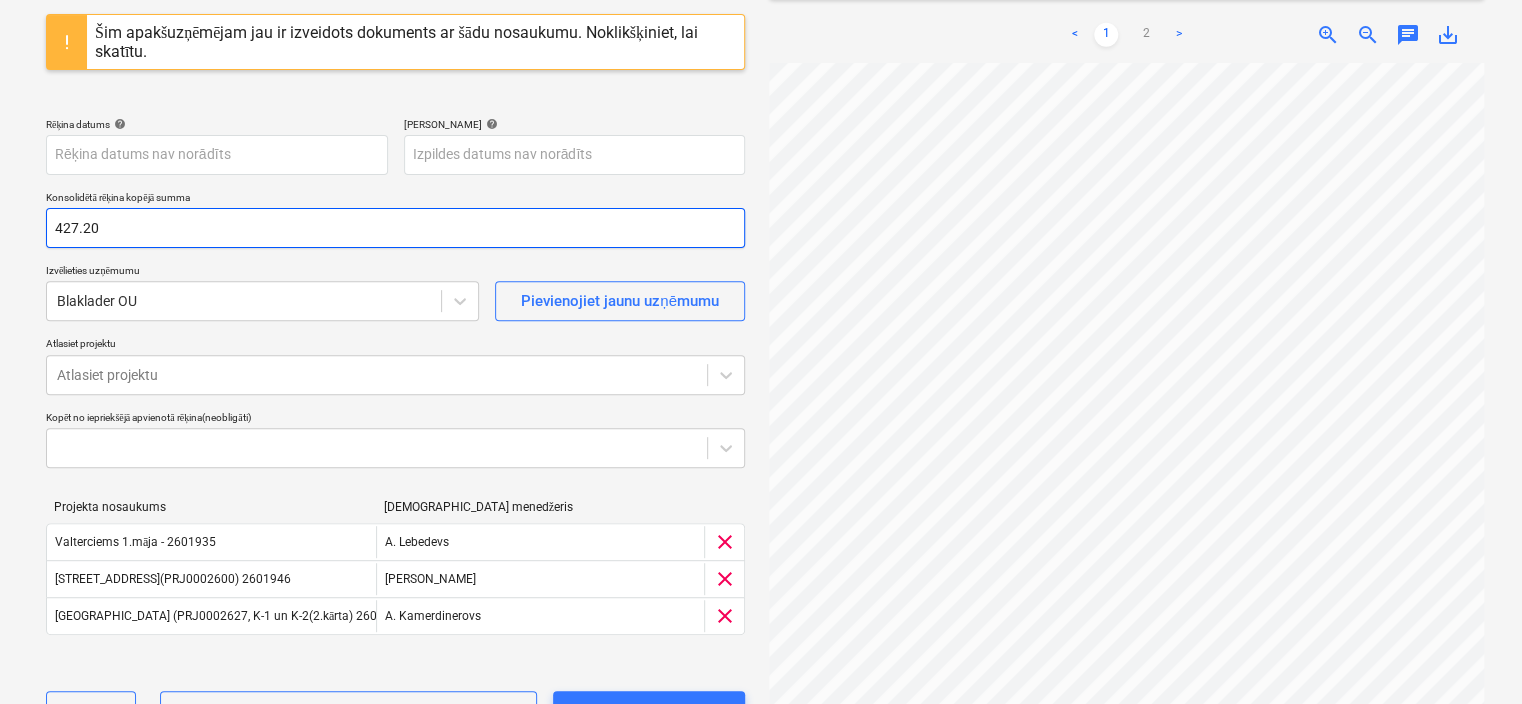 type on "427.20" 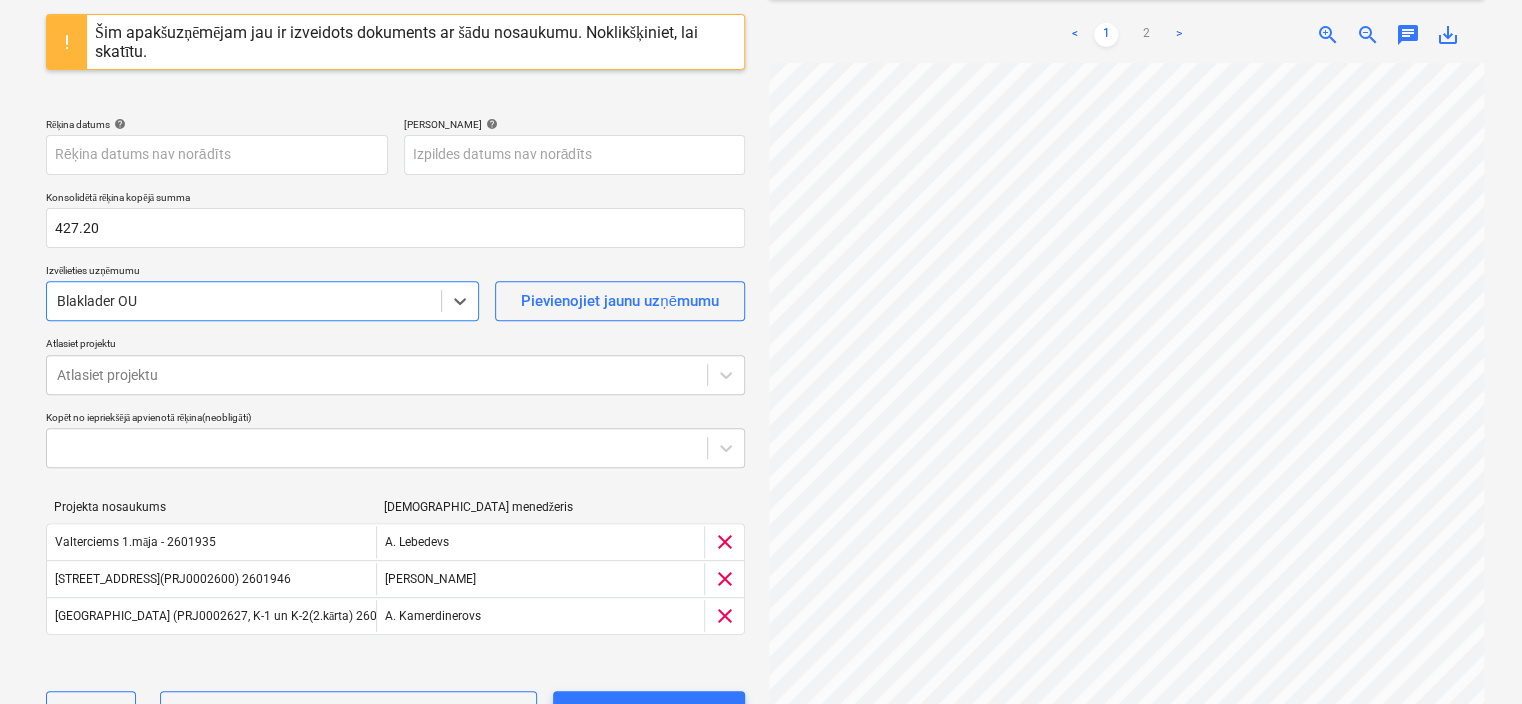 scroll, scrollTop: 256, scrollLeft: 0, axis: vertical 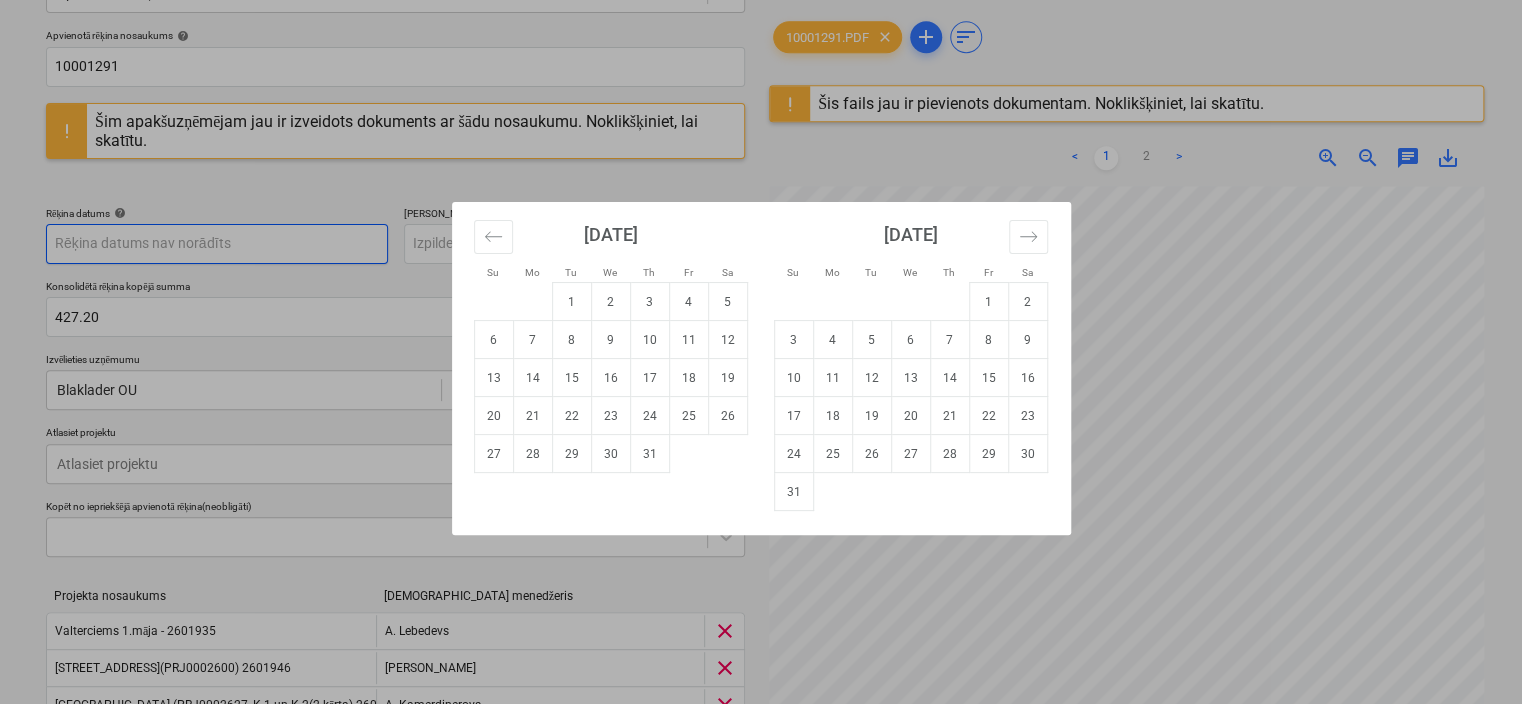 click on "Projekti Kontakti Uzņēmums Konsolidētie rēķini 1 Iesūtne 3 format_size keyboard_arrow_down help search Meklēt notifications 0 keyboard_arrow_down S. Garkalna keyboard_arrow_down Atlasiet dokumenta veidu vai projektu help Apvienotais rēķins Apvienotā rēķina nosaukums help 10001291 Šim apakšuzņēmējam jau ir izveidots dokuments ar šādu nosaukumu. Noklikšķiniet, lai skatītu. Rēķina datums help Press the down arrow key to interact with the calendar and
select a date. Press the question mark key to get the keyboard shortcuts for changing dates. Termiņš help Press the down arrow key to interact with the calendar and
select a date. Press the question mark key to get the keyboard shortcuts for changing dates. Konsolidētā rēķina kopējā summa 427.20 Izvēlieties uzņēmumu Blaklader OU   Pievienojiet jaunu uzņēmumu Atlasiet projektu Atlasiet projektu [PERSON_NAME] no iepriekšējā apvienotā rēķina  (neobligāti) Projekta nosaukums Projektu menedžeris A. Lebedevs clear [PERSON_NAME]" at bounding box center (761, 225) 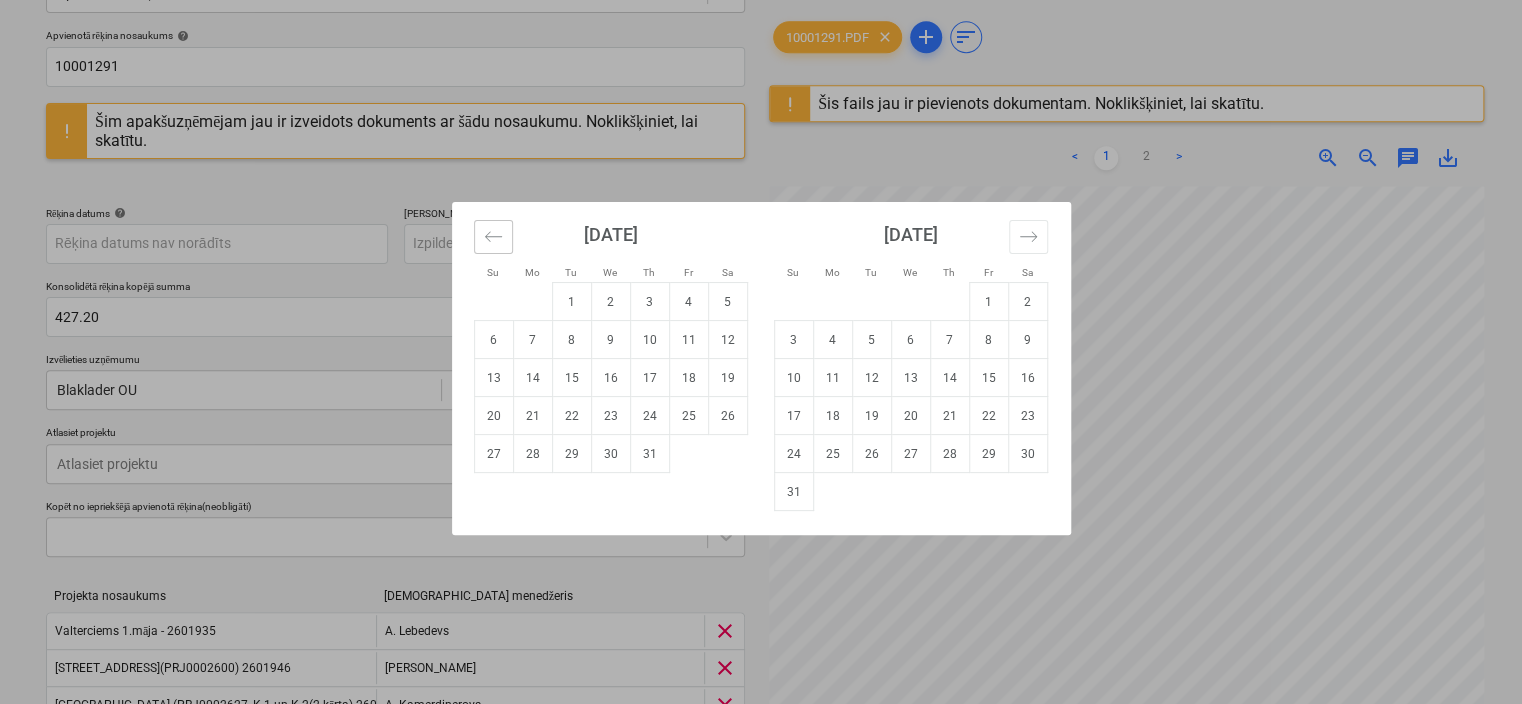 click at bounding box center (493, 237) 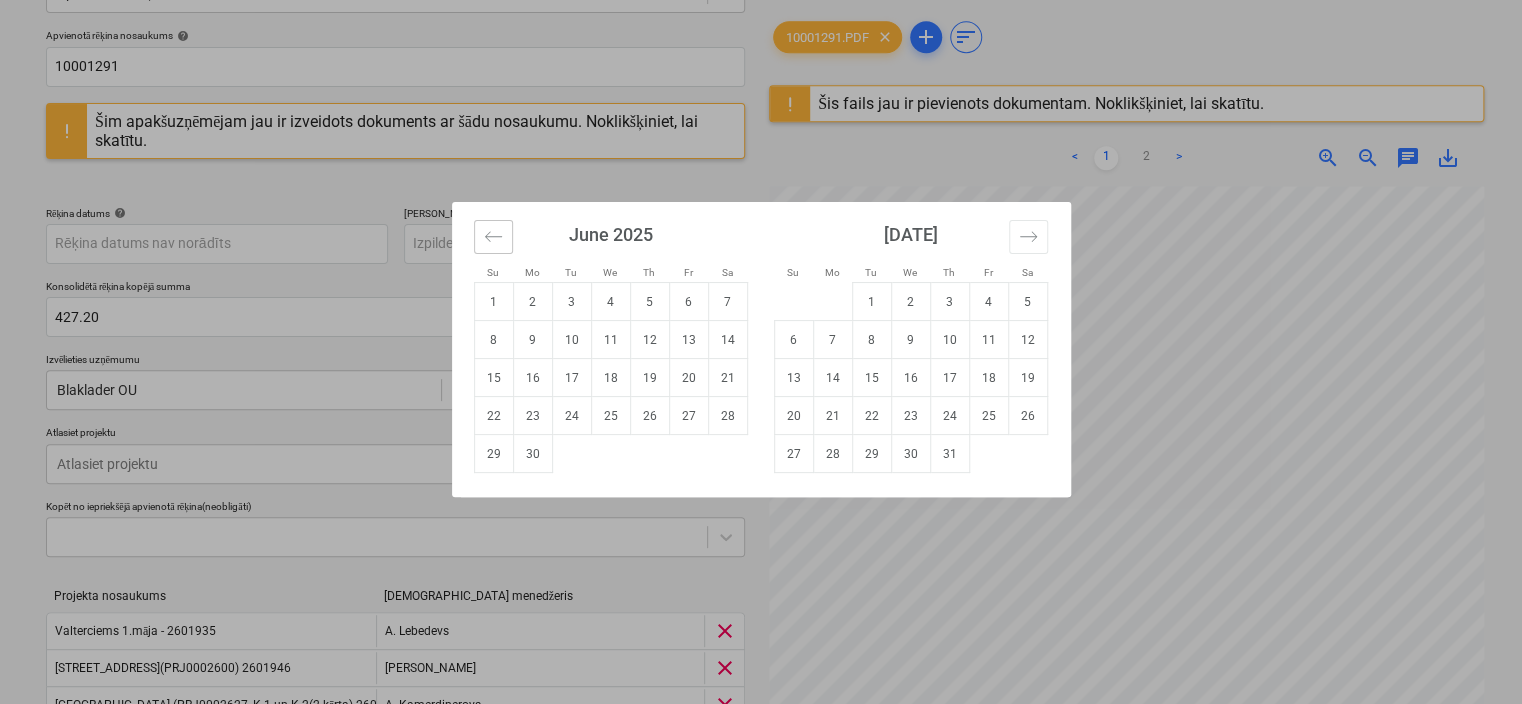 click at bounding box center [493, 237] 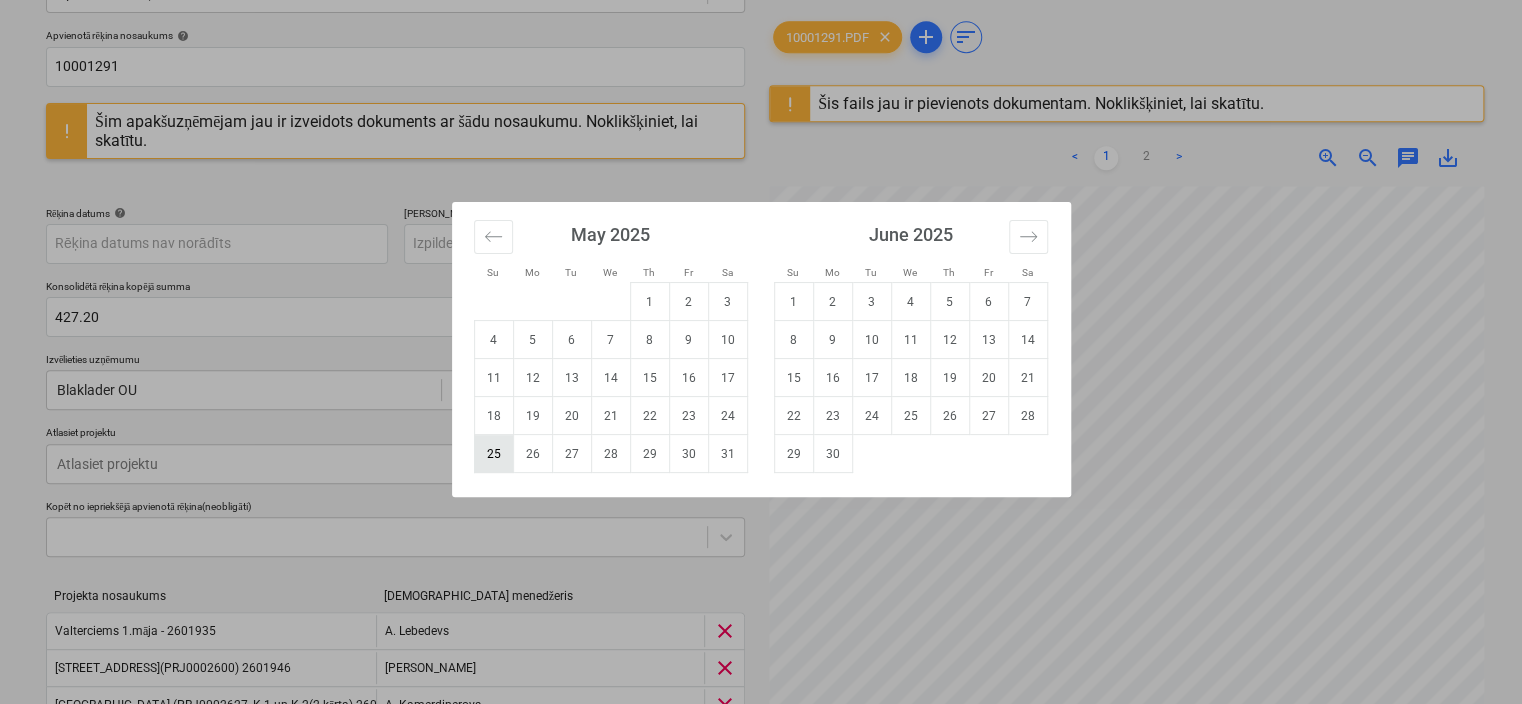 click on "25" at bounding box center (493, 454) 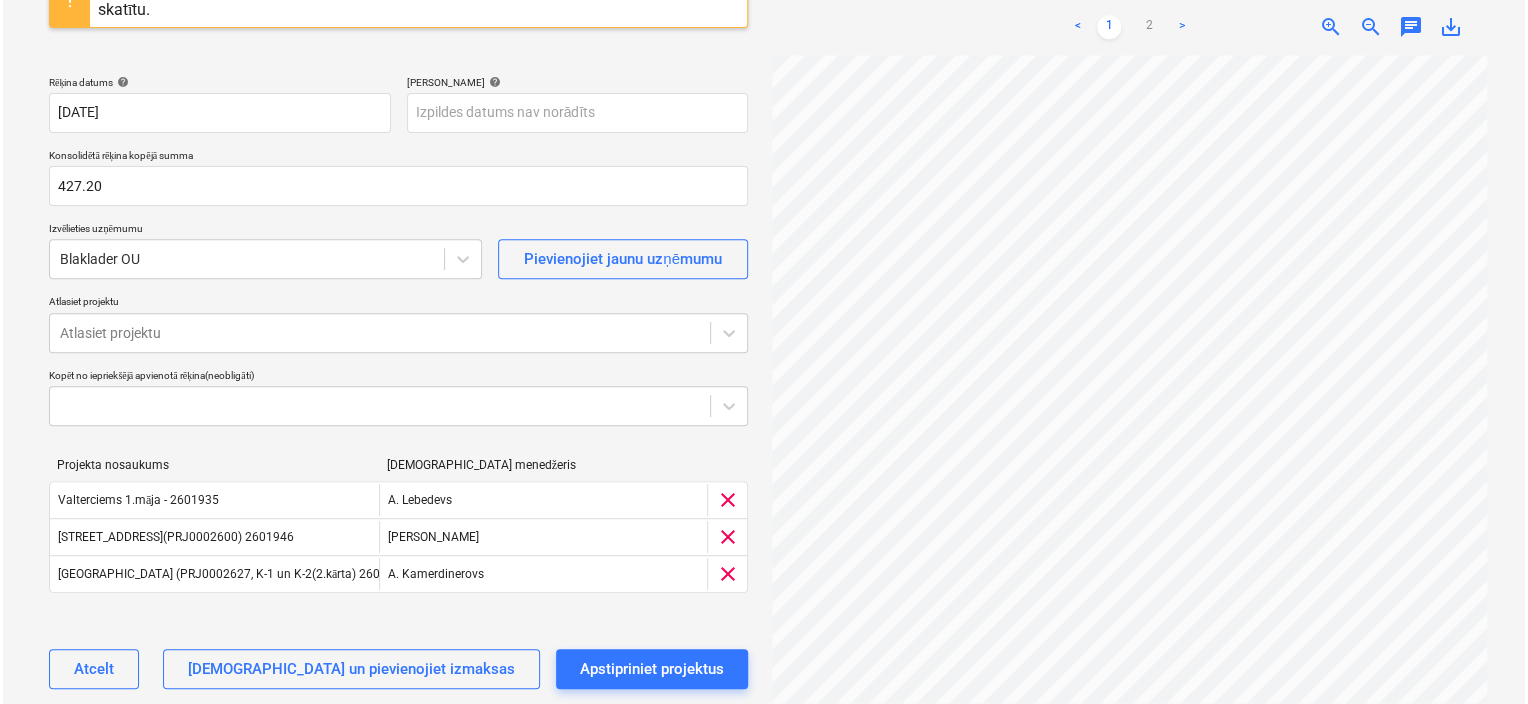 scroll, scrollTop: 289, scrollLeft: 0, axis: vertical 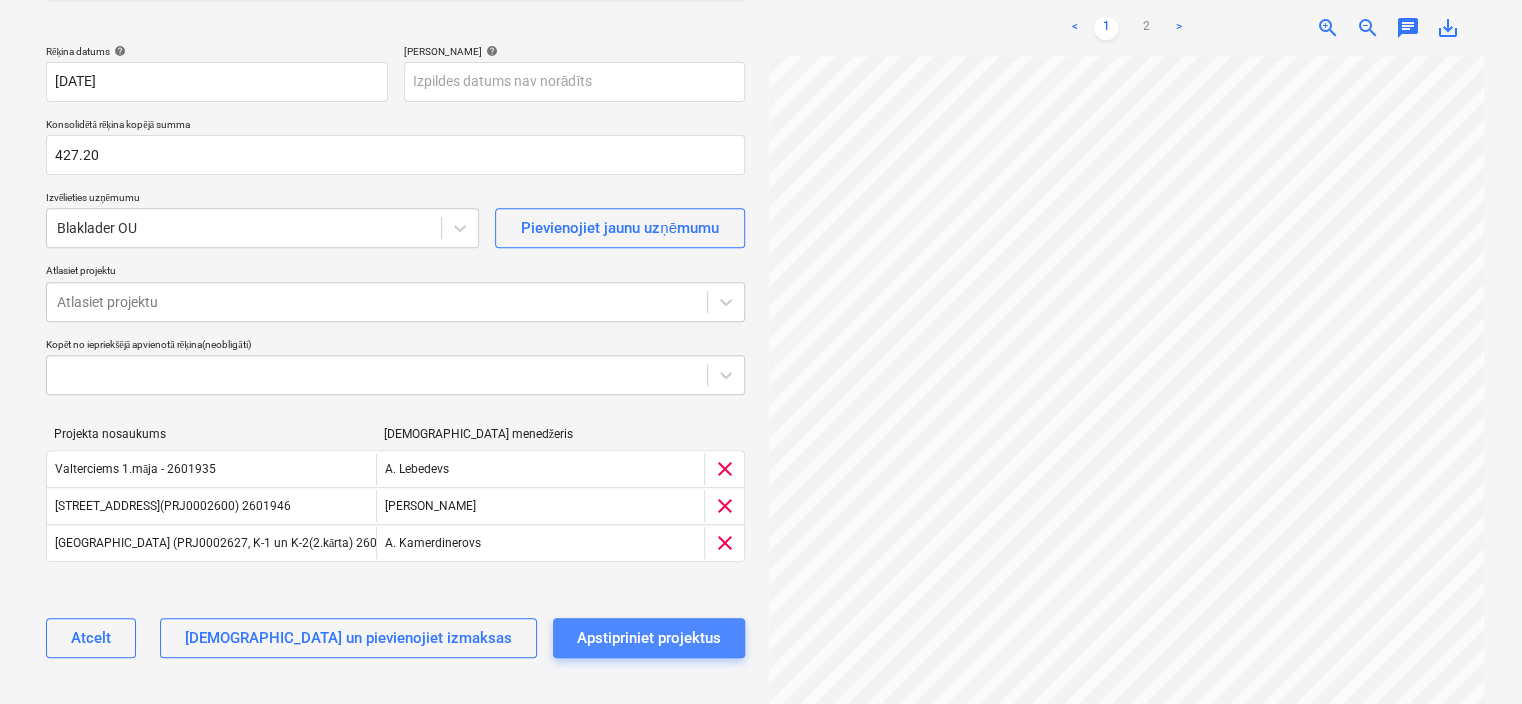 click on "Apstipriniet projektus" at bounding box center (649, 638) 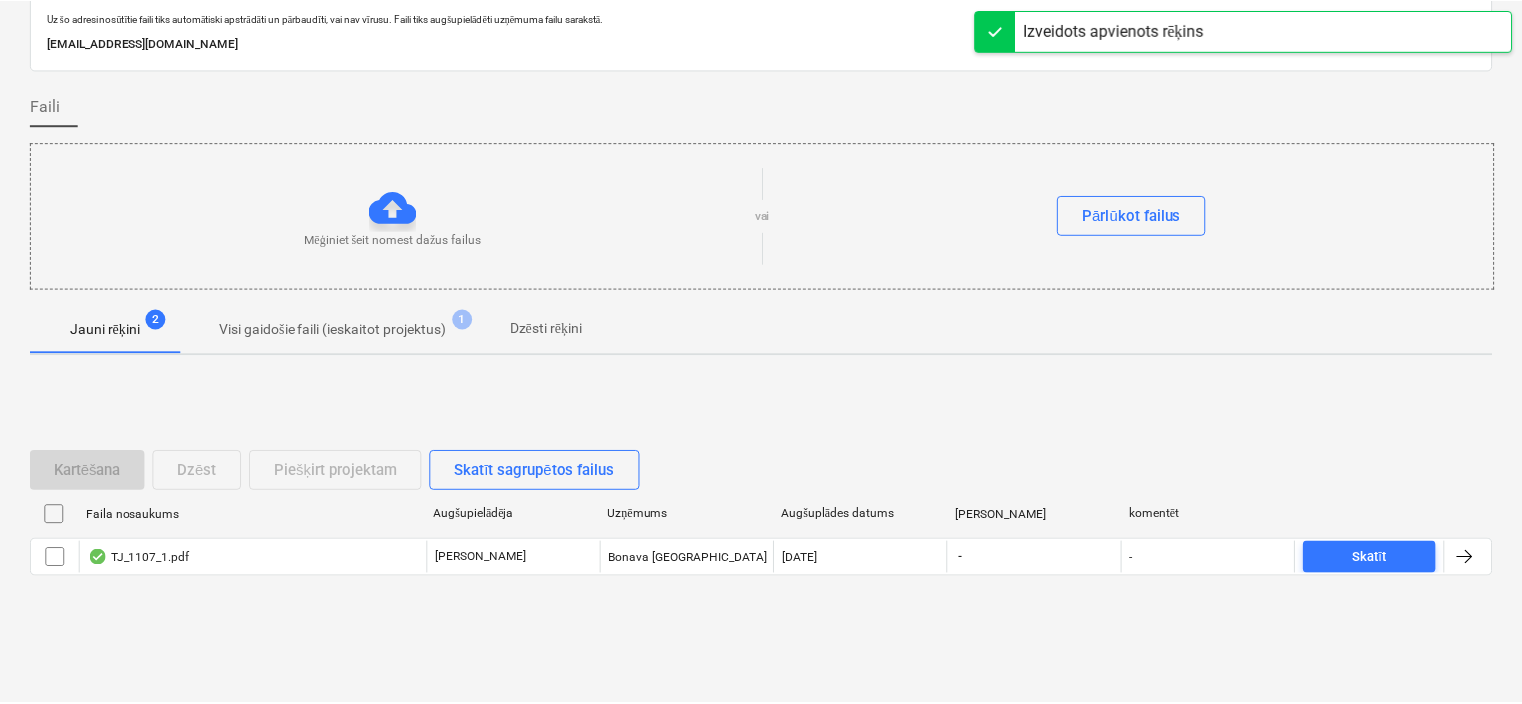 scroll, scrollTop: 70, scrollLeft: 0, axis: vertical 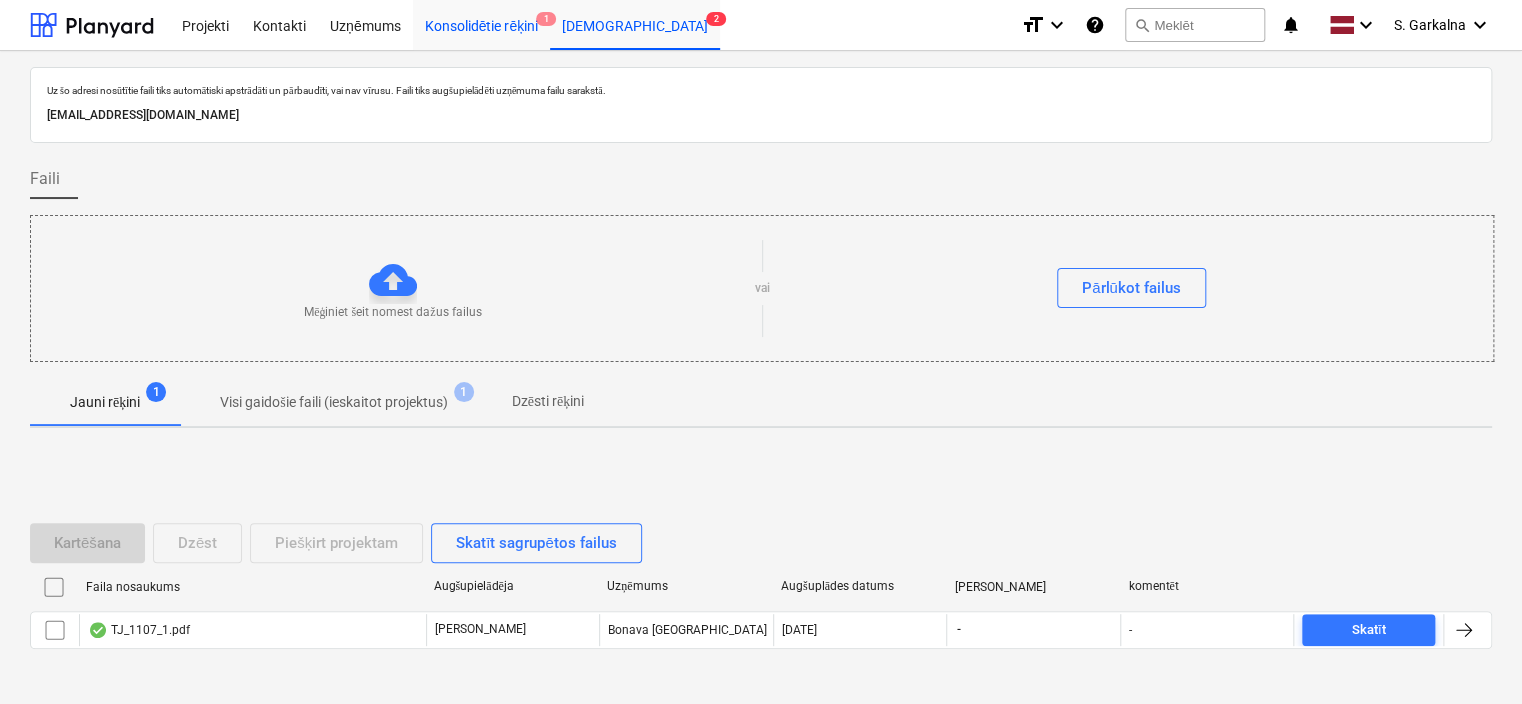 click on "Konsolidētie rēķini 1" at bounding box center [482, 24] 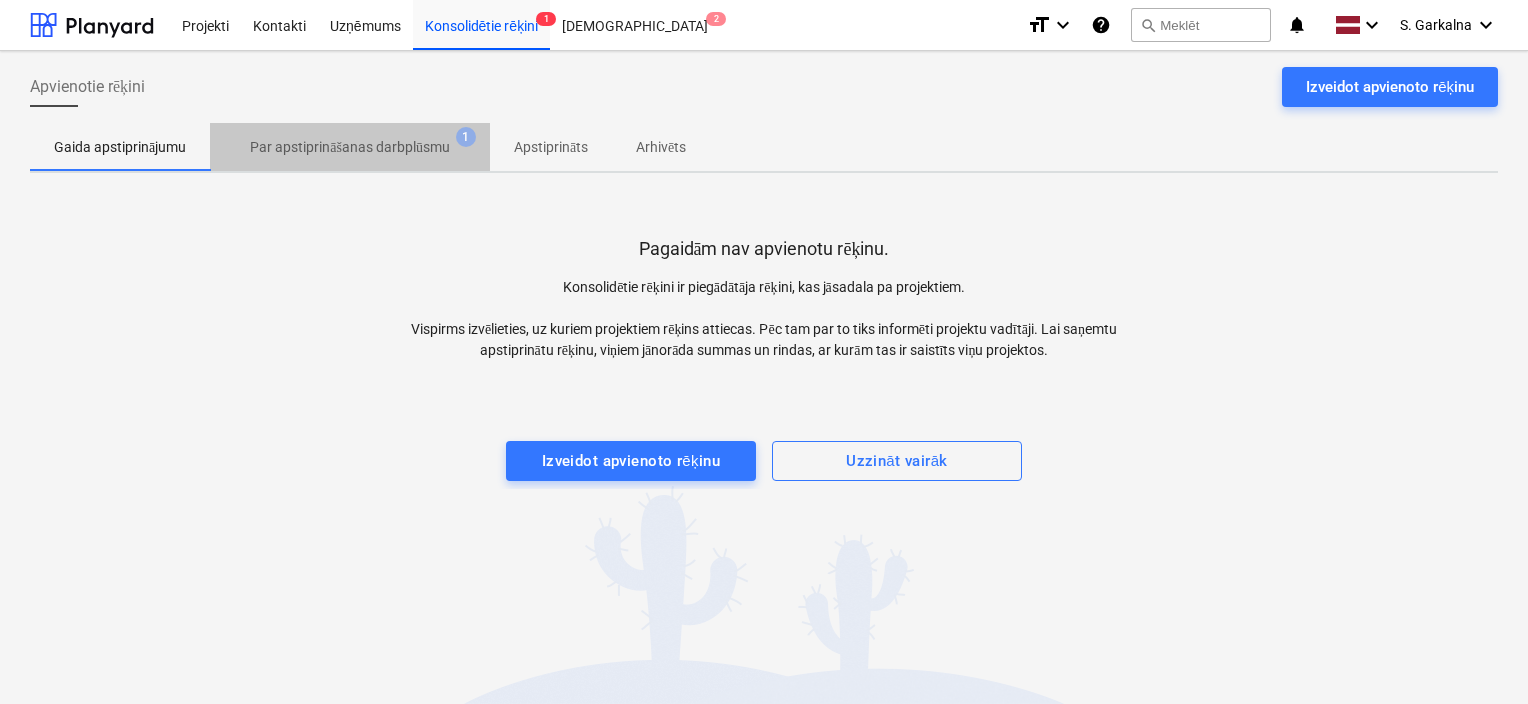 click on "Par apstiprināšanas darbplūsmu" at bounding box center (350, 147) 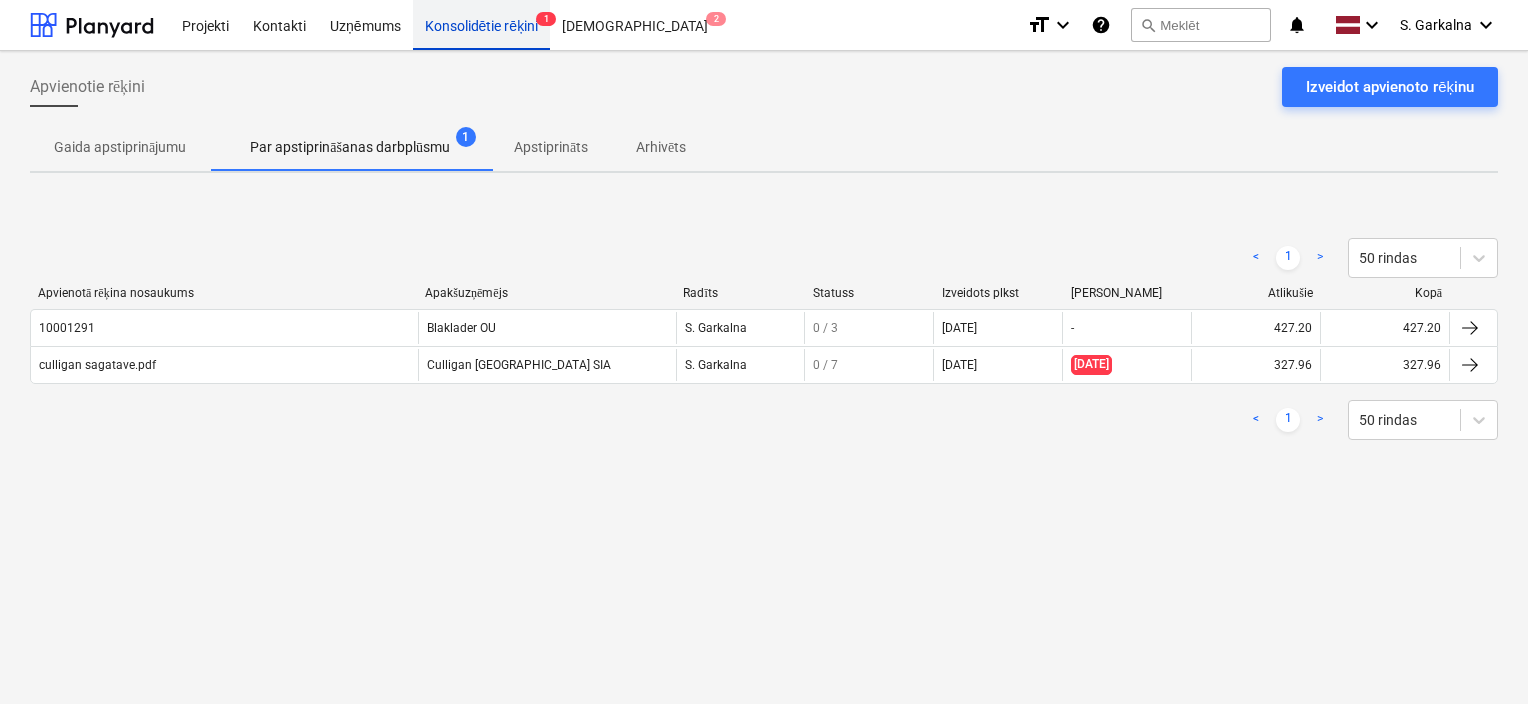 click on "Konsolidētie rēķini 1" at bounding box center [482, 24] 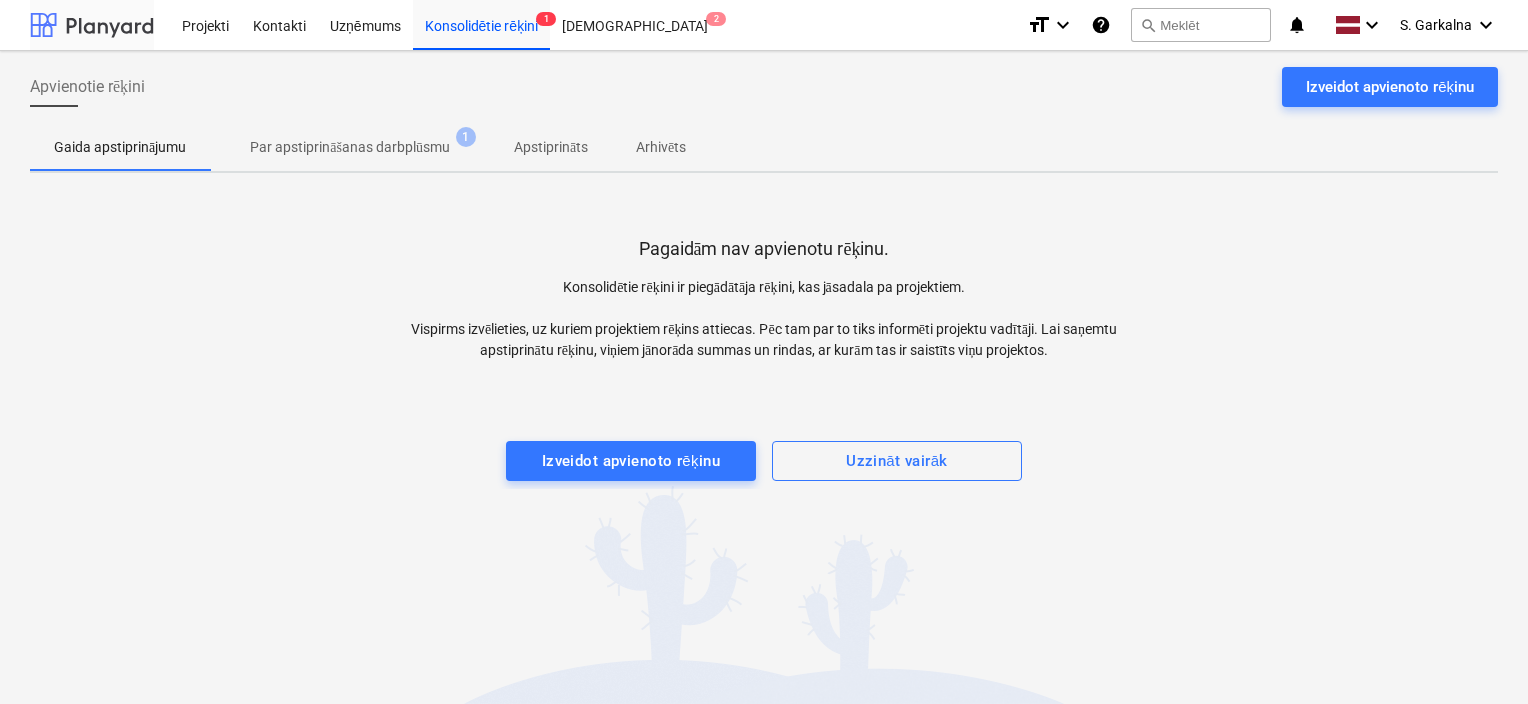 click at bounding box center [92, 25] 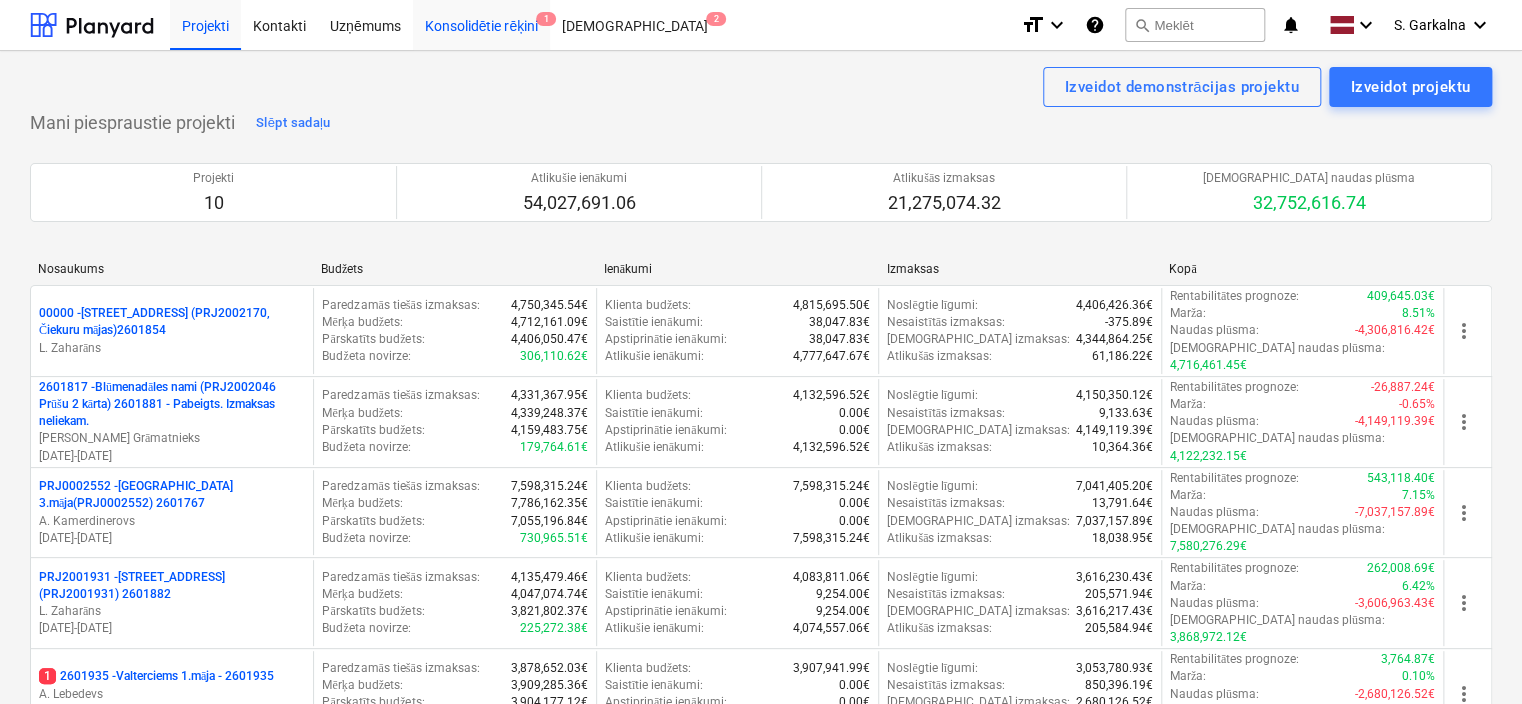 click on "Konsolidētie rēķini 1" at bounding box center (482, 24) 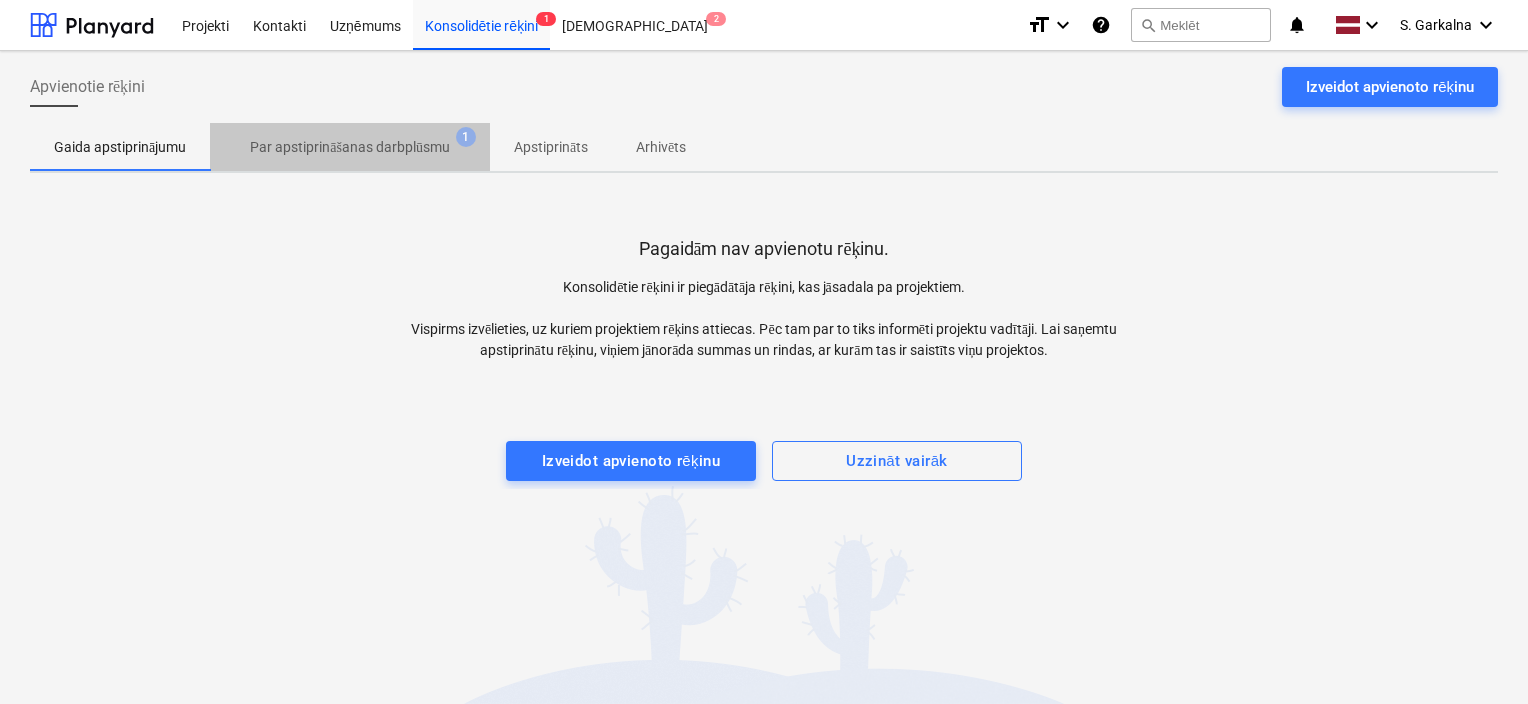 click on "Par apstiprināšanas darbplūsmu" at bounding box center (350, 147) 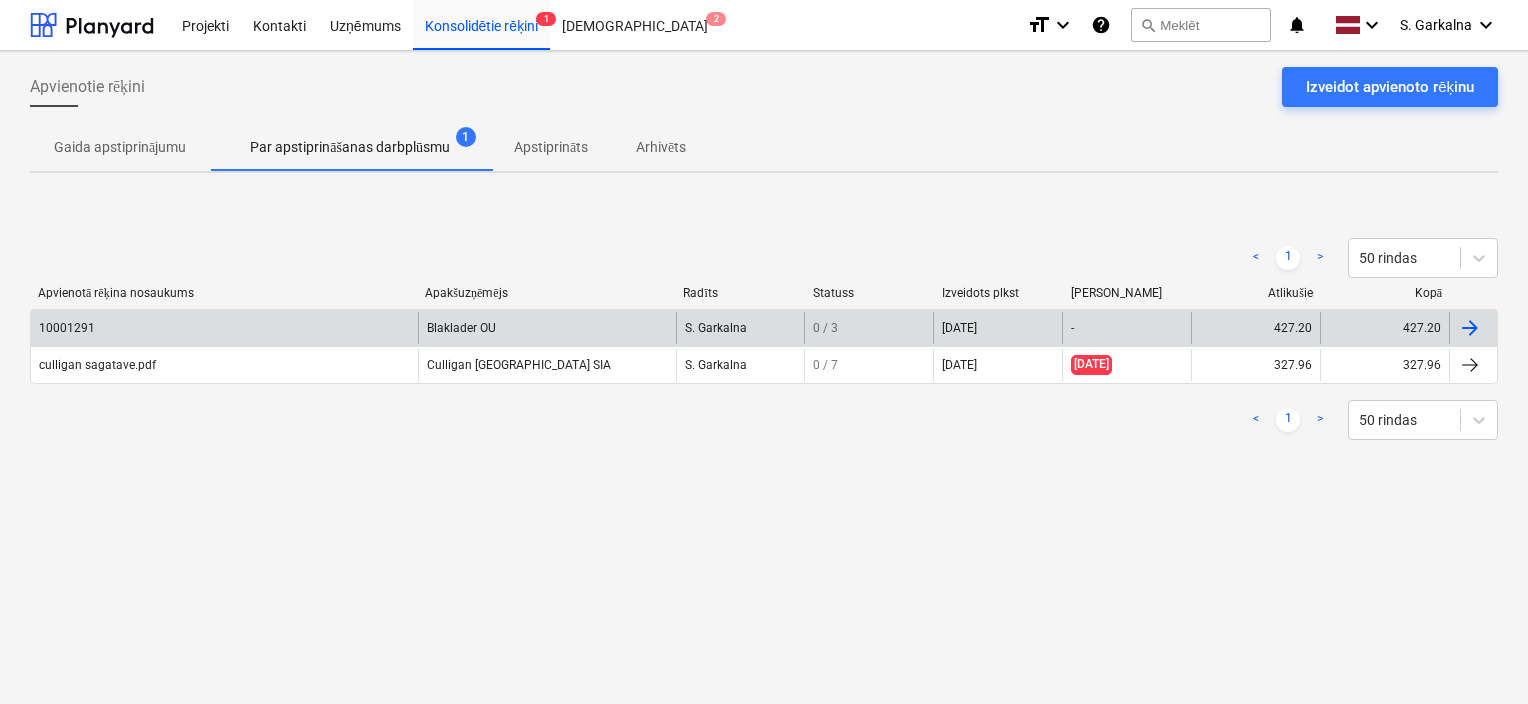 click on "Blaklader OU" at bounding box center [547, 328] 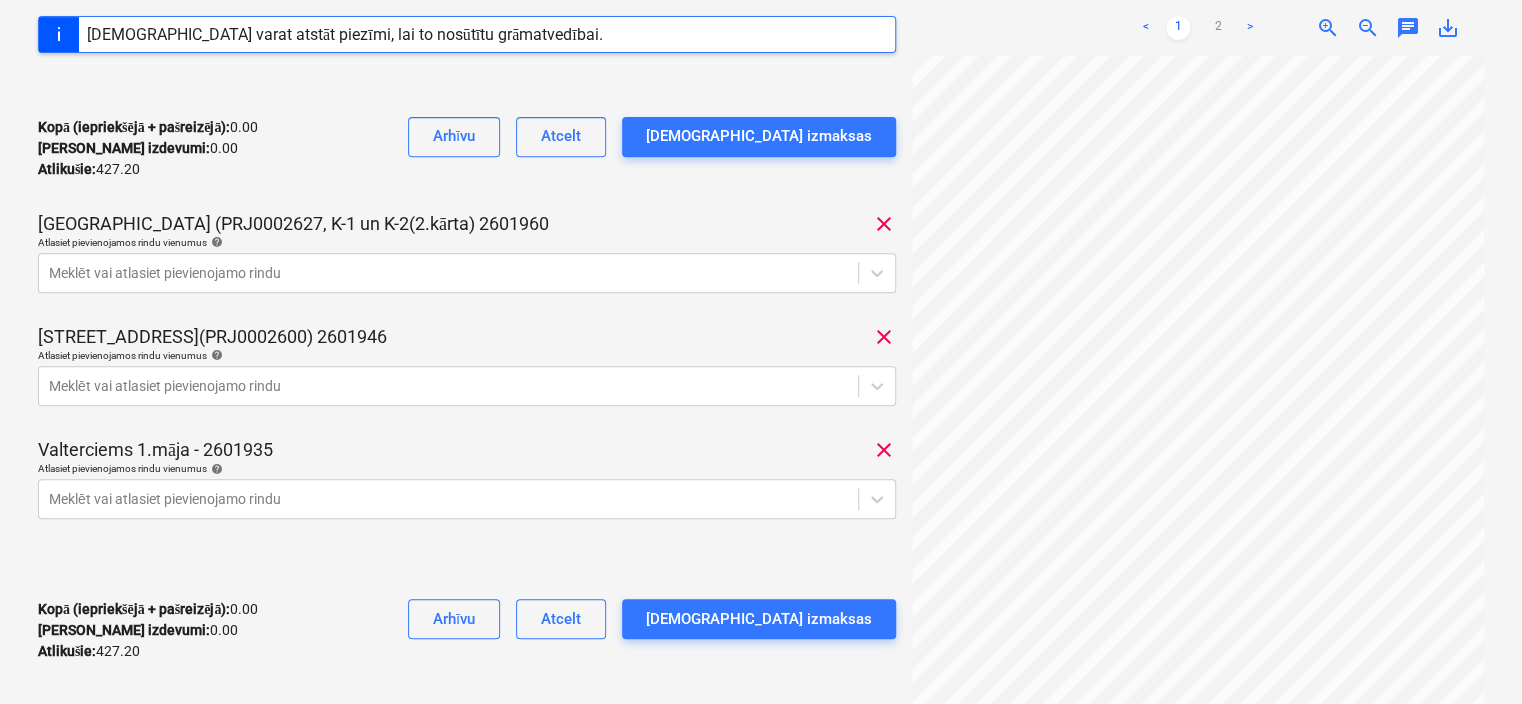 scroll, scrollTop: 363, scrollLeft: 0, axis: vertical 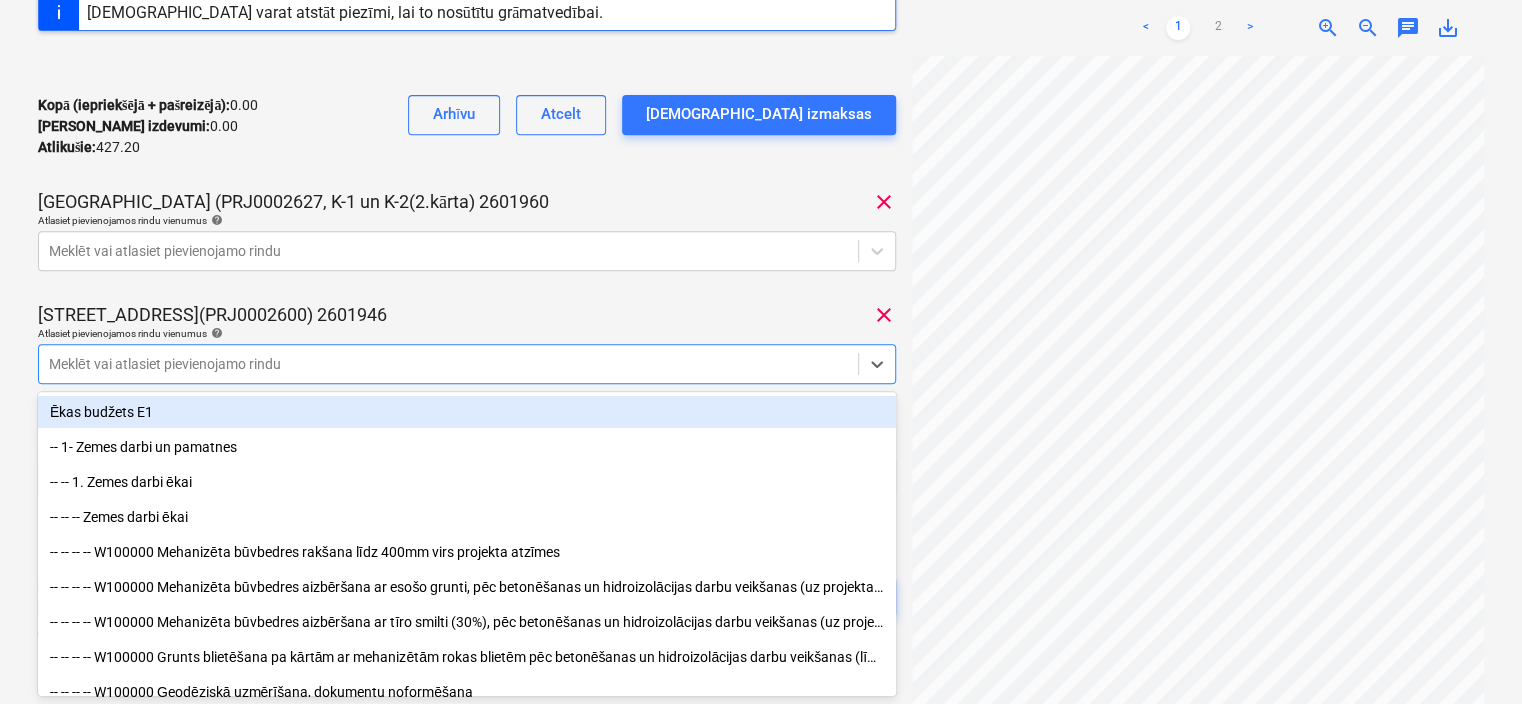 click on "[STREET_ADDRESS](PRJ0002600) 2601946 clear Atlasiet pievienojamos rindu vienumus help option   [PERSON_NAME] budžets E1 focused, 1 of 1037. 1037 results available. Use Up and Down to choose options, press Enter to select the currently focused option, press Escape to exit the menu, press Tab to select the option and exit the menu. Meklēt vai atlasiet pievienojamo rindu" at bounding box center (467, 351) 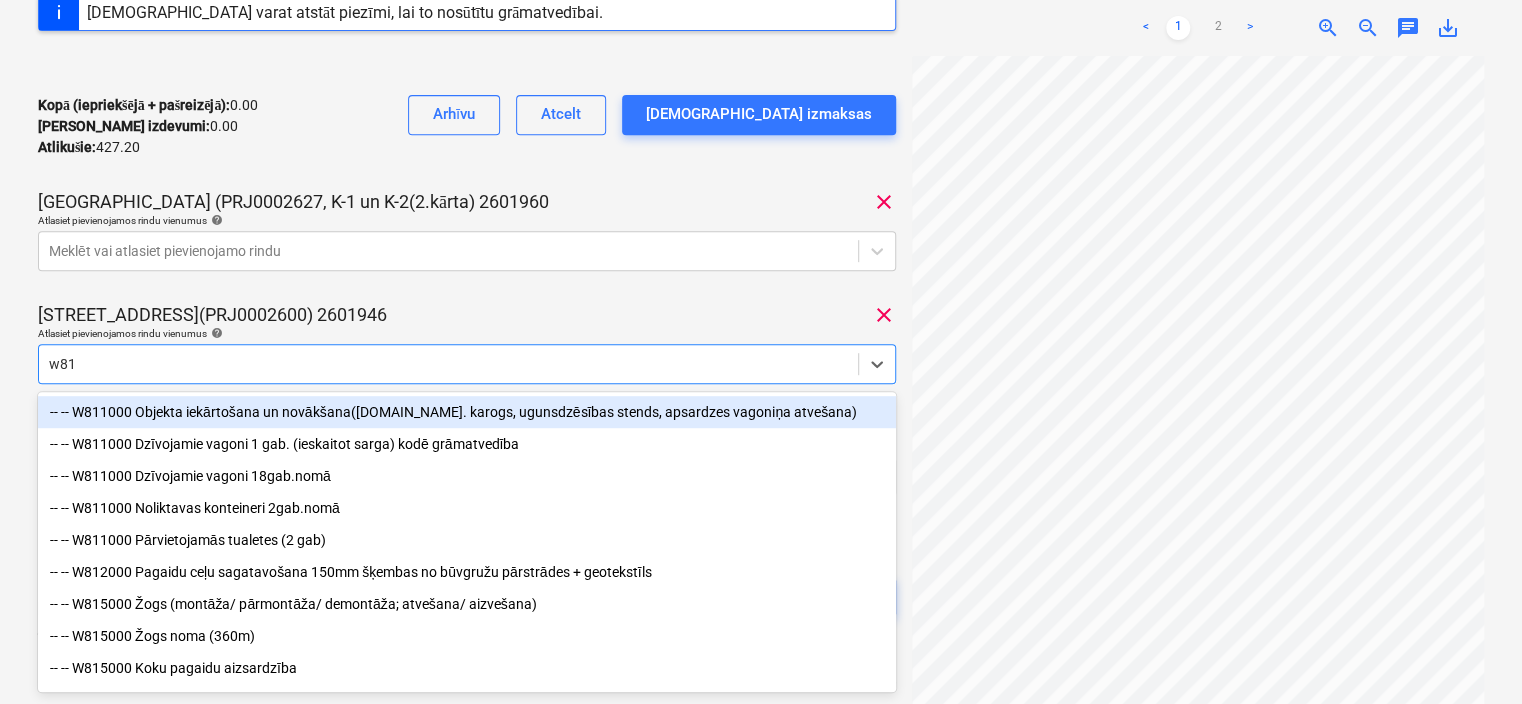 type on "w817" 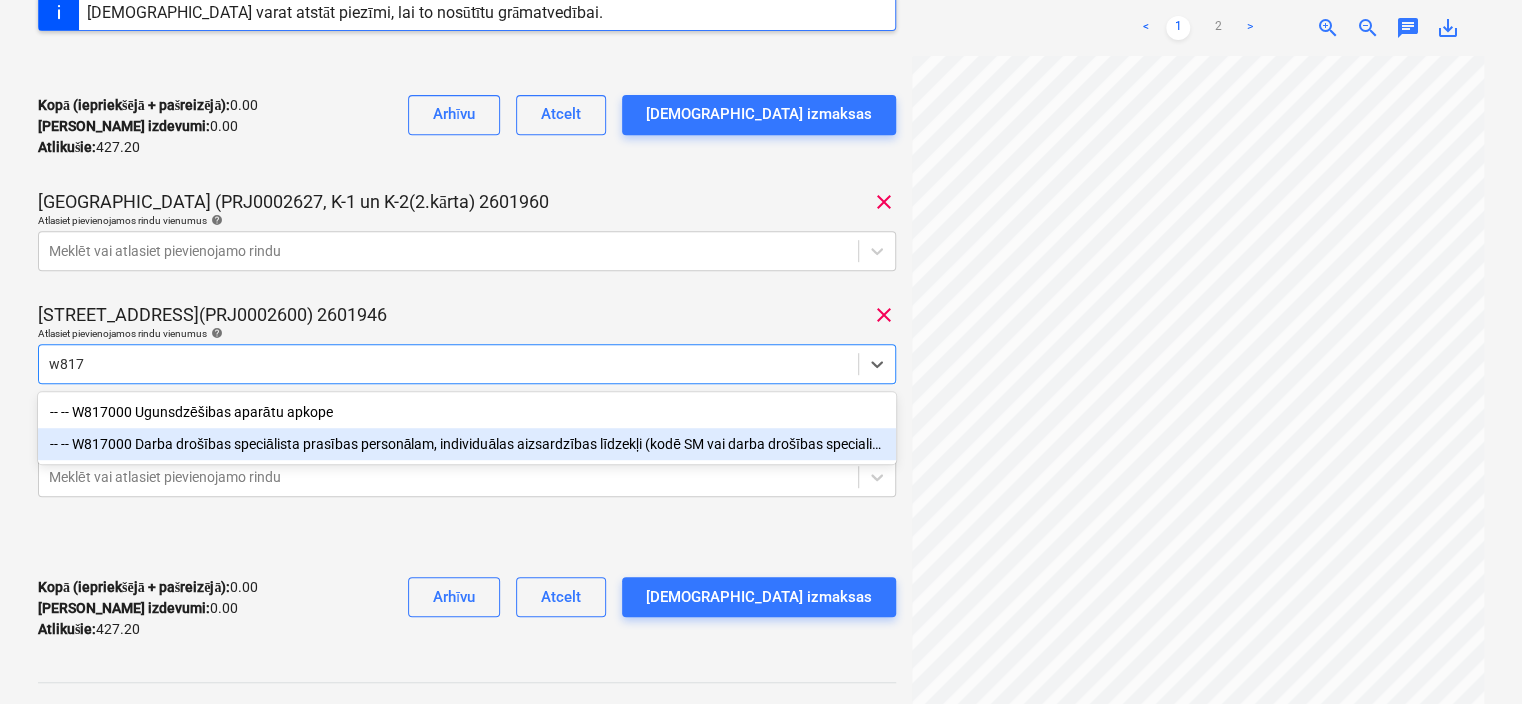 click on "-- --  W817000 Darba drošības speciālista prasības personālam, individuālas aizsardzības līdzekļi (kodē SM vai darba drošības specialists)" at bounding box center (467, 444) 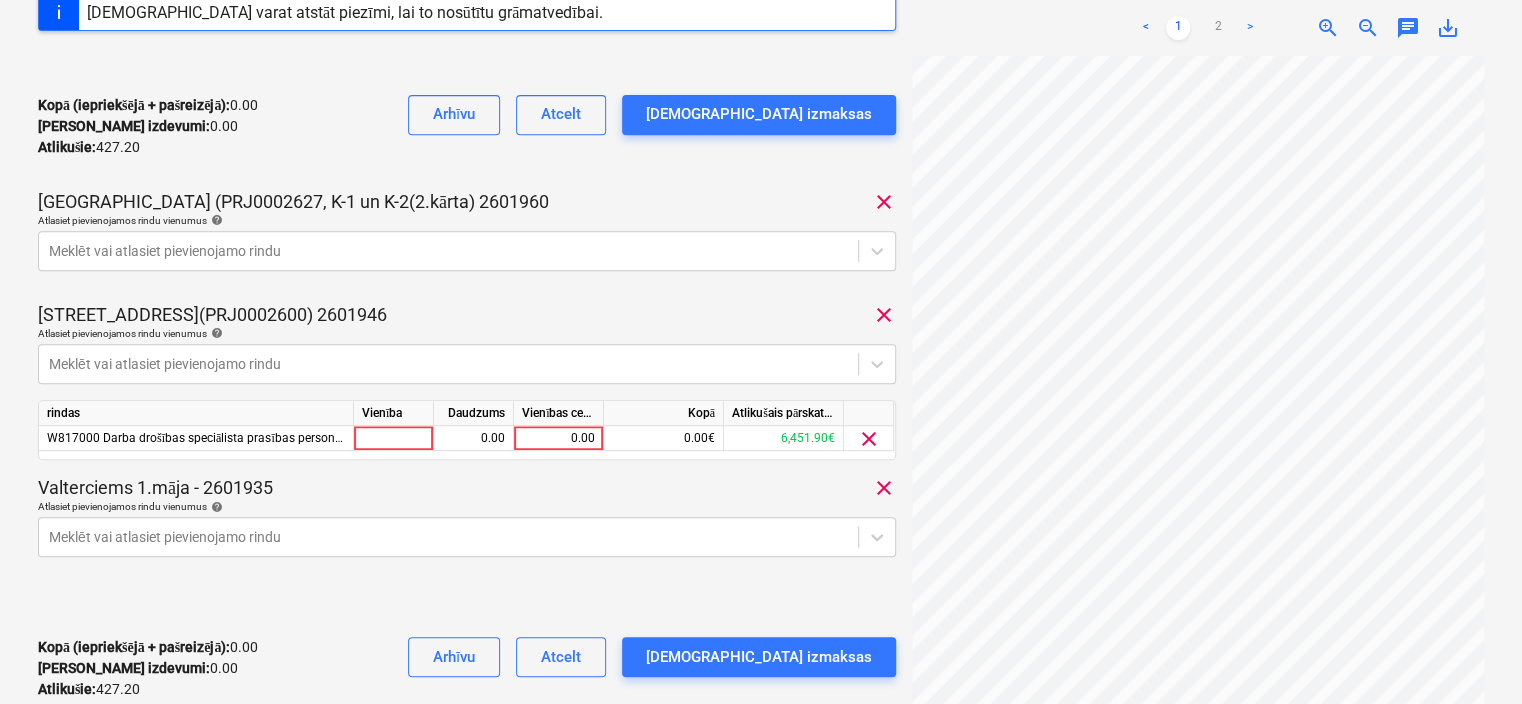 click on "[STREET_ADDRESS](PRJ0002600) 2601946 clear" at bounding box center [467, 315] 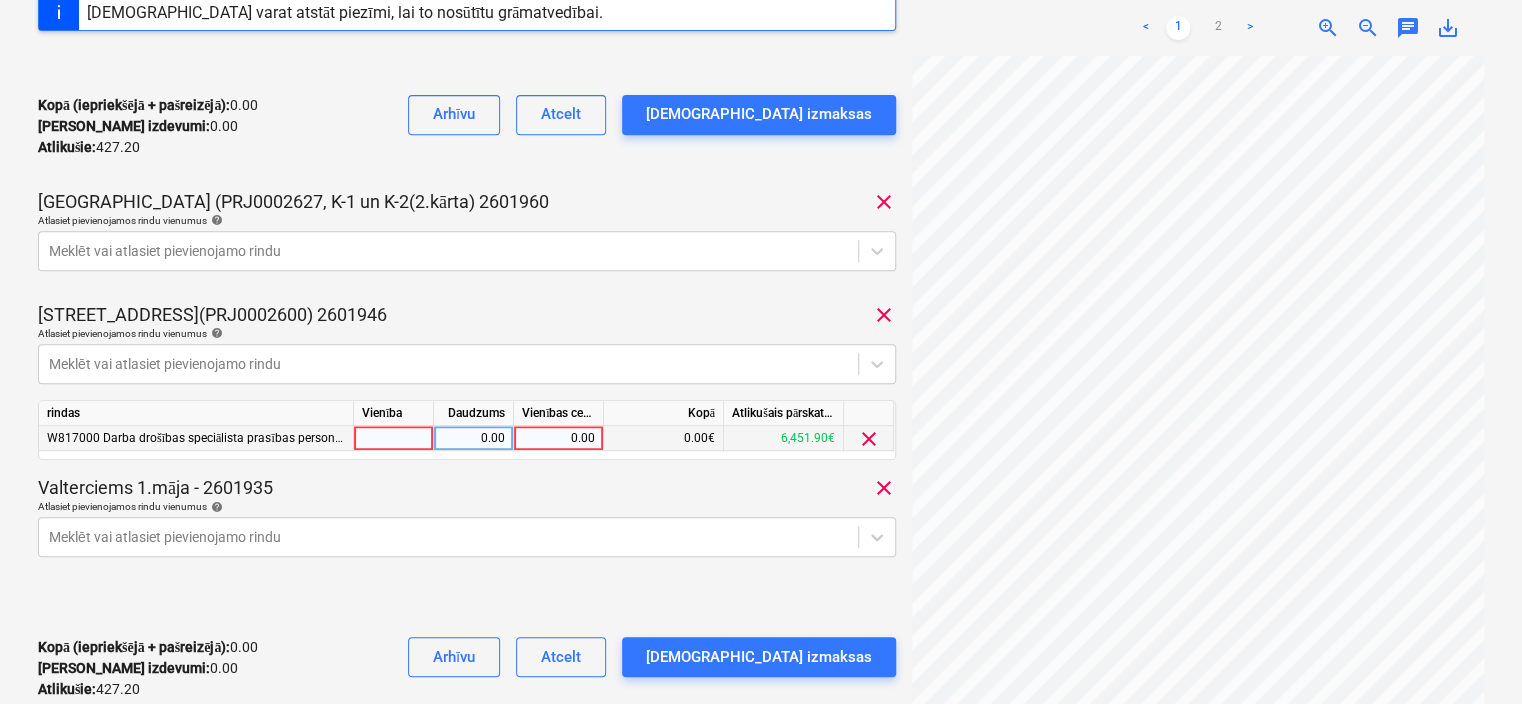 click at bounding box center (394, 438) 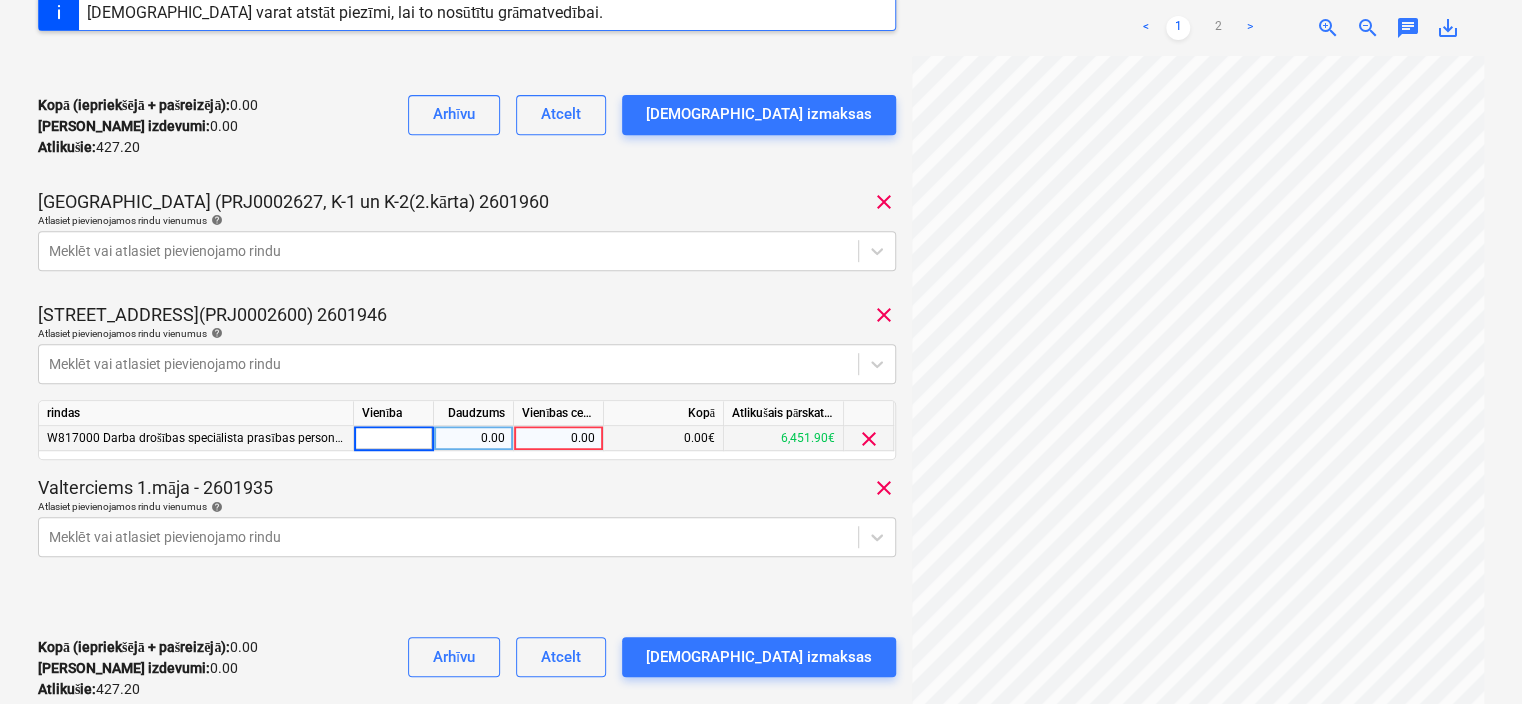 type on "1" 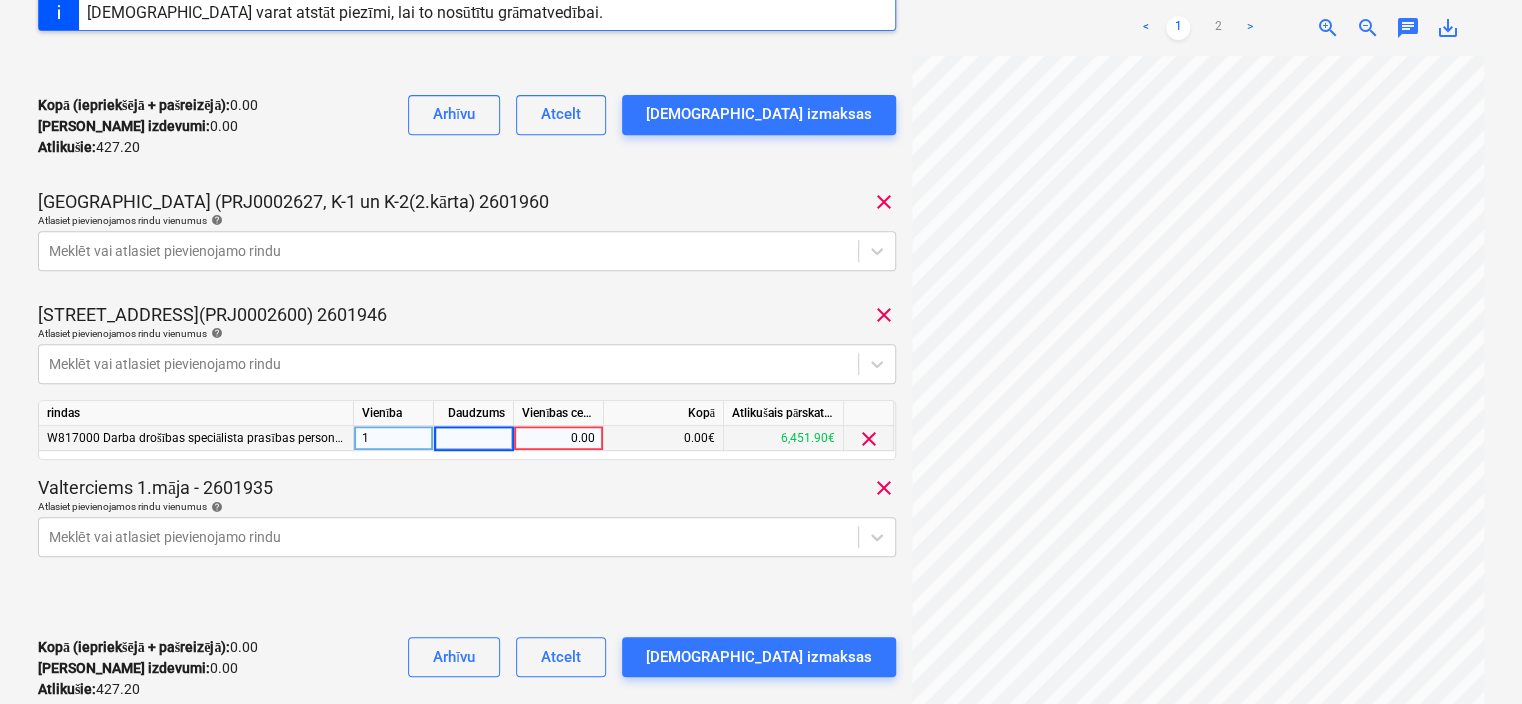 type on "1" 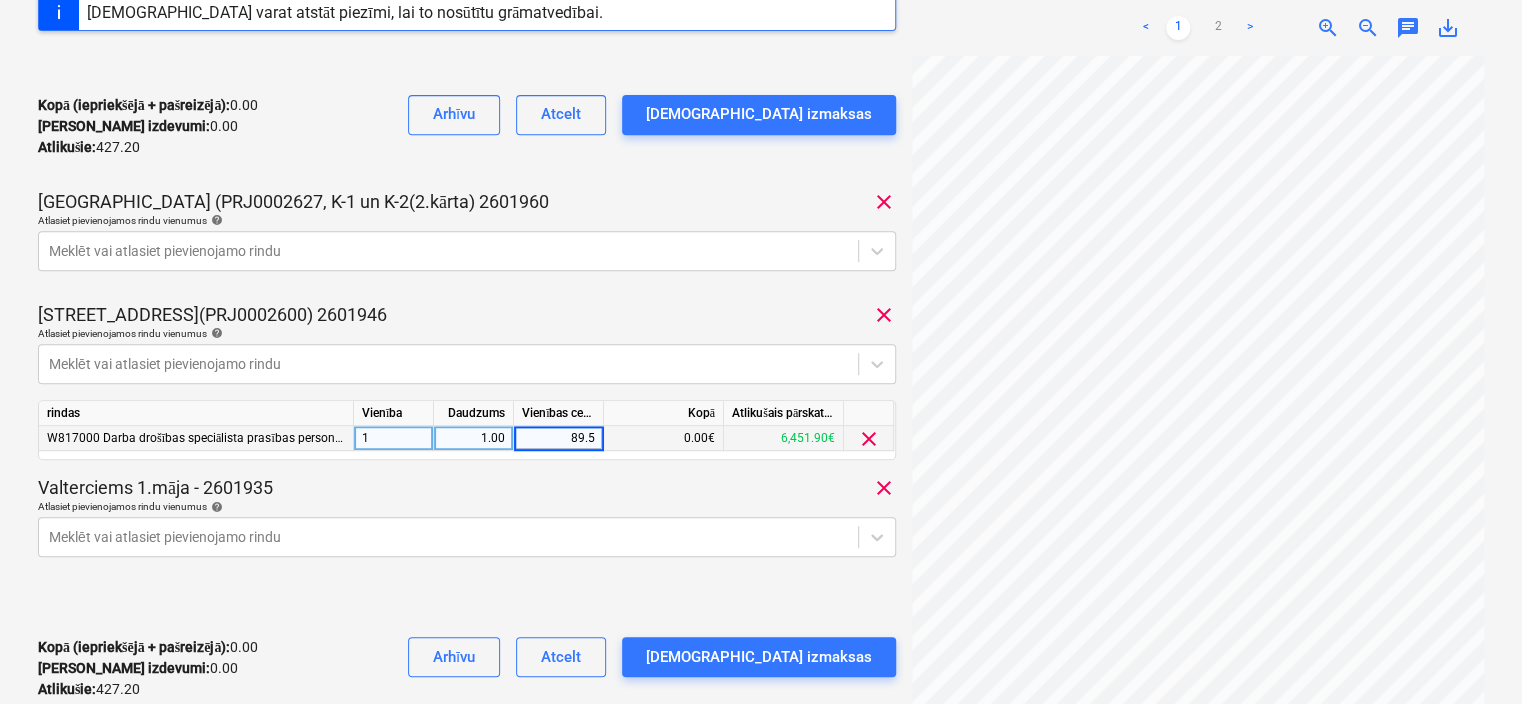 type on "89.50" 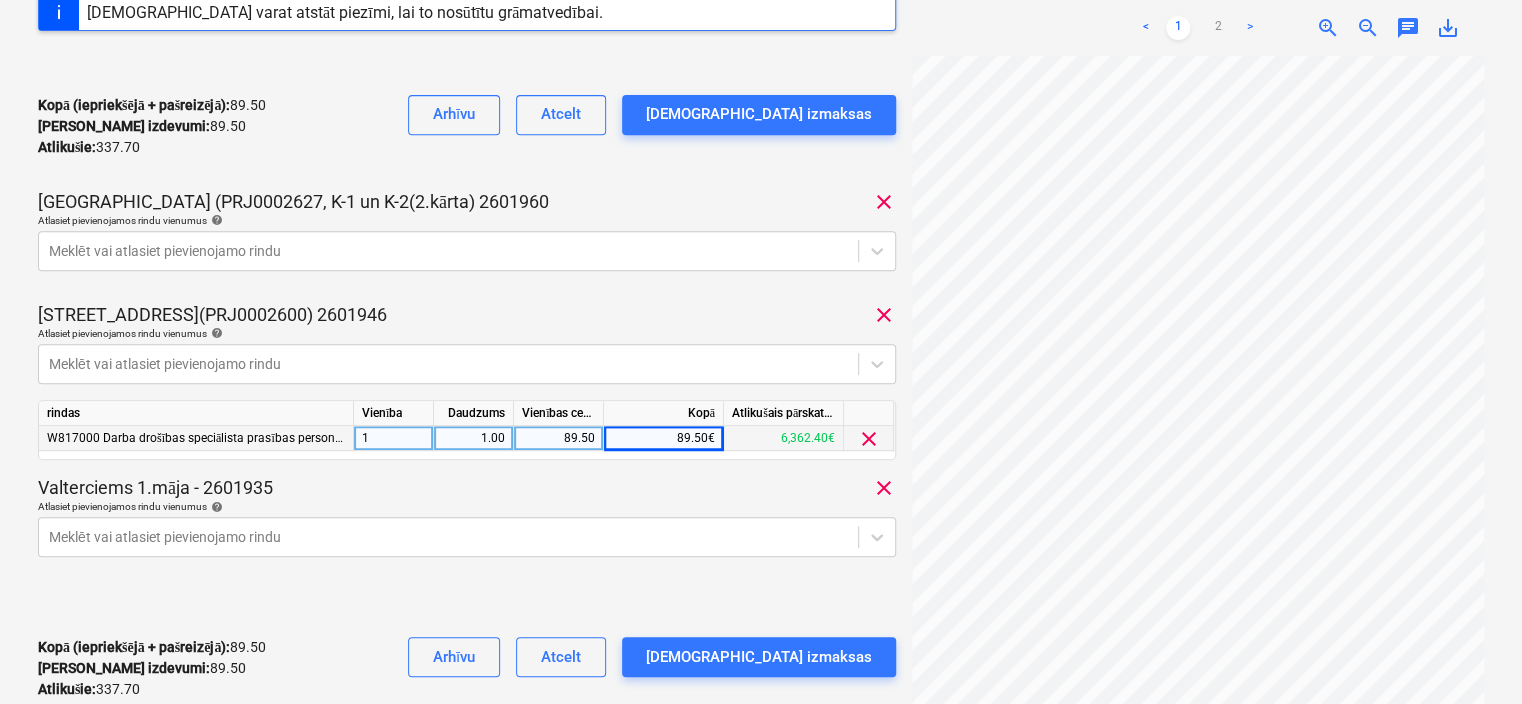 click at bounding box center (467, 605) 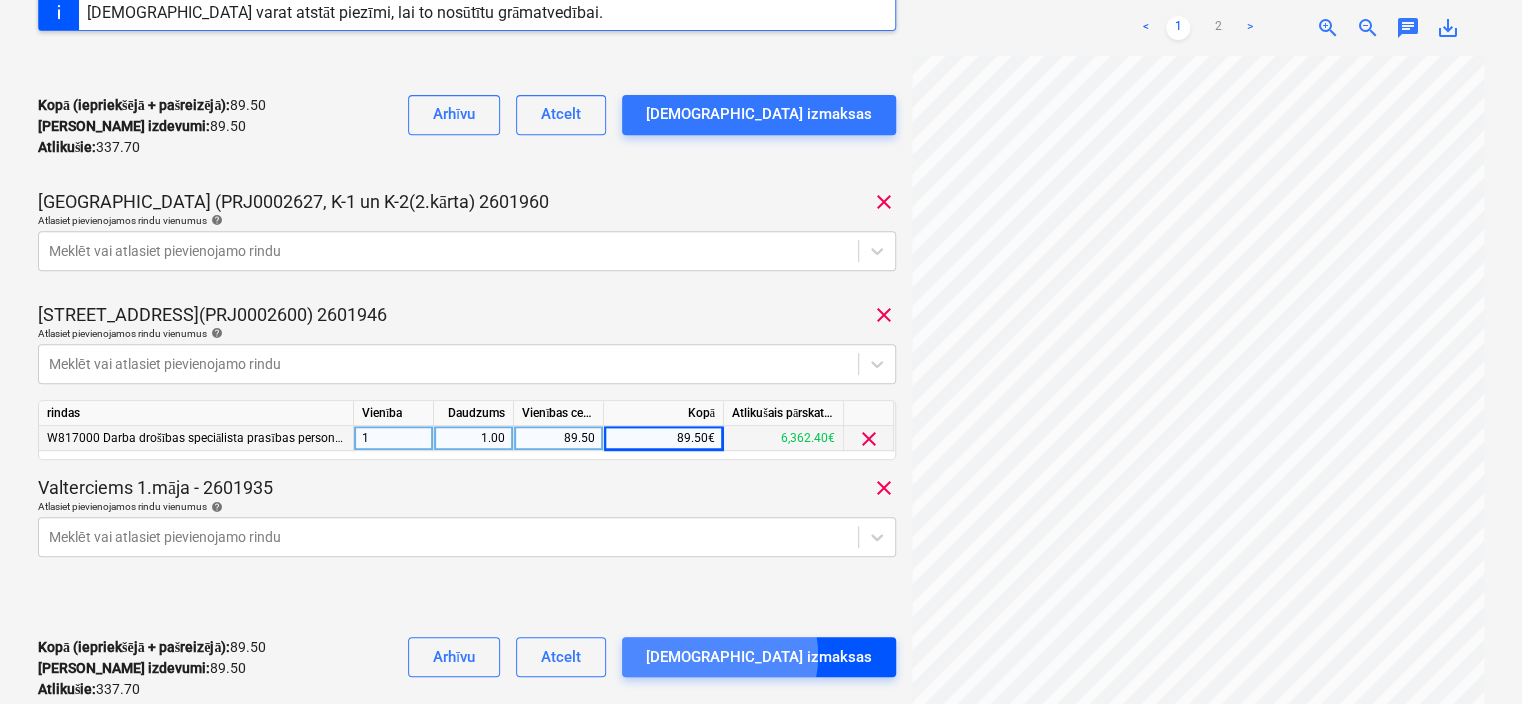 click on "[DEMOGRAPHIC_DATA] izmaksas" at bounding box center [759, 657] 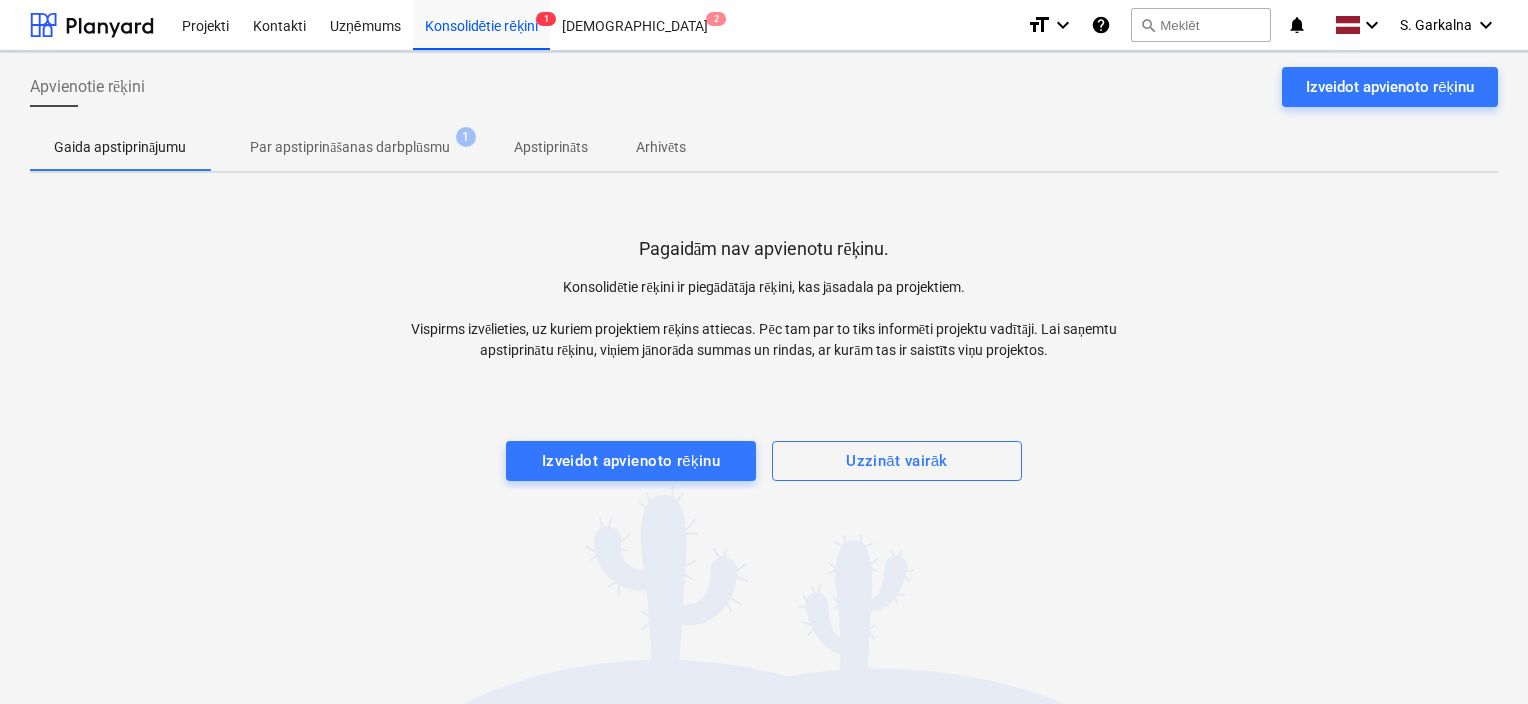 scroll, scrollTop: 0, scrollLeft: 0, axis: both 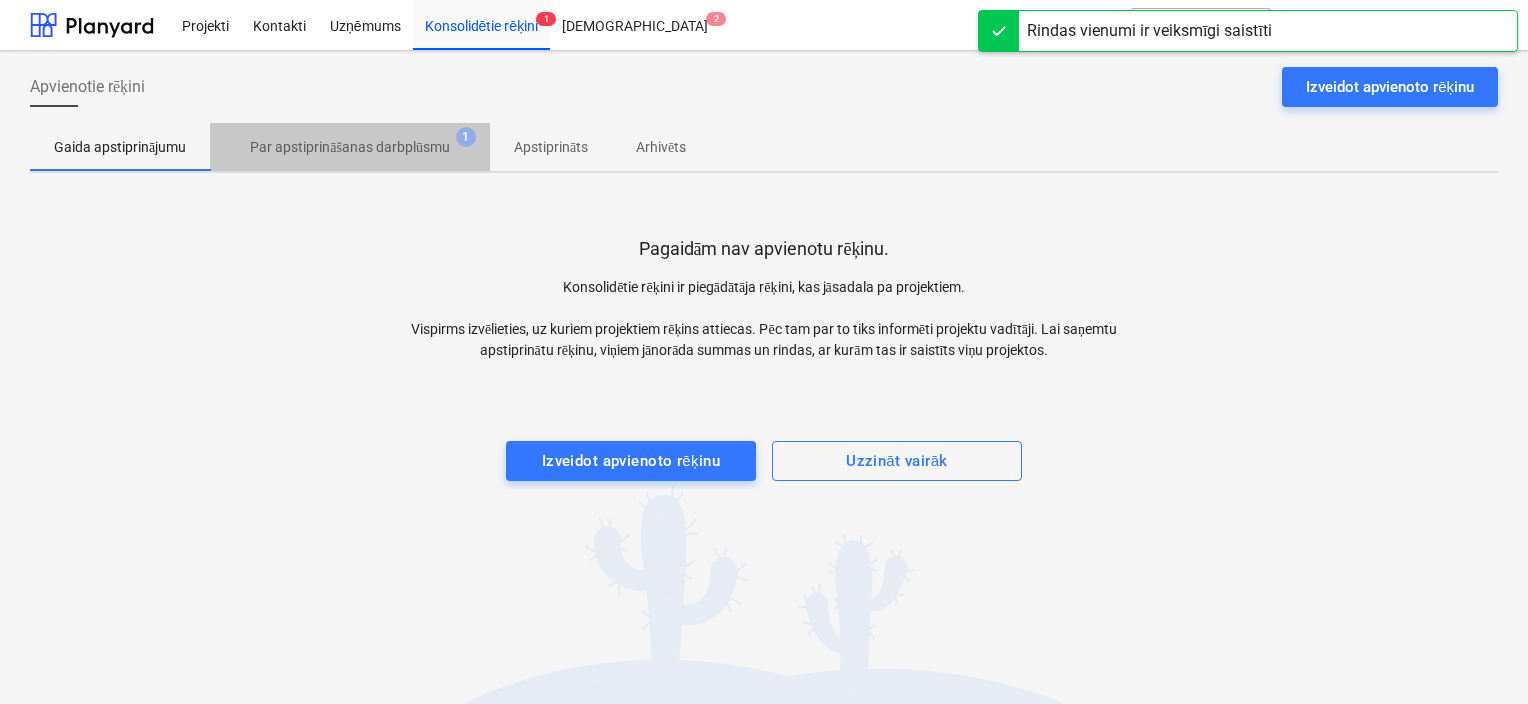 click on "Par apstiprināšanas darbplūsmu" at bounding box center (350, 147) 